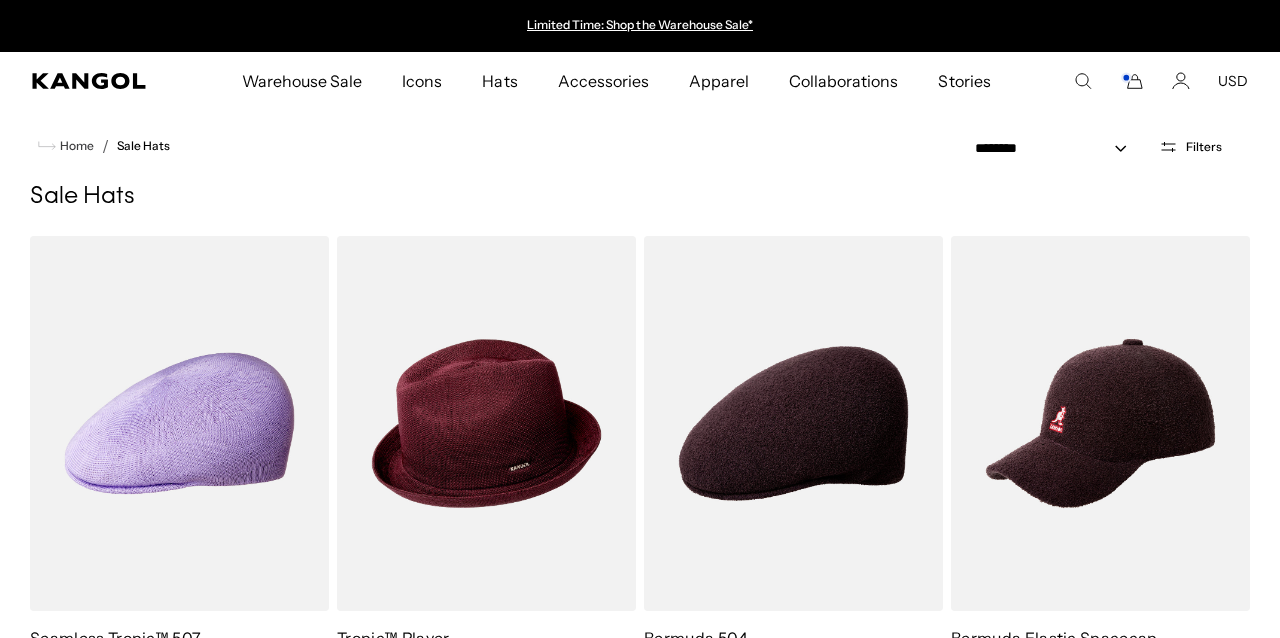 scroll, scrollTop: 0, scrollLeft: 0, axis: both 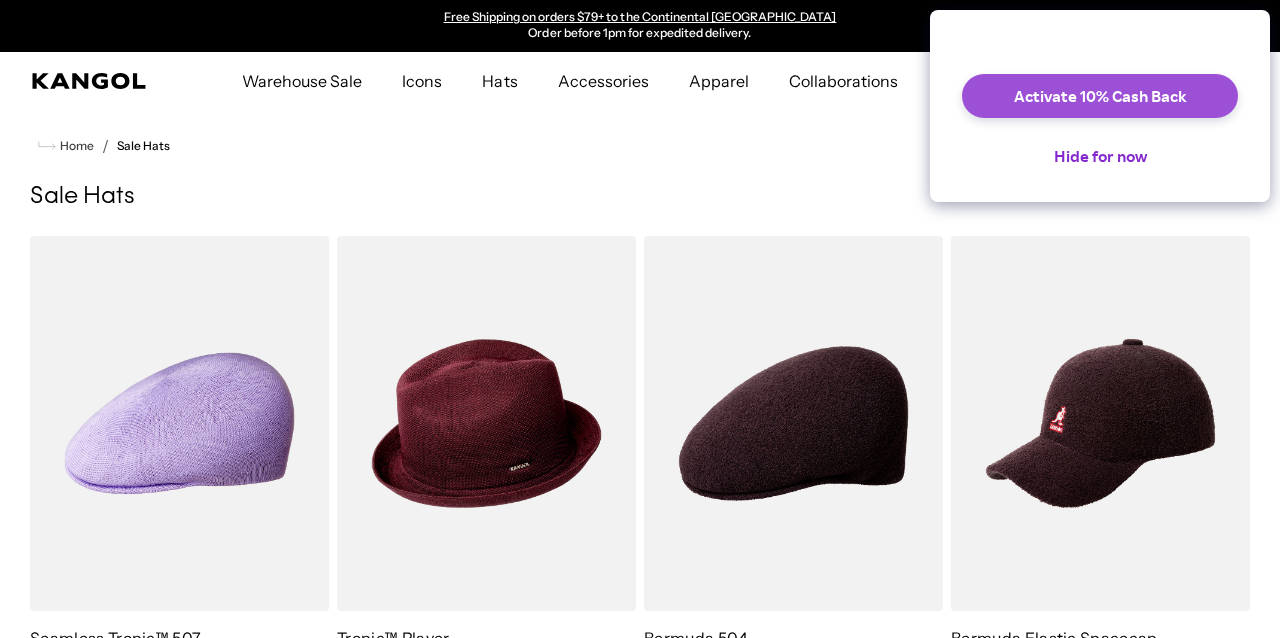 click on "Activate 10% Cash Back" at bounding box center [1100, 96] 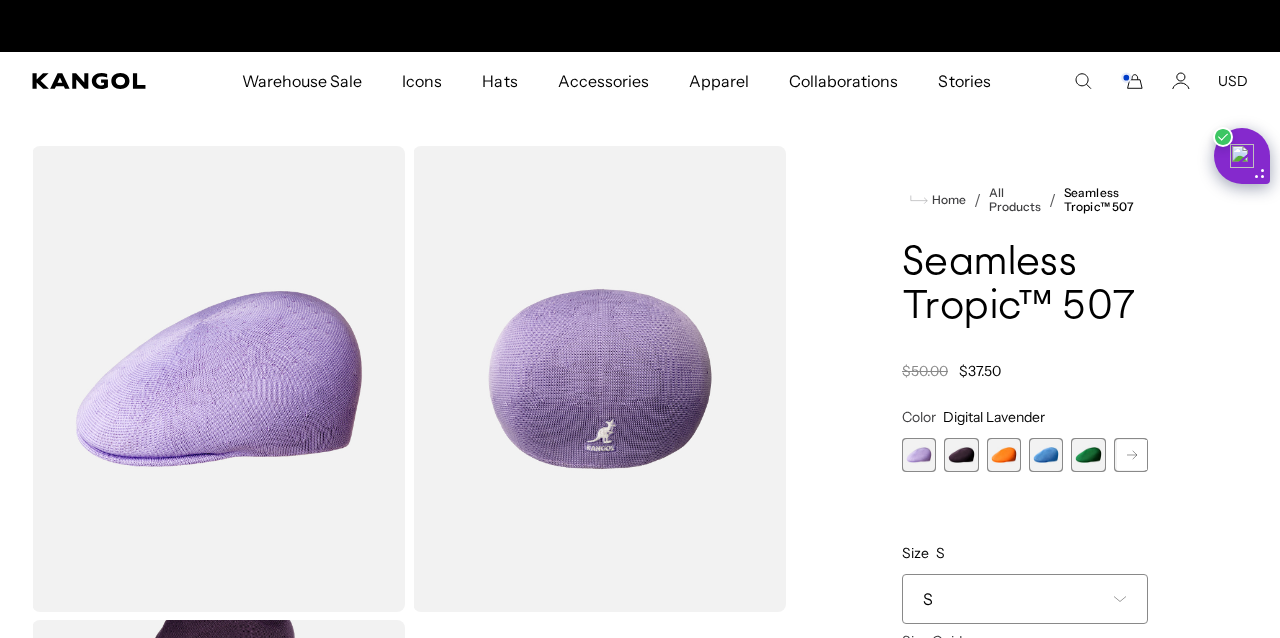 scroll, scrollTop: 54, scrollLeft: 1, axis: both 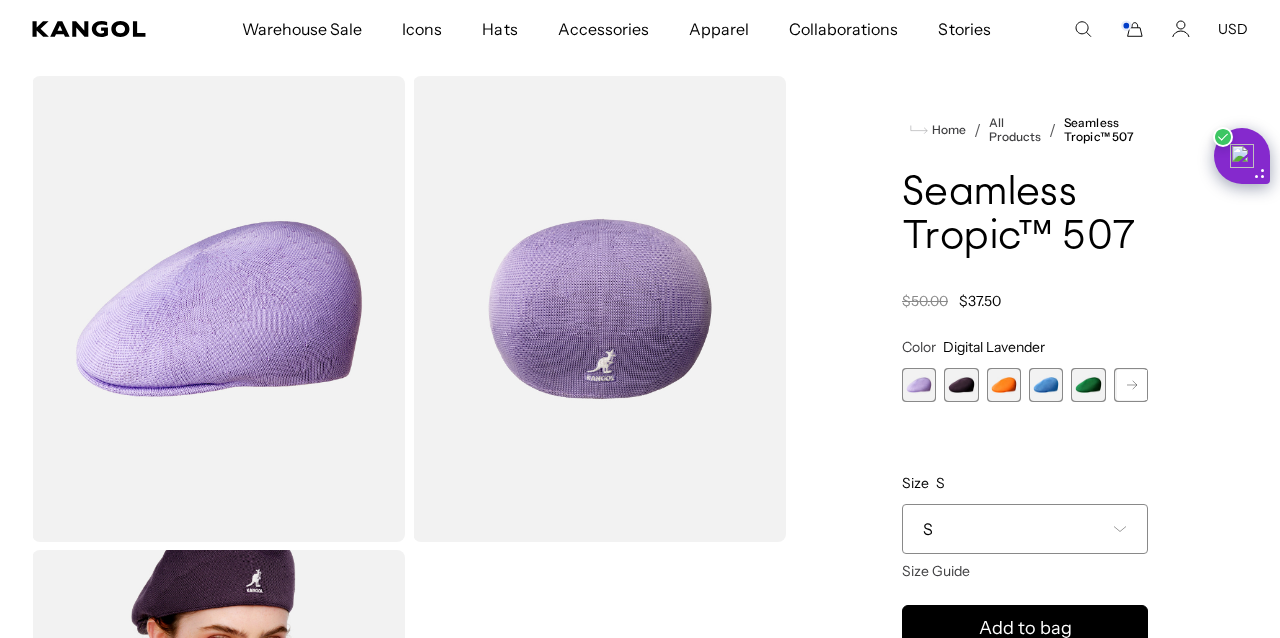 click at bounding box center (1004, 385) 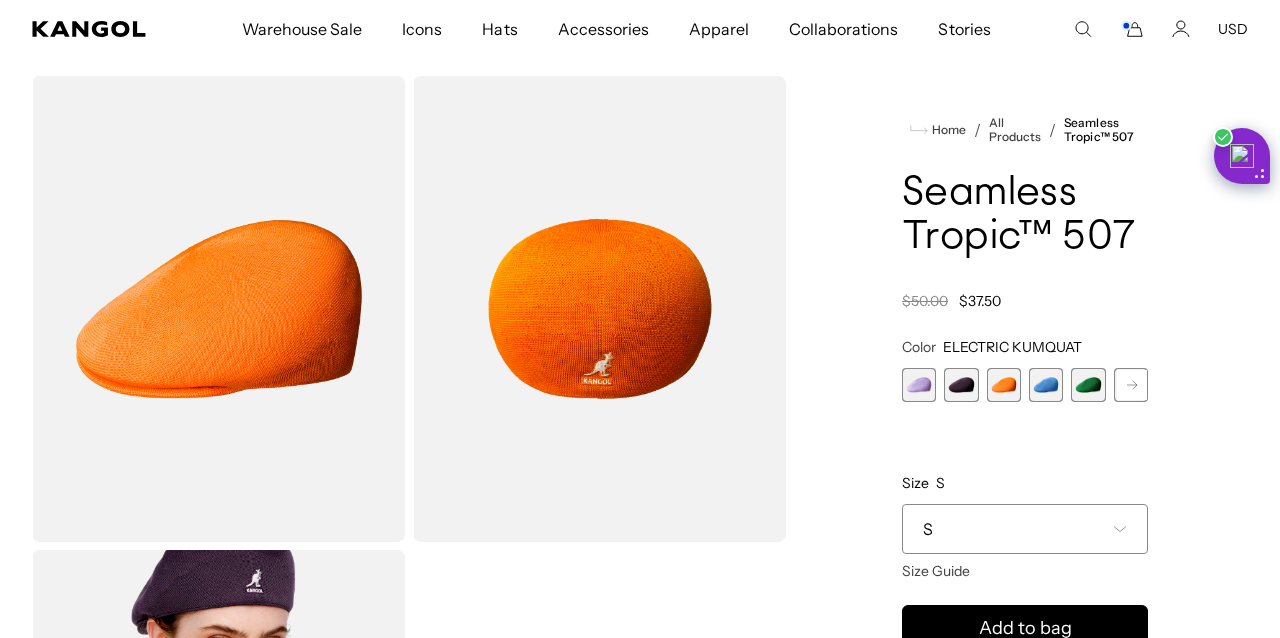 scroll, scrollTop: 0, scrollLeft: 0, axis: both 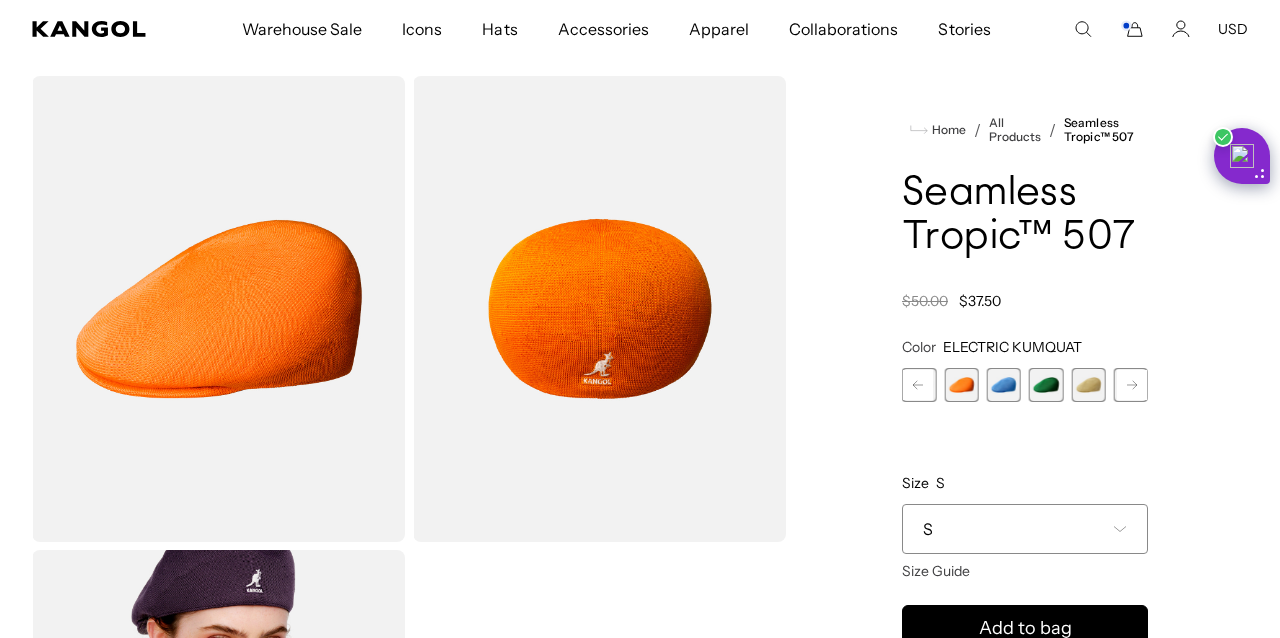 click 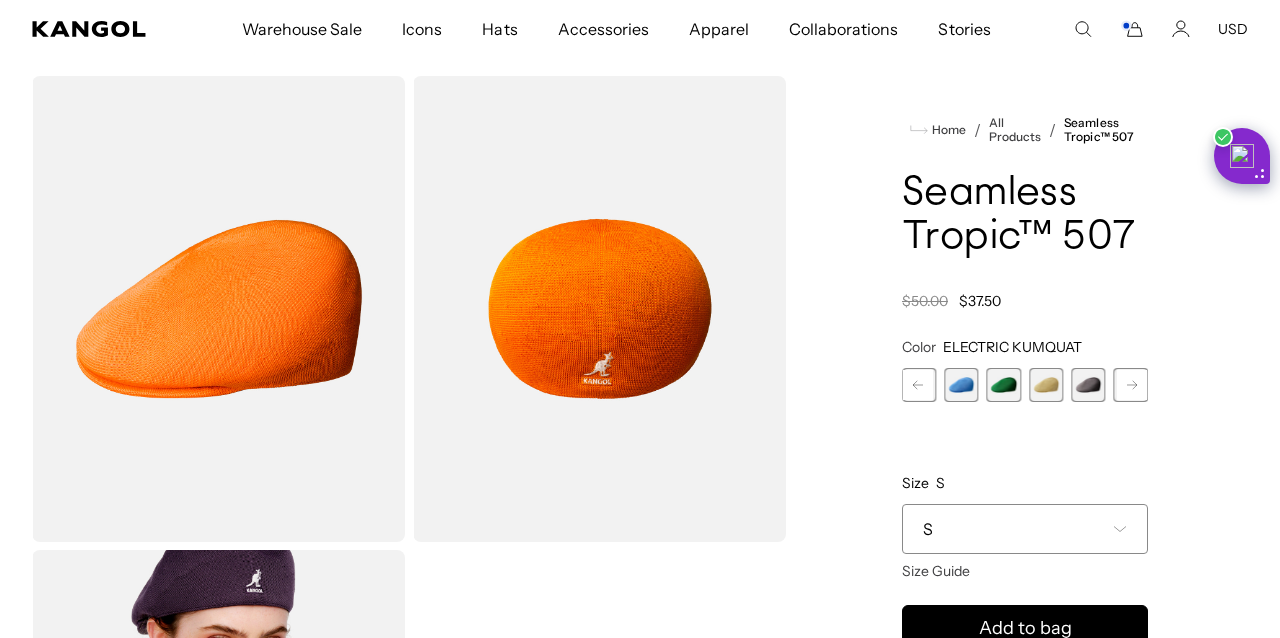 click 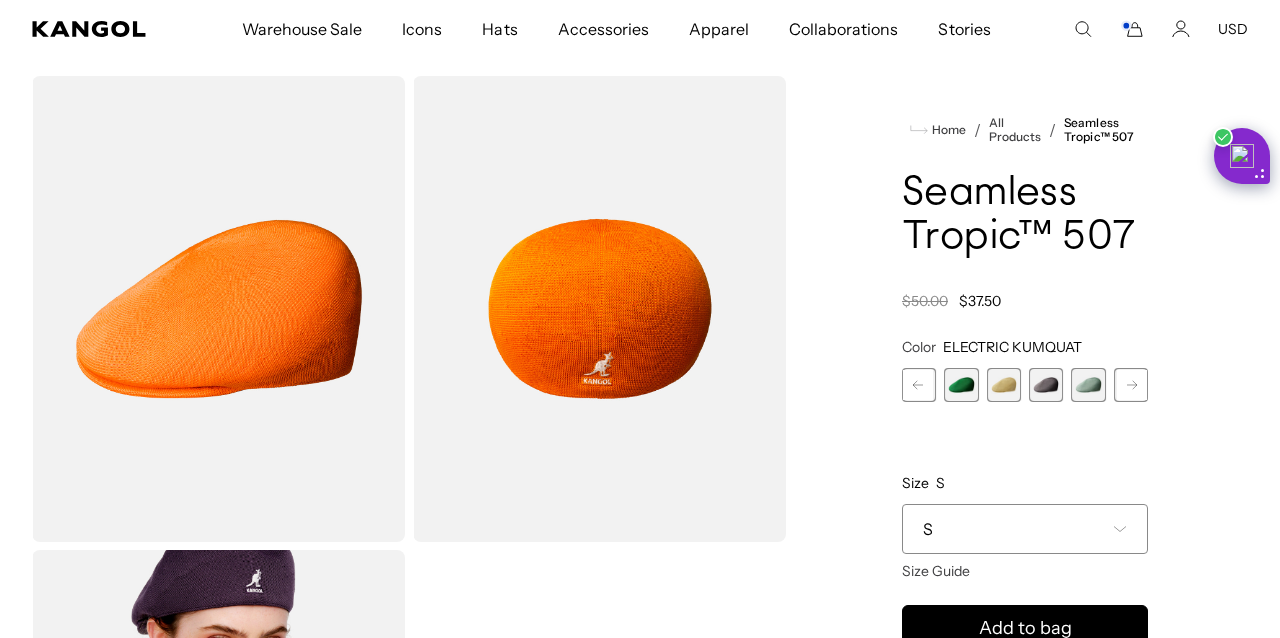 click 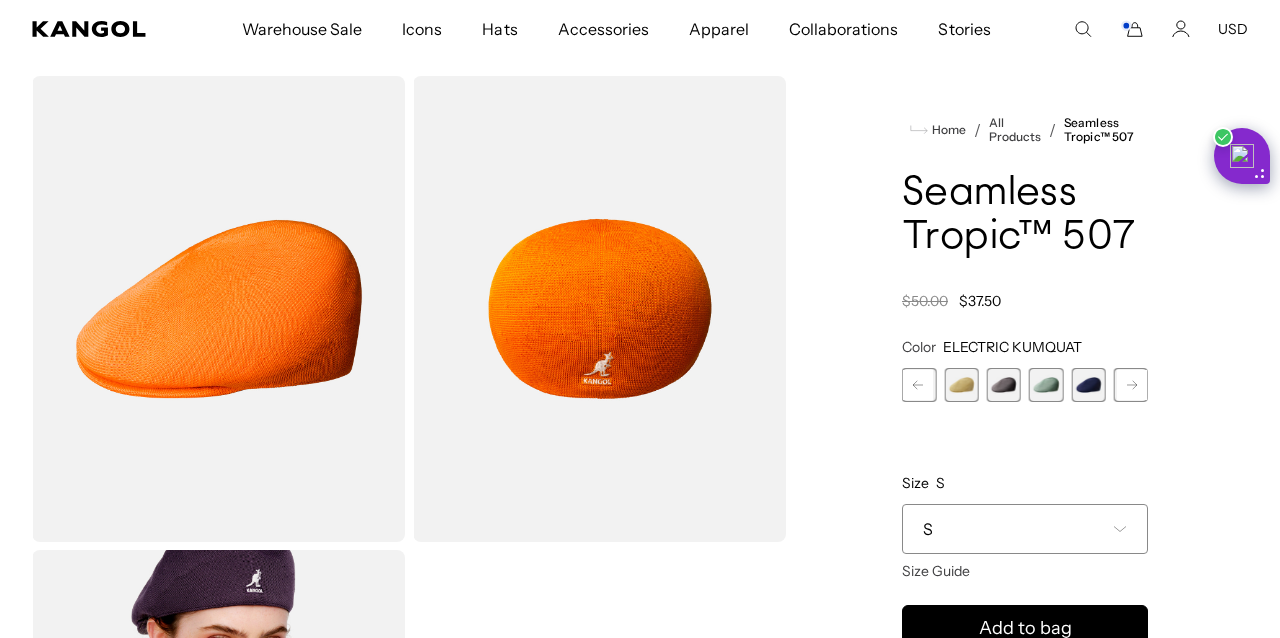 click 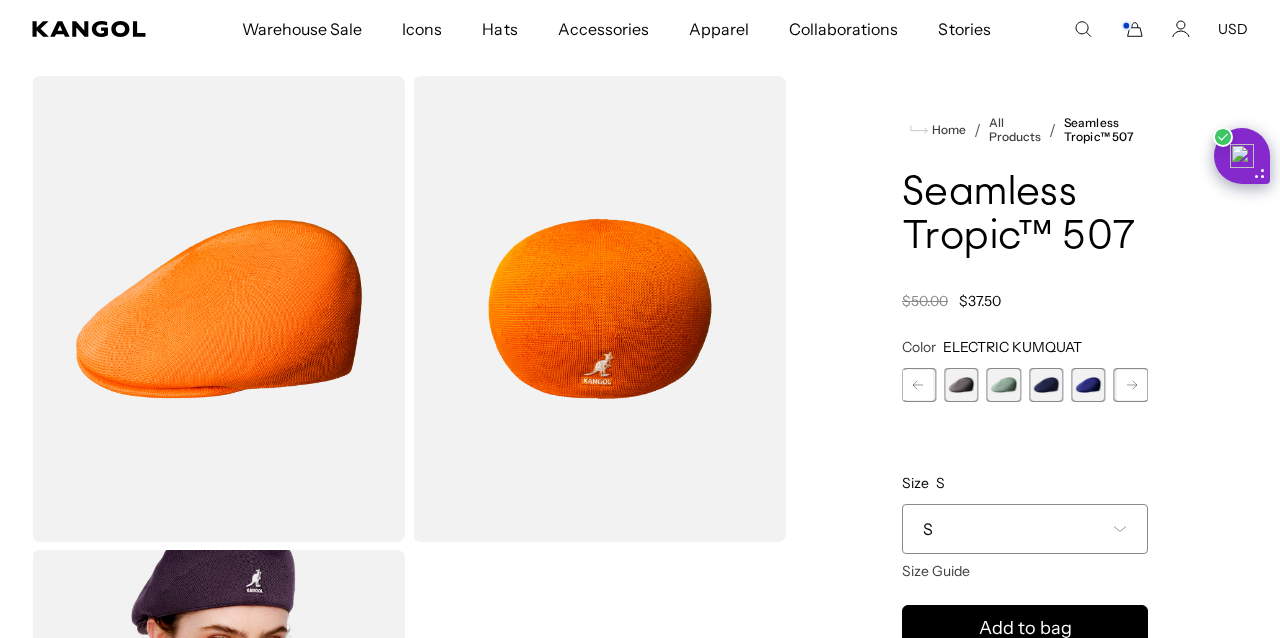 click 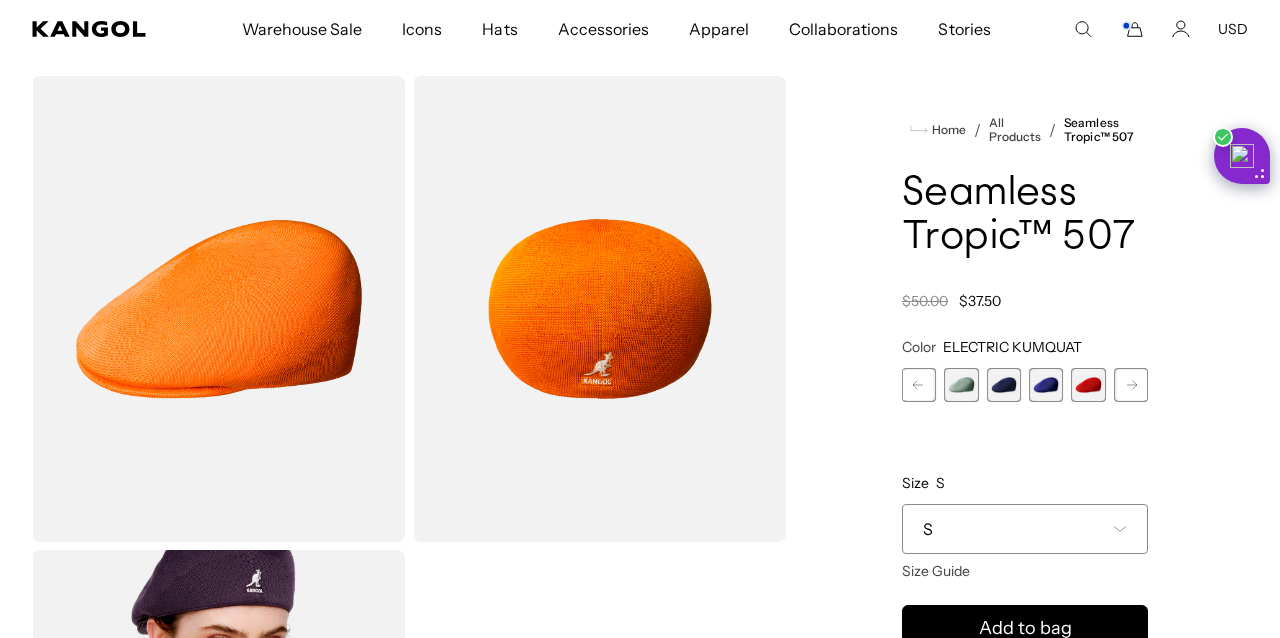 scroll, scrollTop: 0, scrollLeft: 0, axis: both 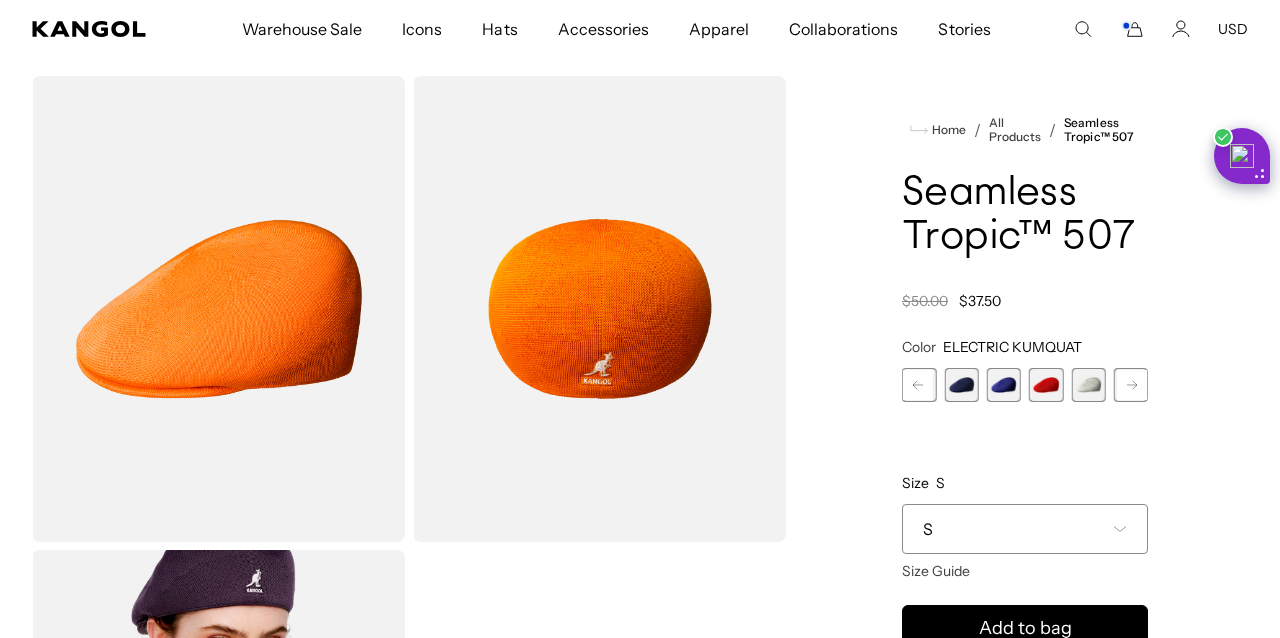 click 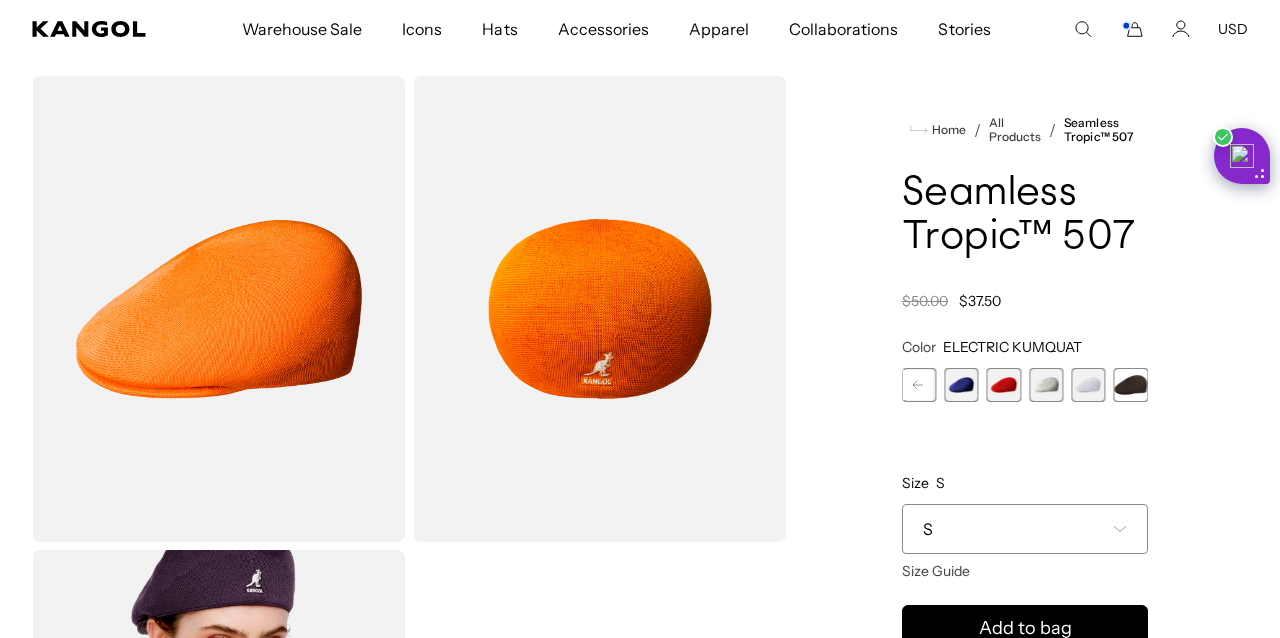 click at bounding box center [1131, 385] 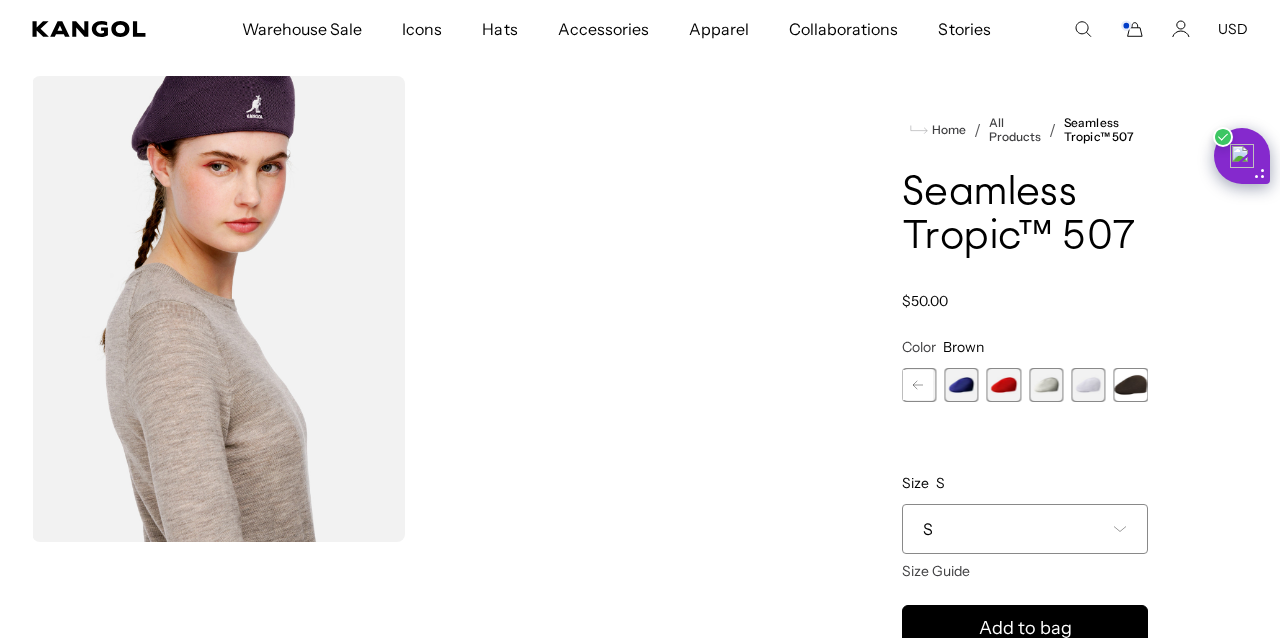 scroll, scrollTop: 0, scrollLeft: 412, axis: horizontal 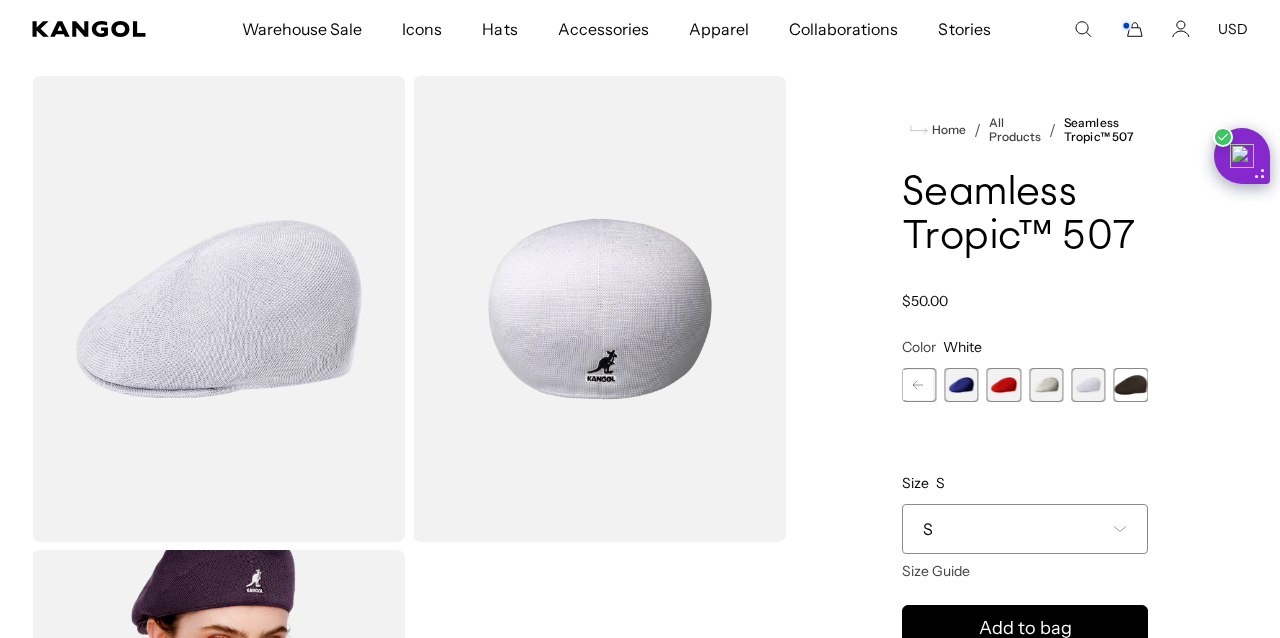 click at bounding box center (1046, 385) 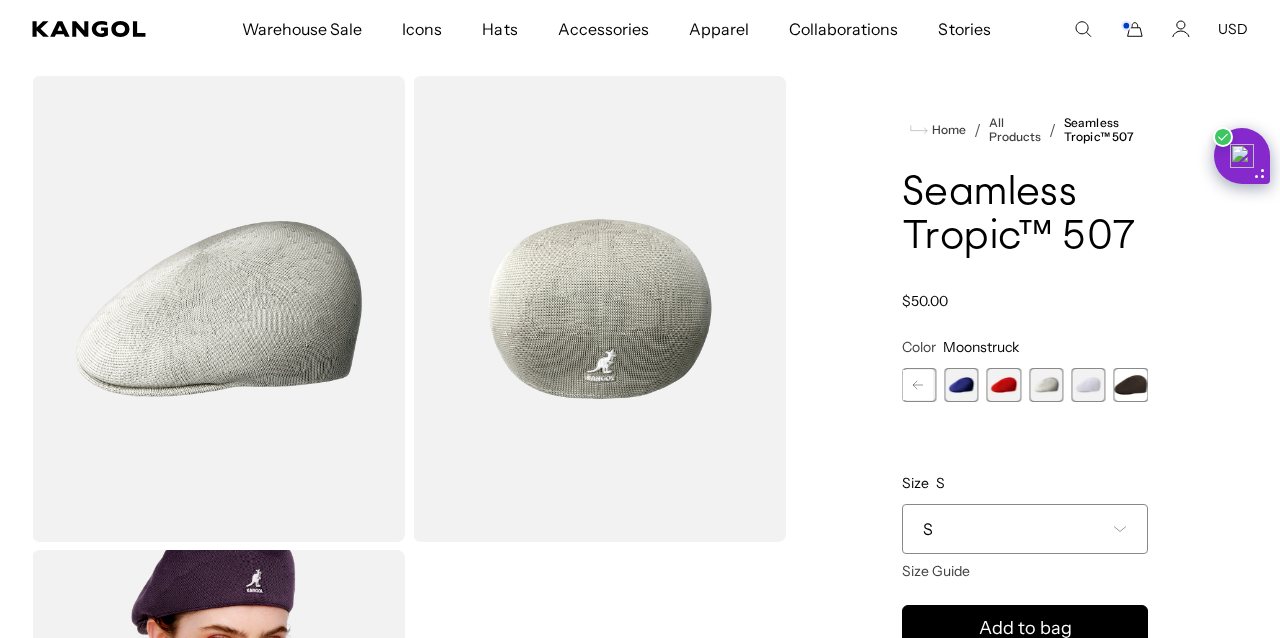 scroll, scrollTop: 0, scrollLeft: 0, axis: both 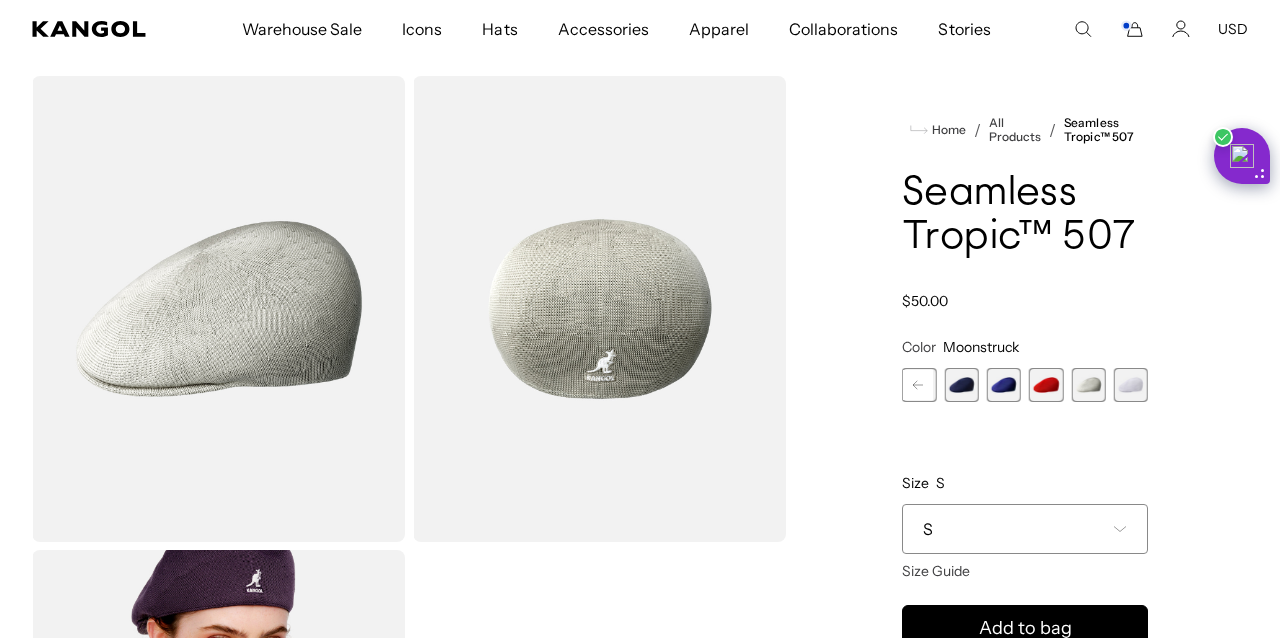 click 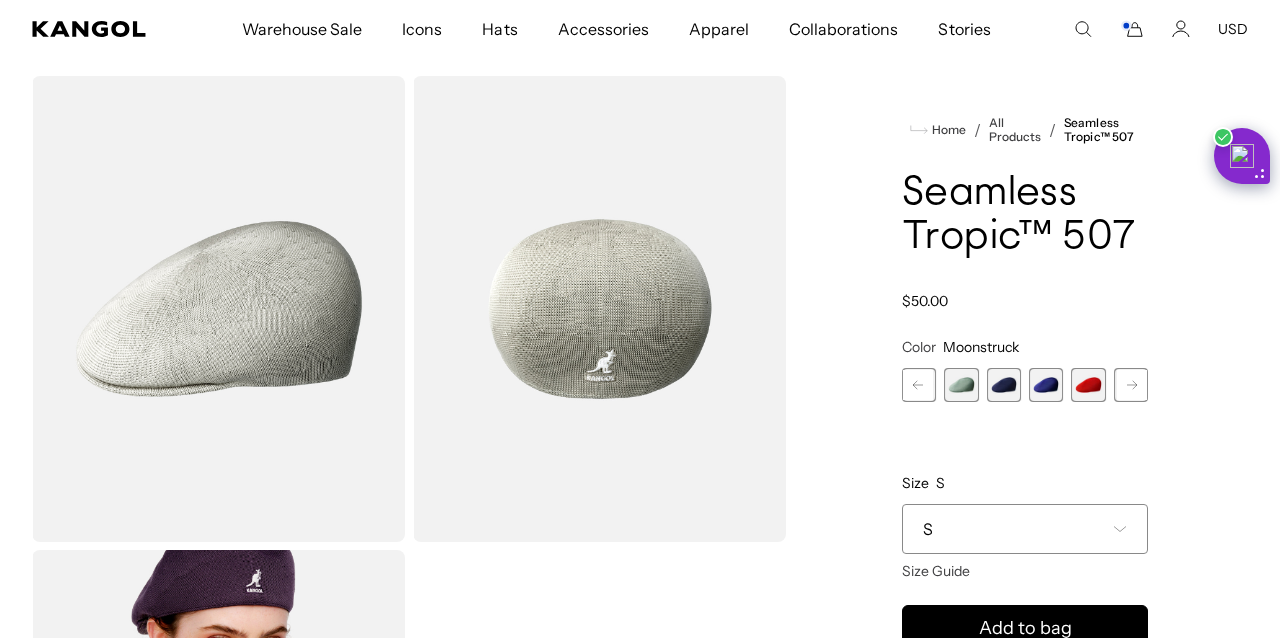 click 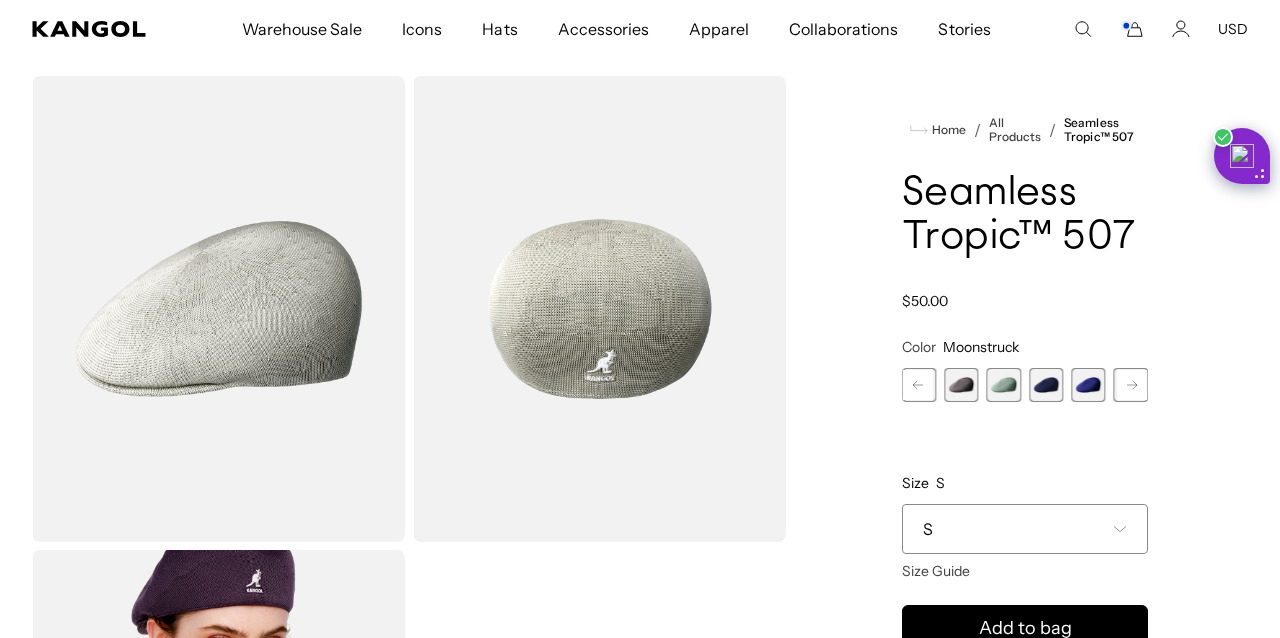 click 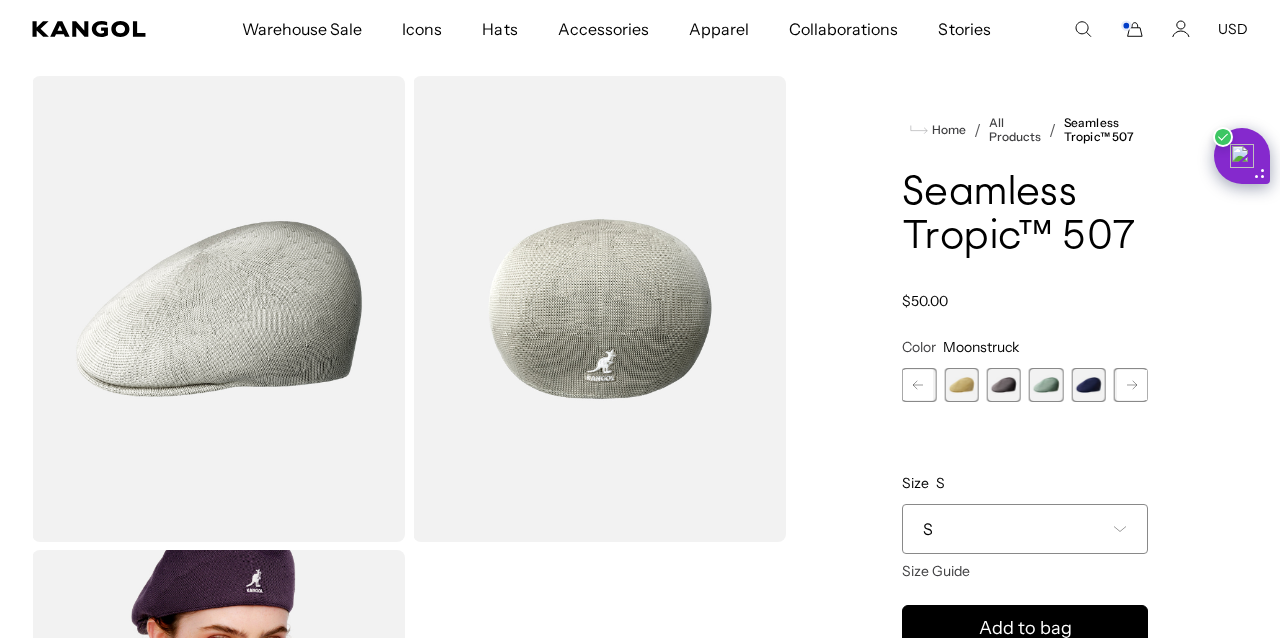 click 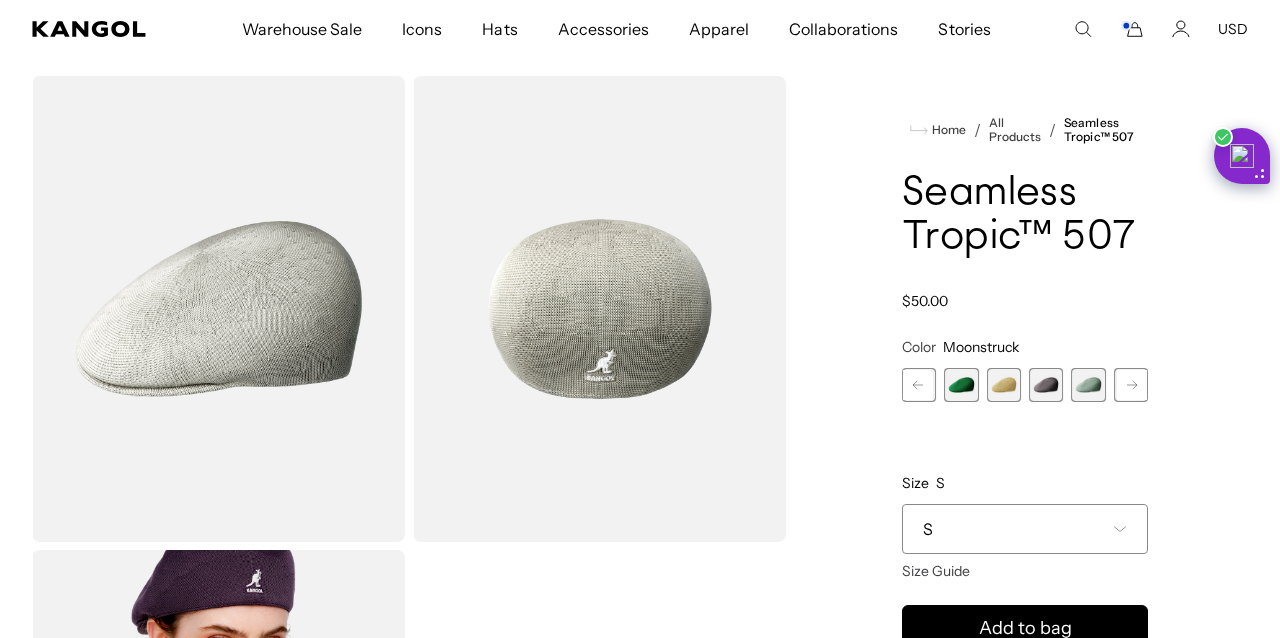 click 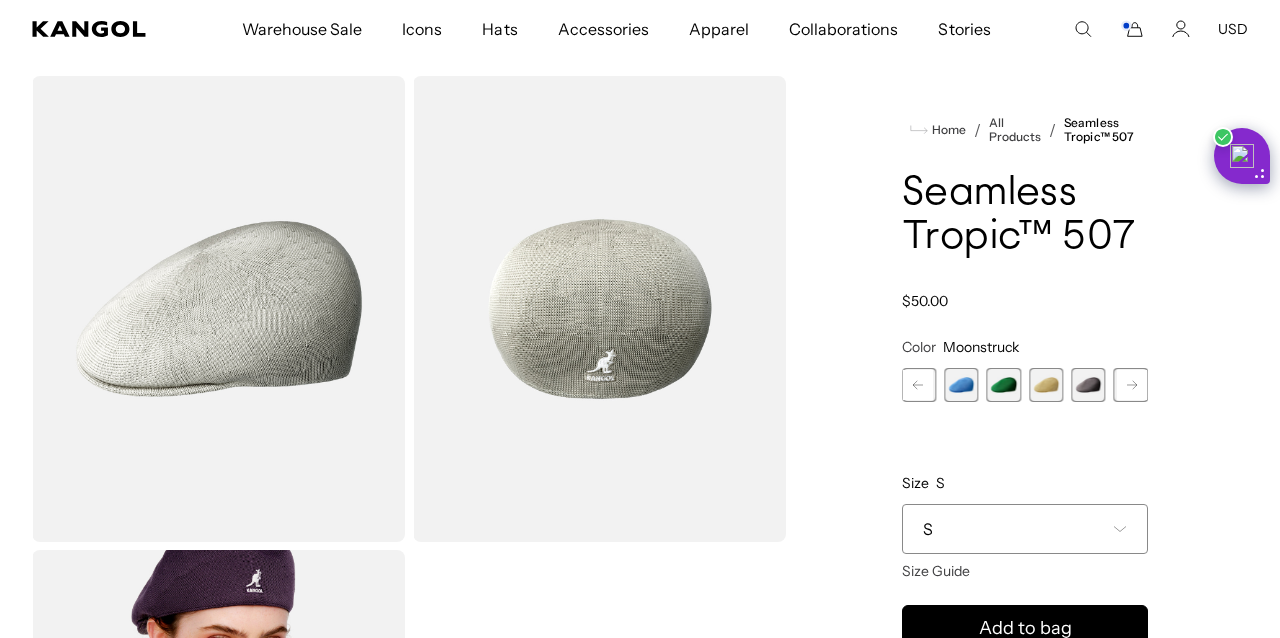 click 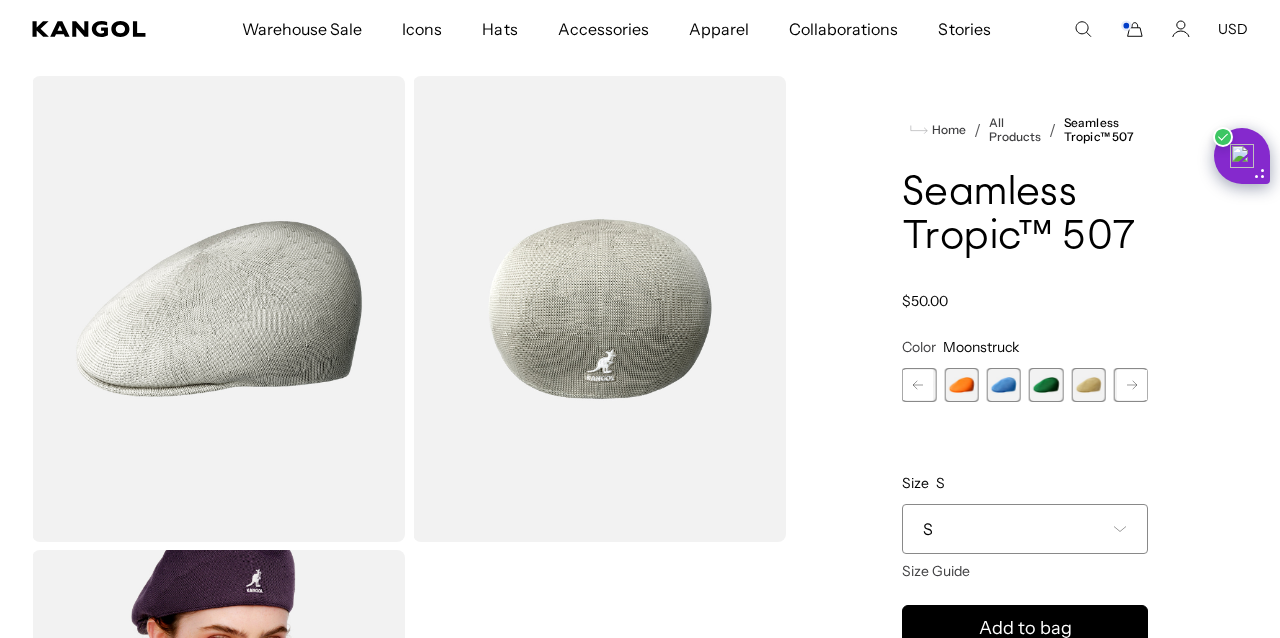 click 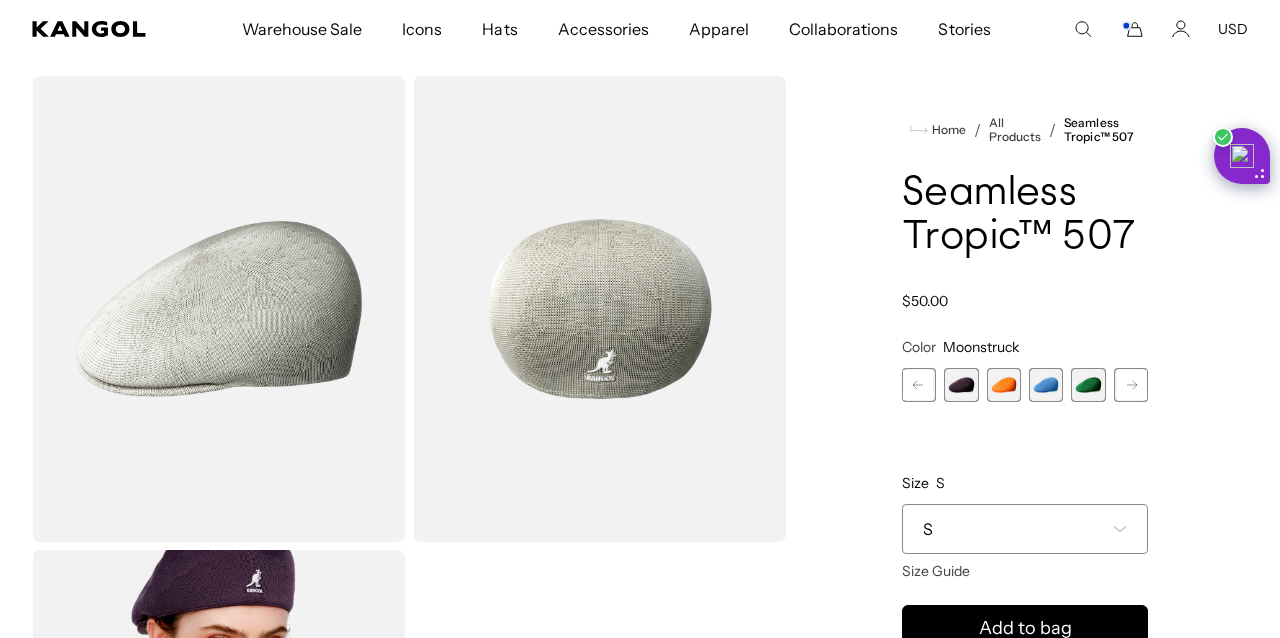 click 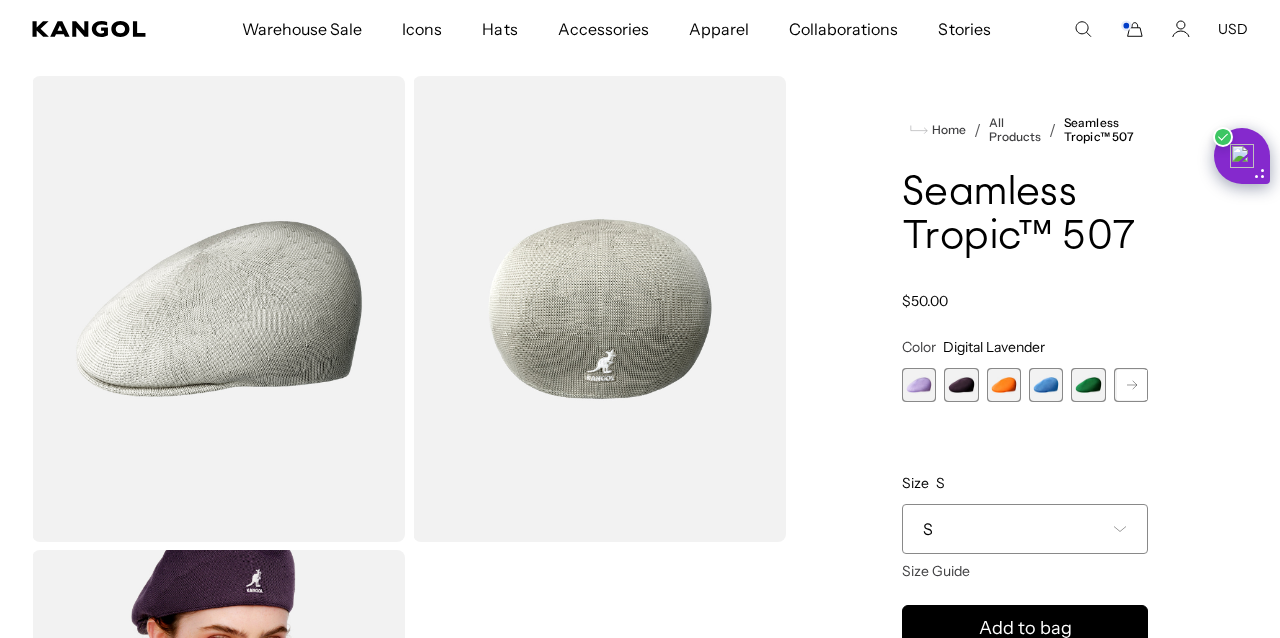 scroll, scrollTop: 0, scrollLeft: 412, axis: horizontal 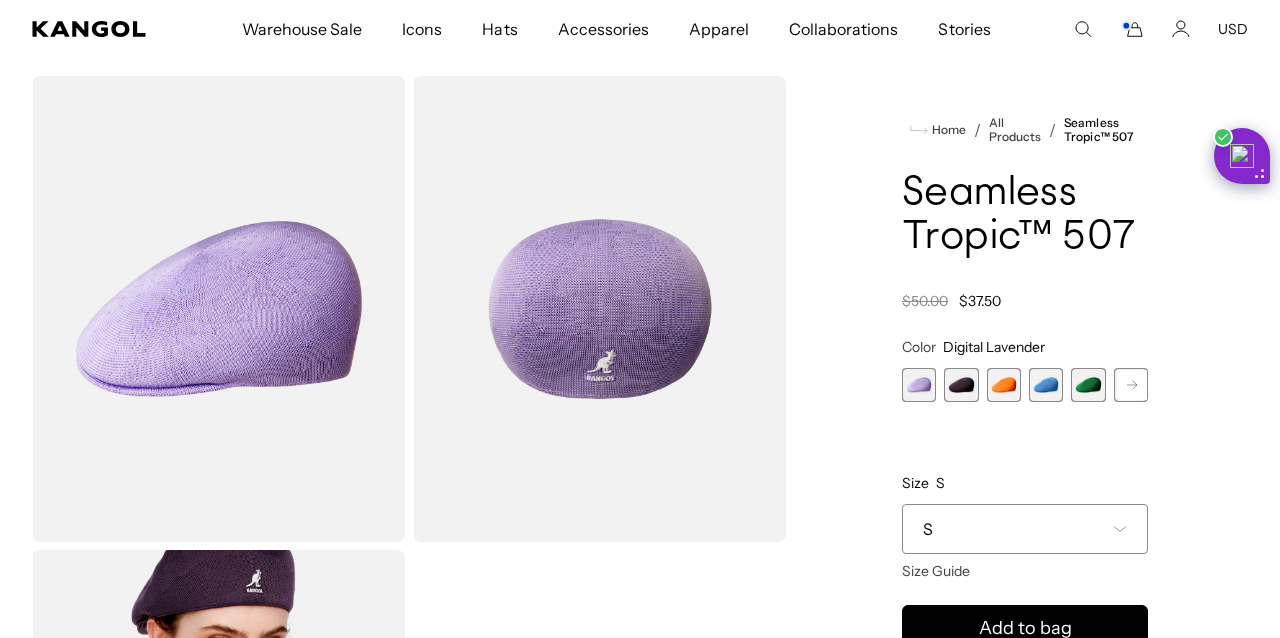 click at bounding box center [919, 385] 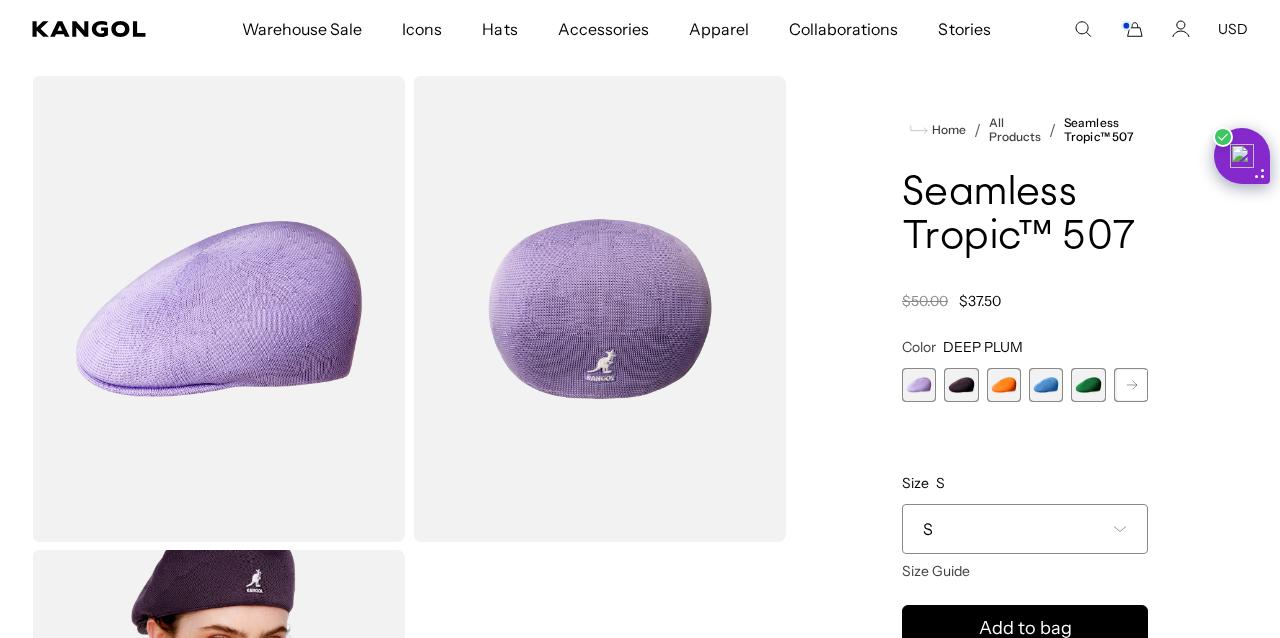 scroll, scrollTop: 0, scrollLeft: 0, axis: both 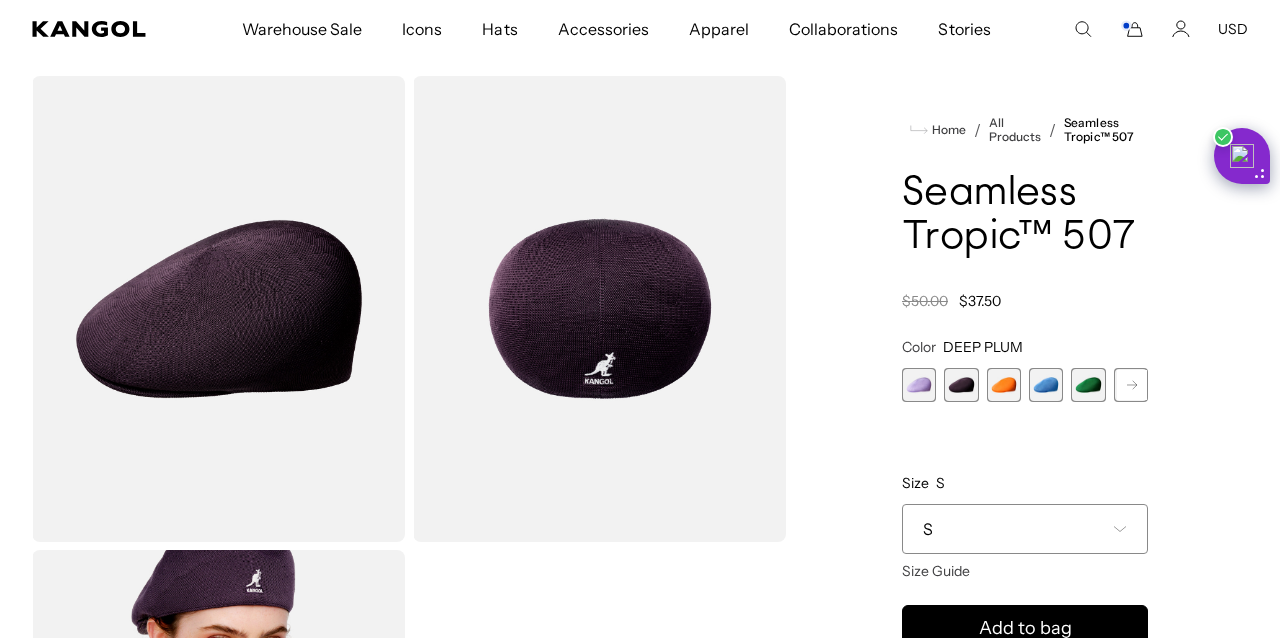 click at bounding box center [1004, 385] 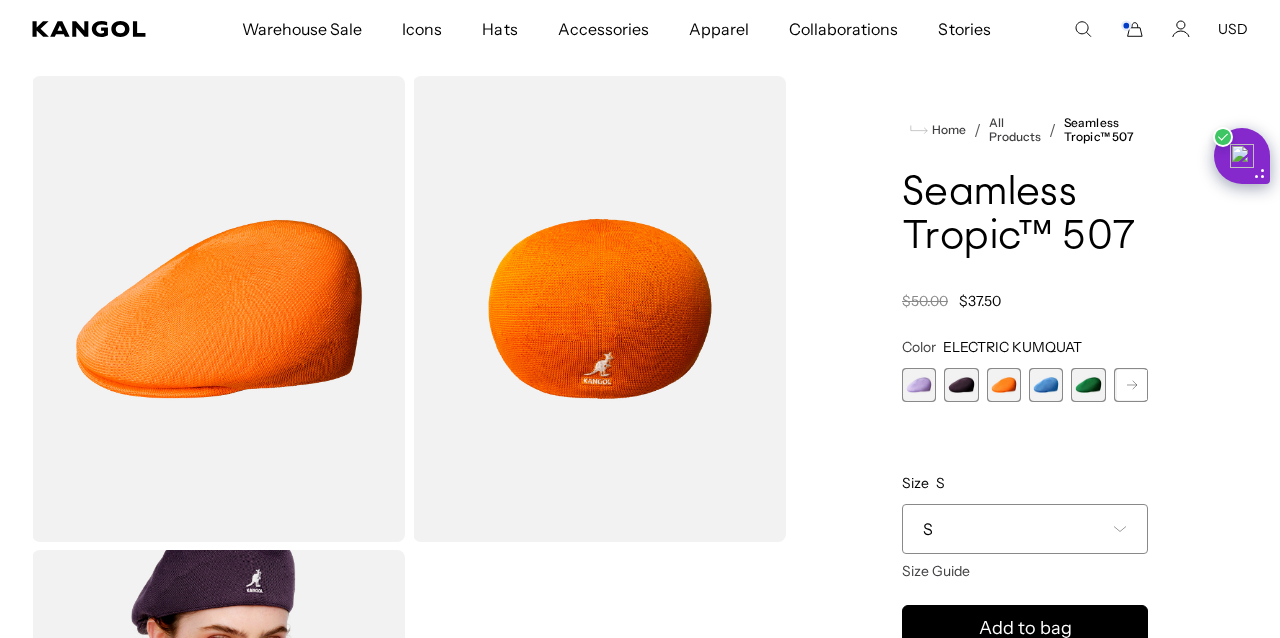 scroll, scrollTop: 0, scrollLeft: 412, axis: horizontal 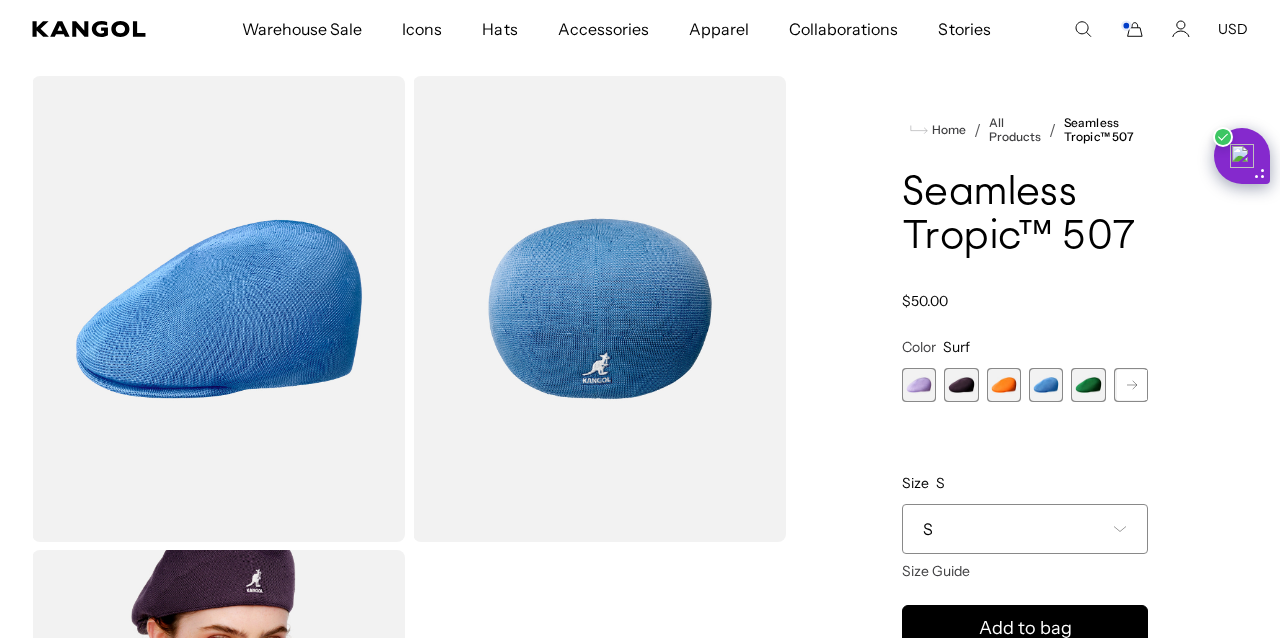 click at bounding box center (1088, 385) 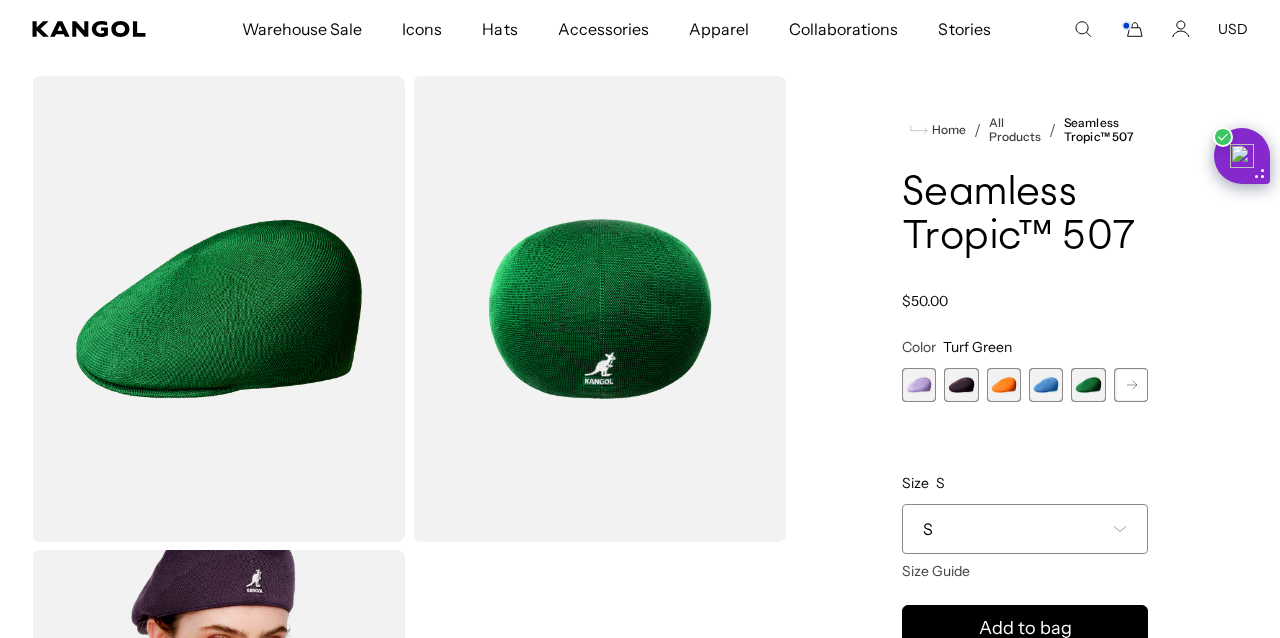 click at bounding box center [1004, 385] 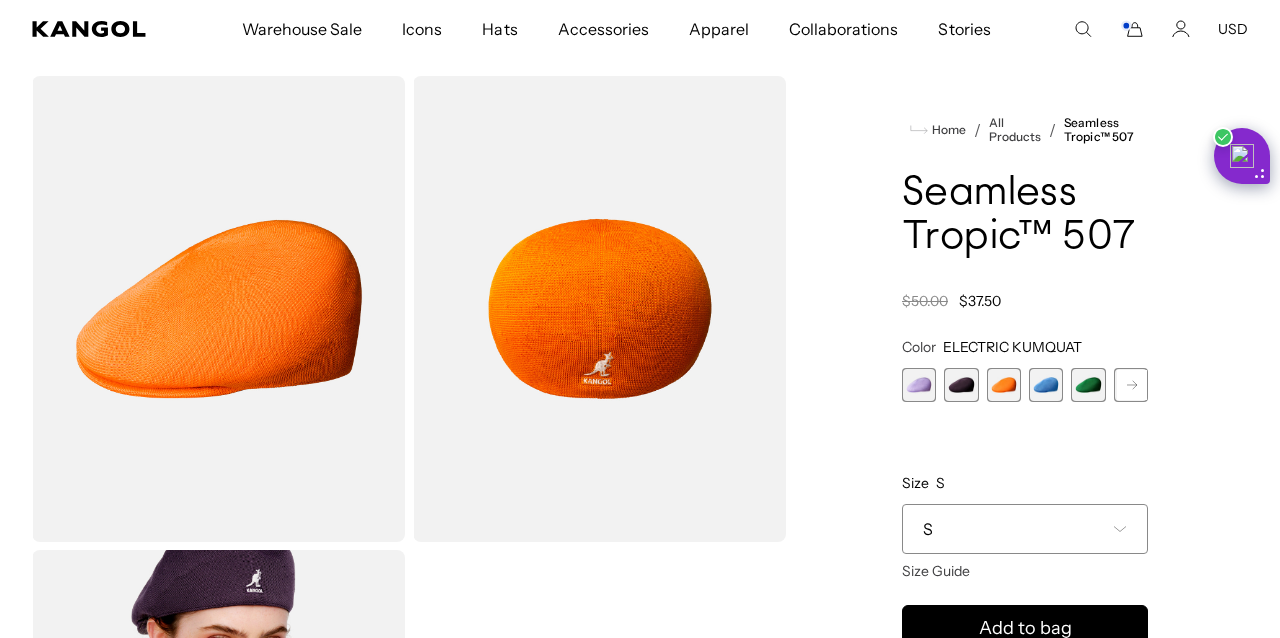 scroll, scrollTop: 0, scrollLeft: 412, axis: horizontal 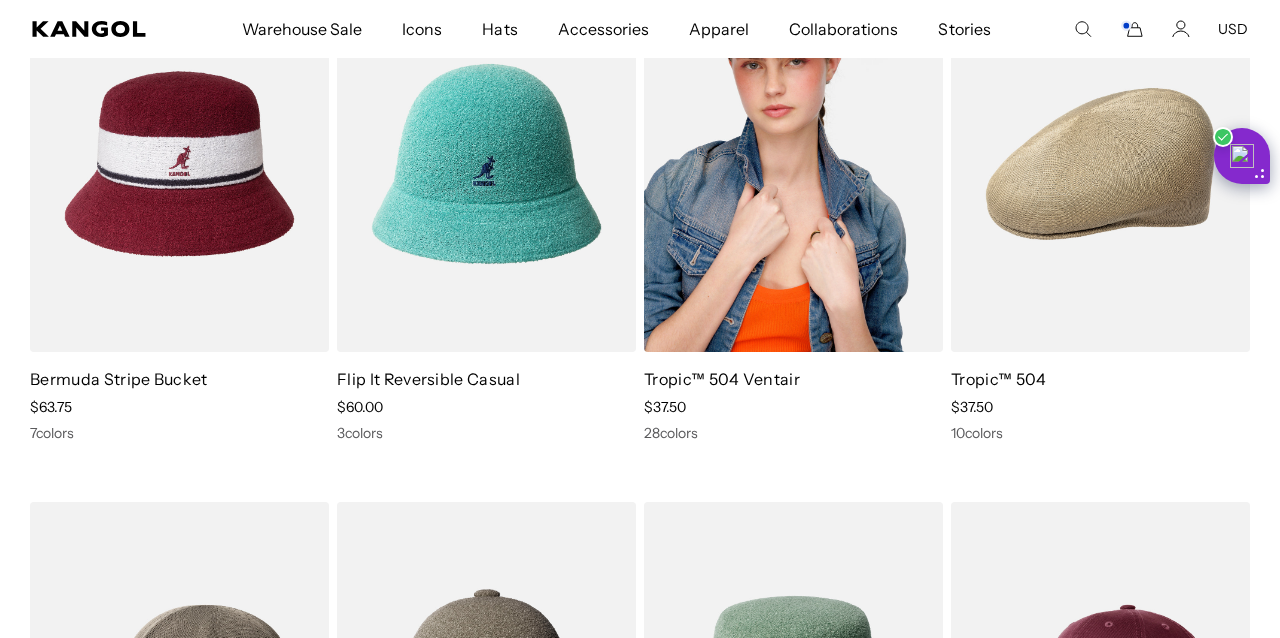 click at bounding box center (793, 163) 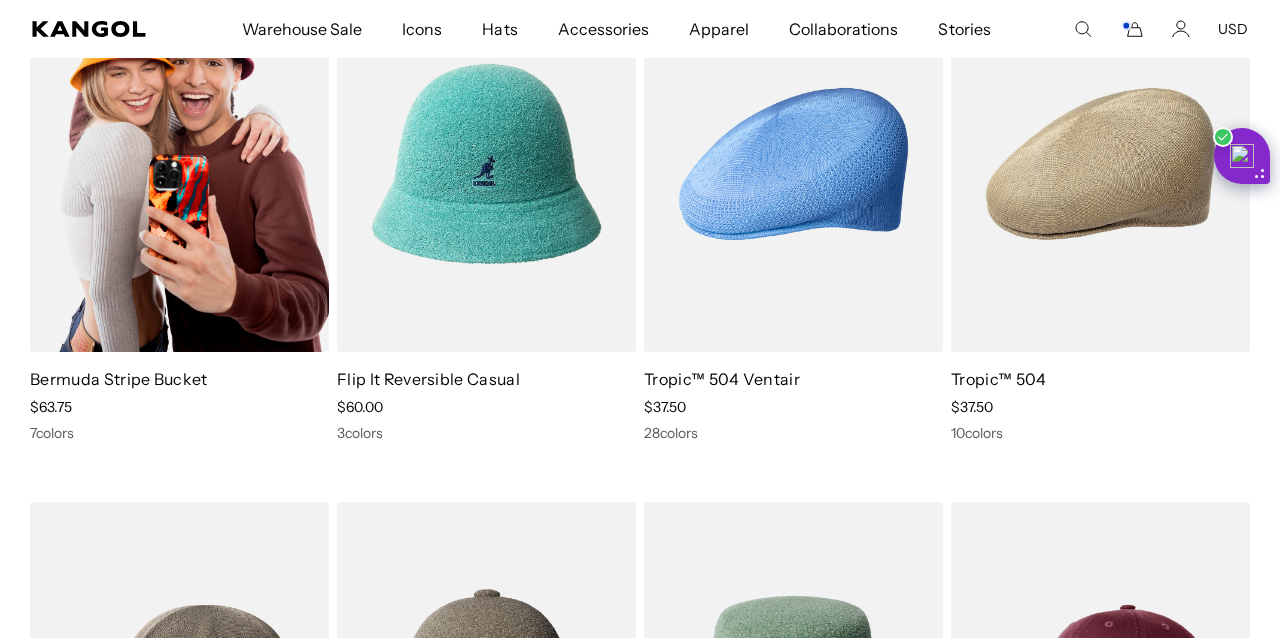 scroll, scrollTop: 0, scrollLeft: 0, axis: both 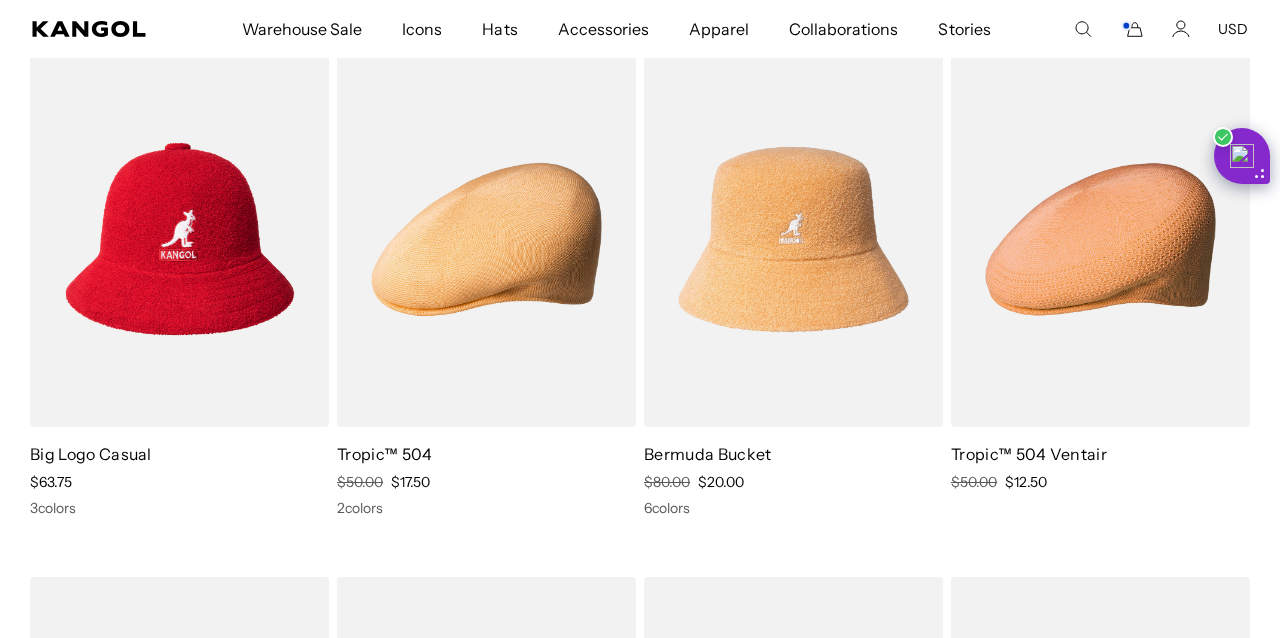 click at bounding box center (486, 239) 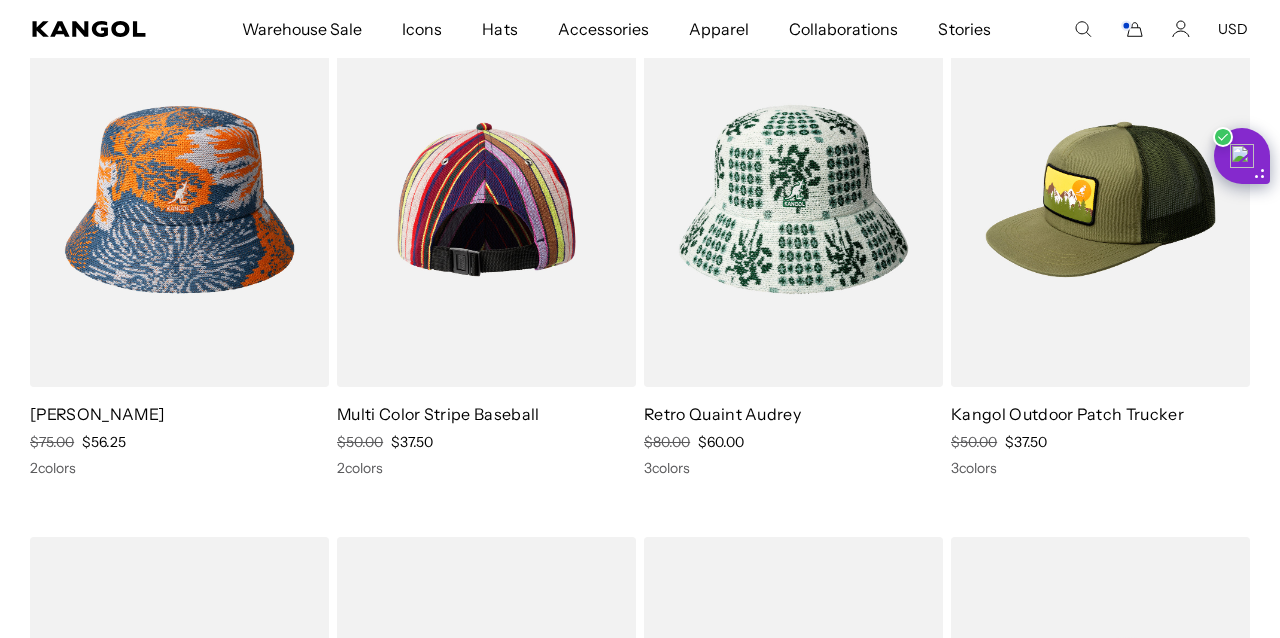scroll, scrollTop: 2863, scrollLeft: 0, axis: vertical 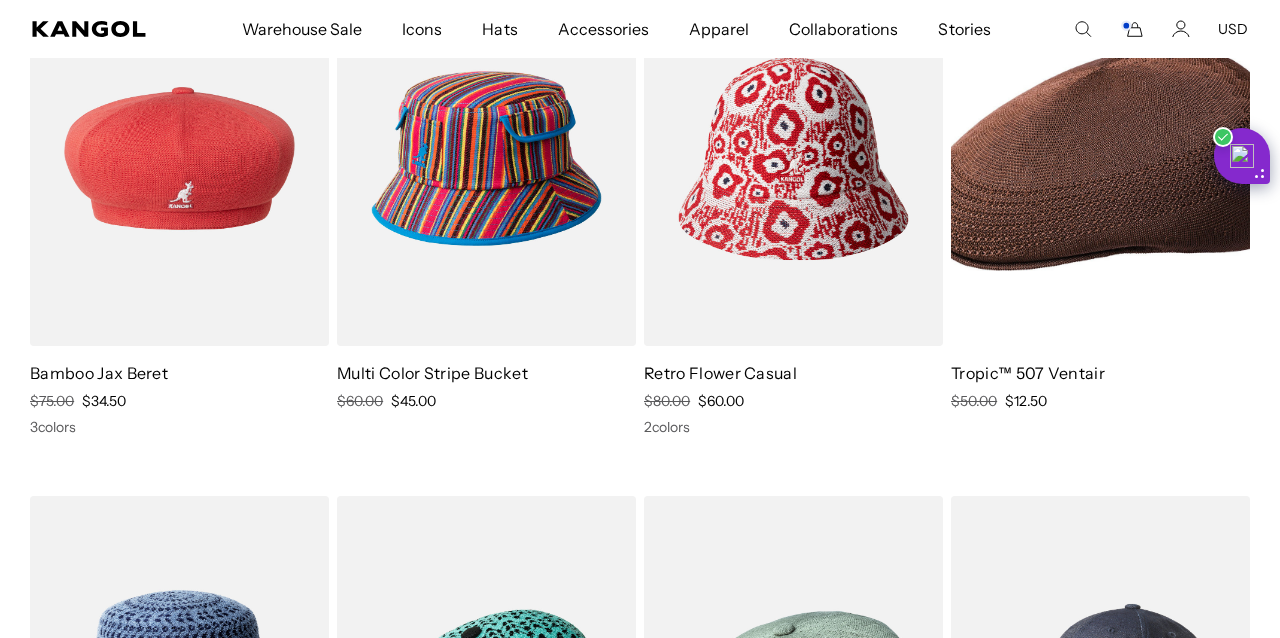 click at bounding box center [1100, 158] 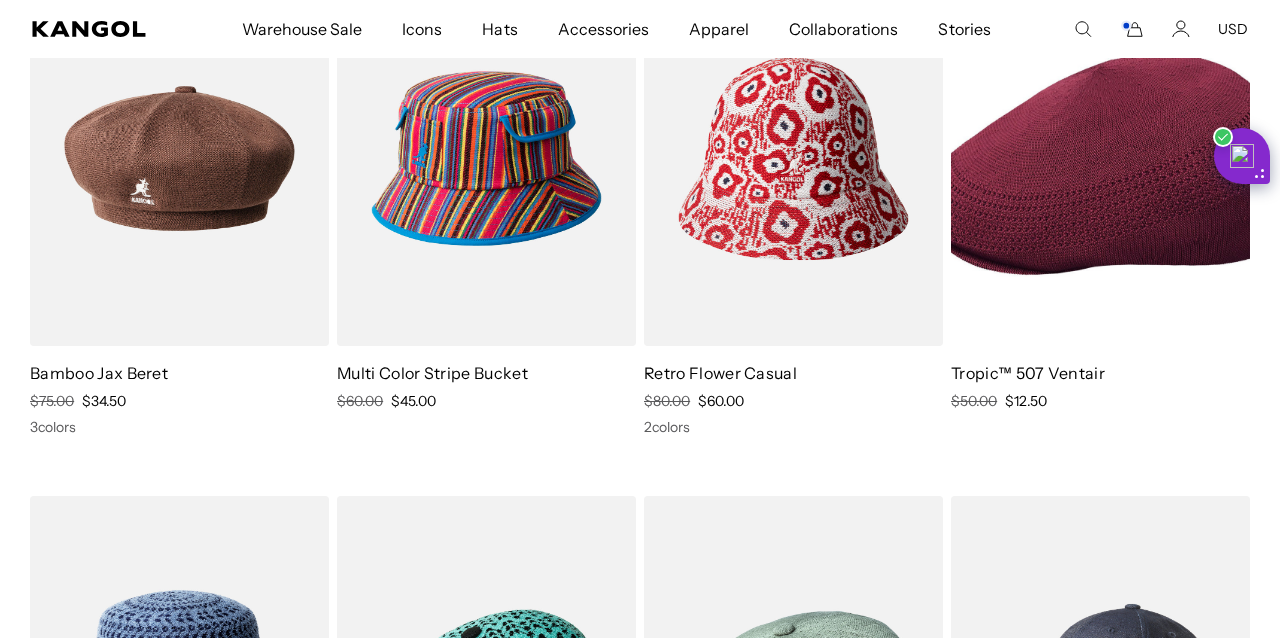 scroll, scrollTop: 0, scrollLeft: 412, axis: horizontal 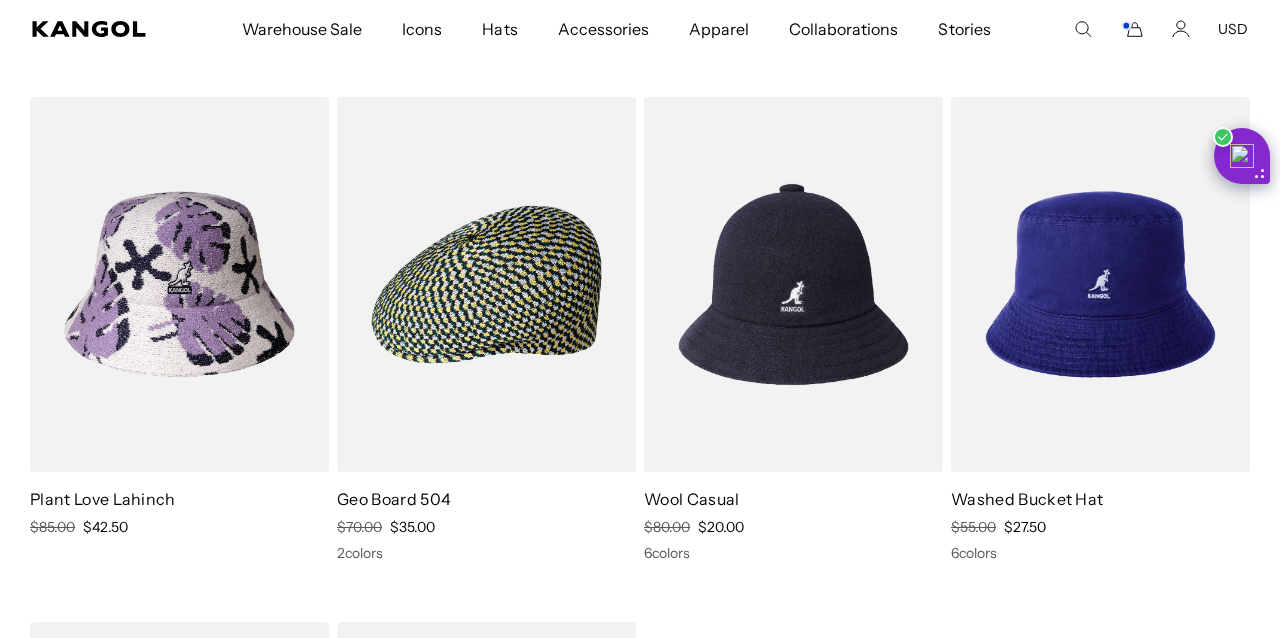 click at bounding box center [793, 284] 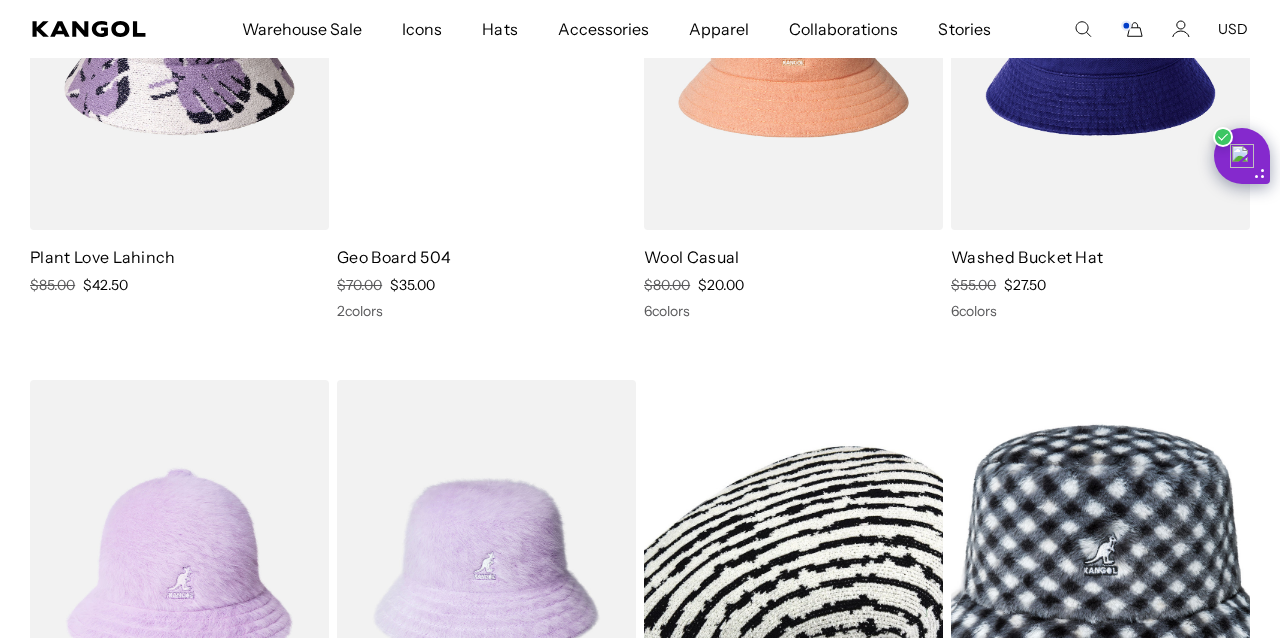 scroll, scrollTop: 9924, scrollLeft: 0, axis: vertical 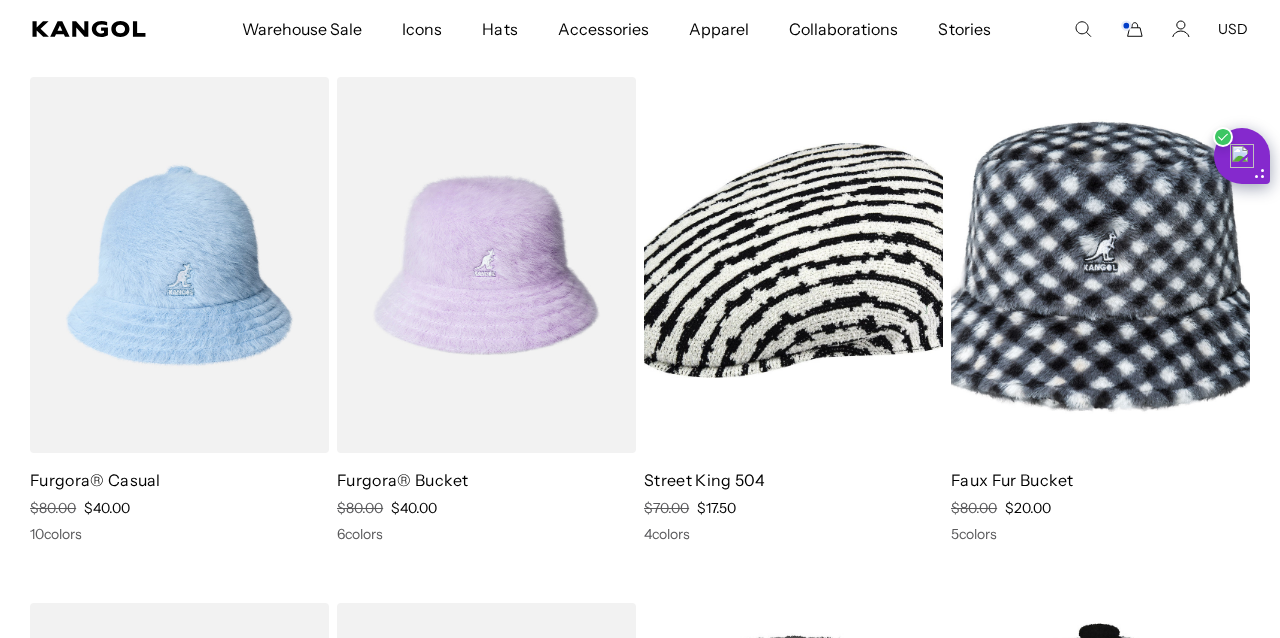 click at bounding box center [179, 264] 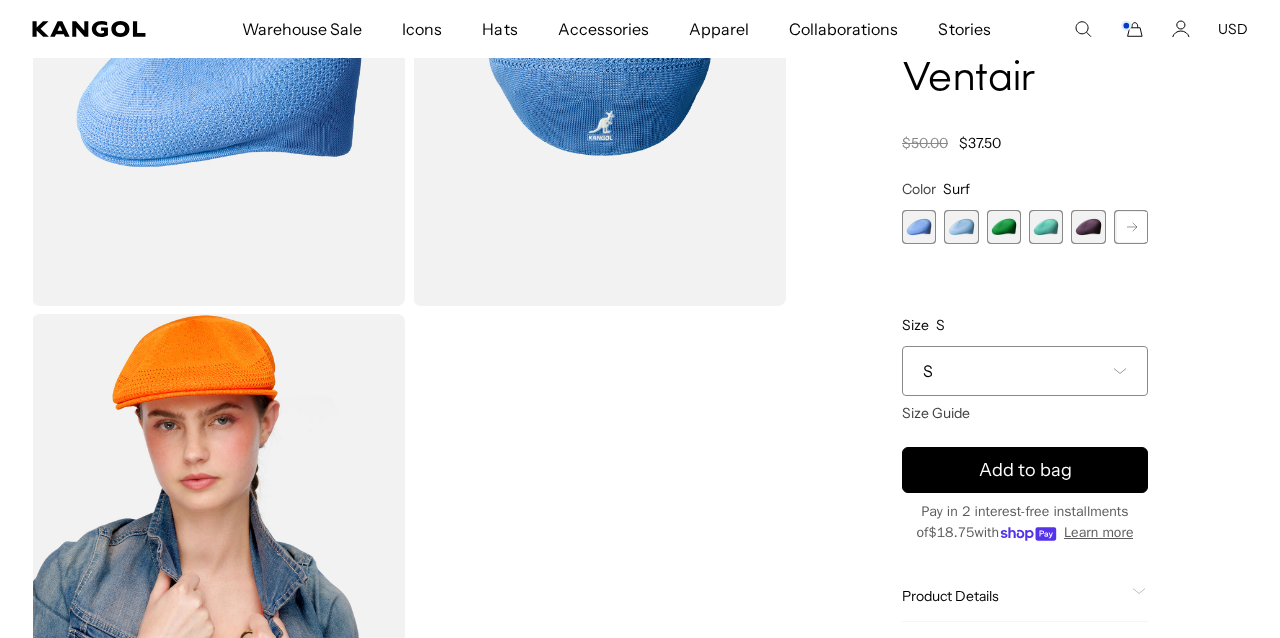 scroll, scrollTop: 0, scrollLeft: 0, axis: both 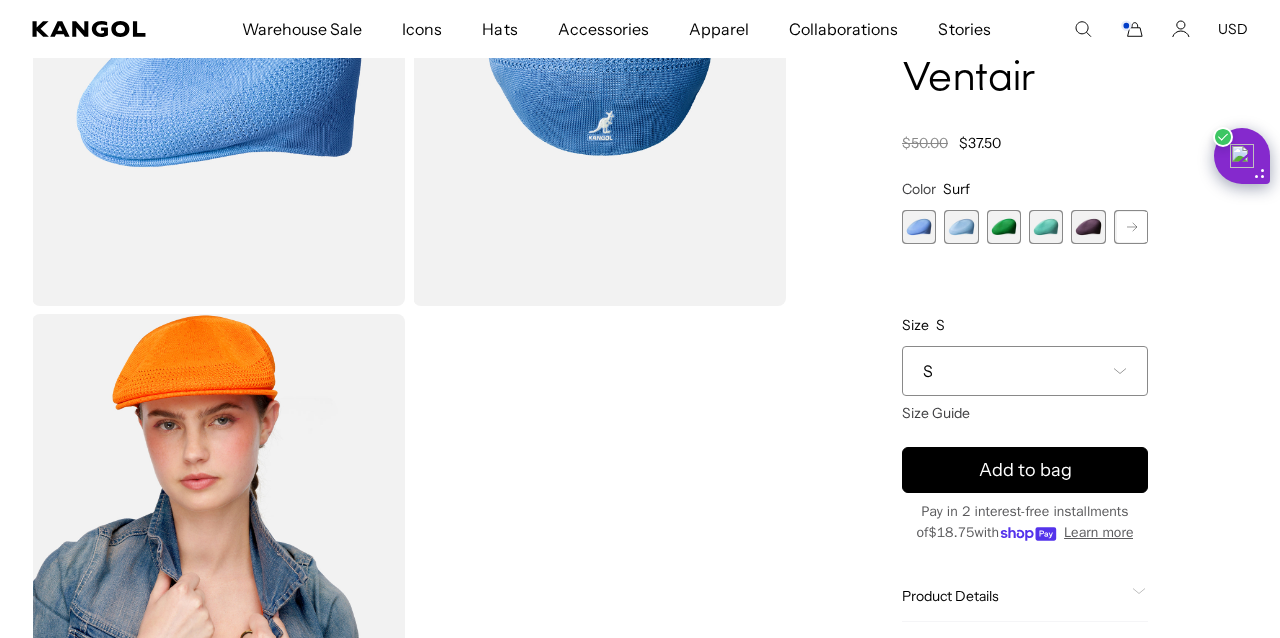 click 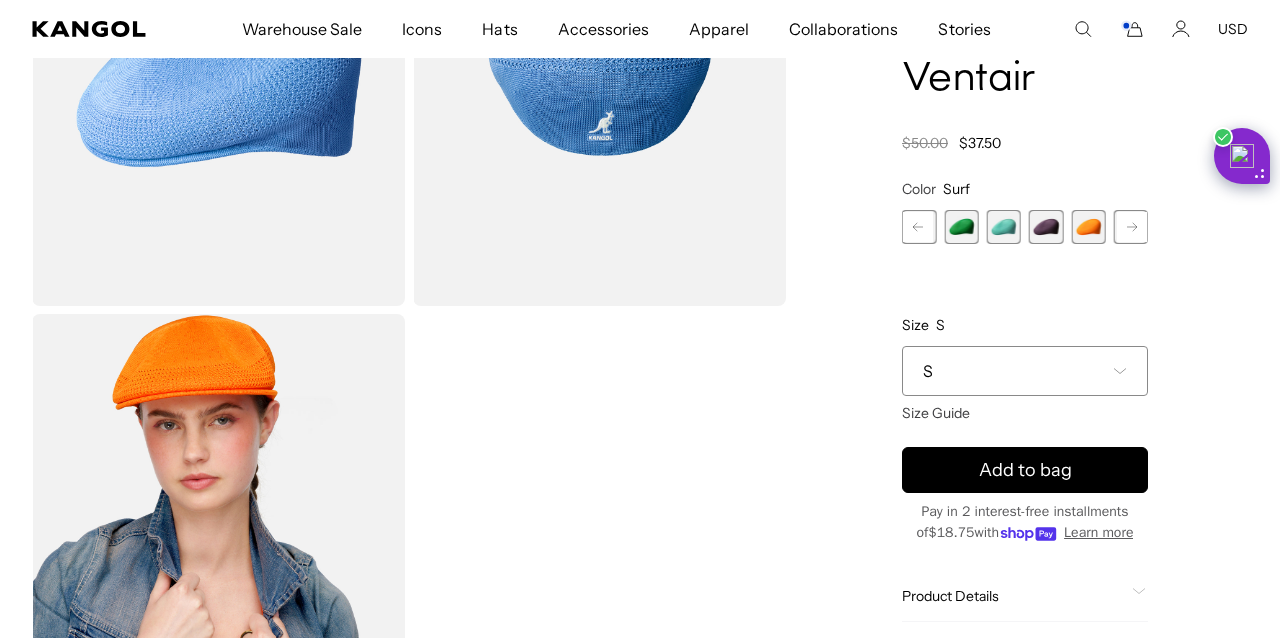 click at bounding box center [1088, 227] 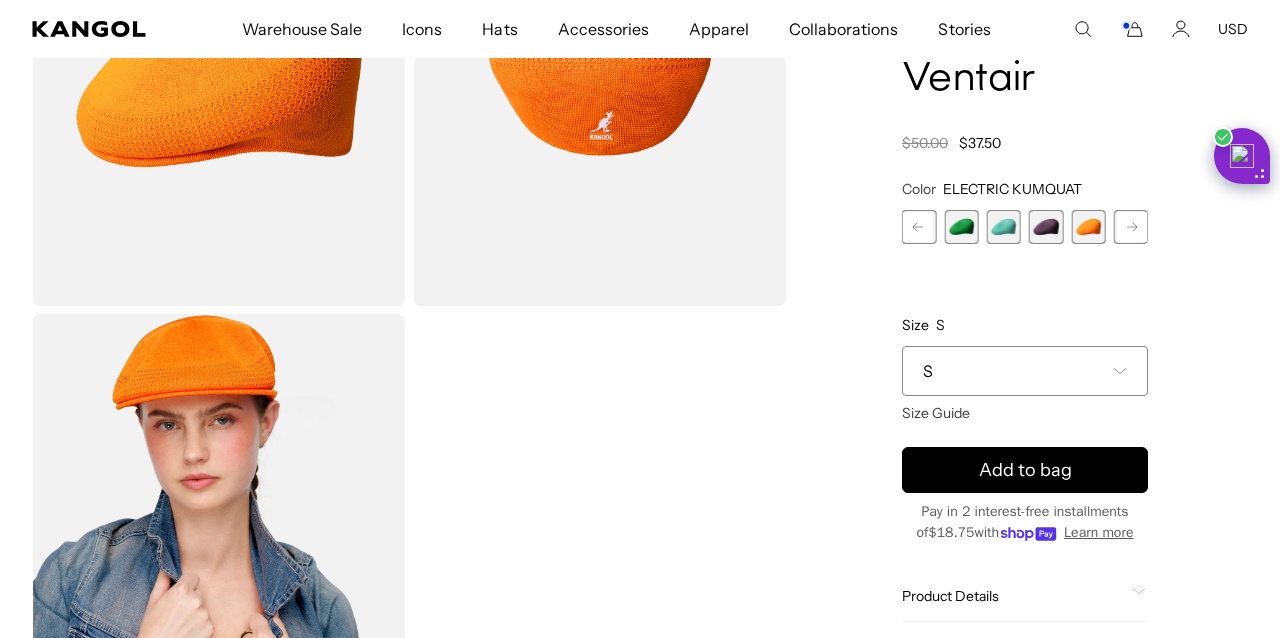 scroll, scrollTop: 0, scrollLeft: 0, axis: both 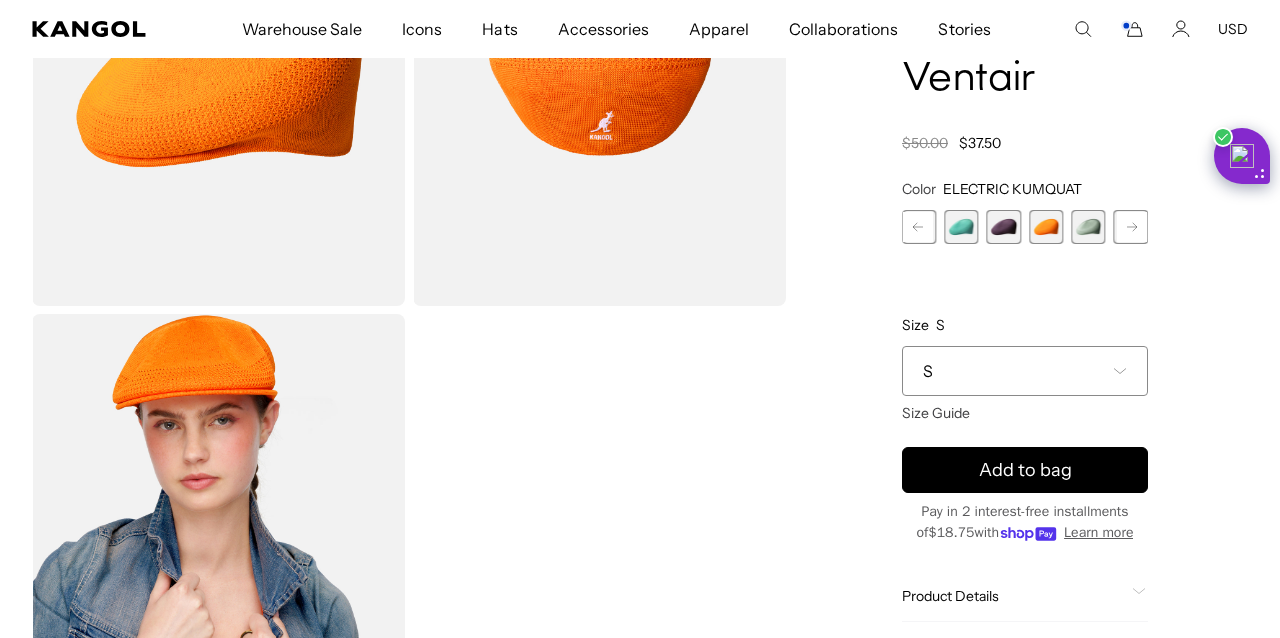 click 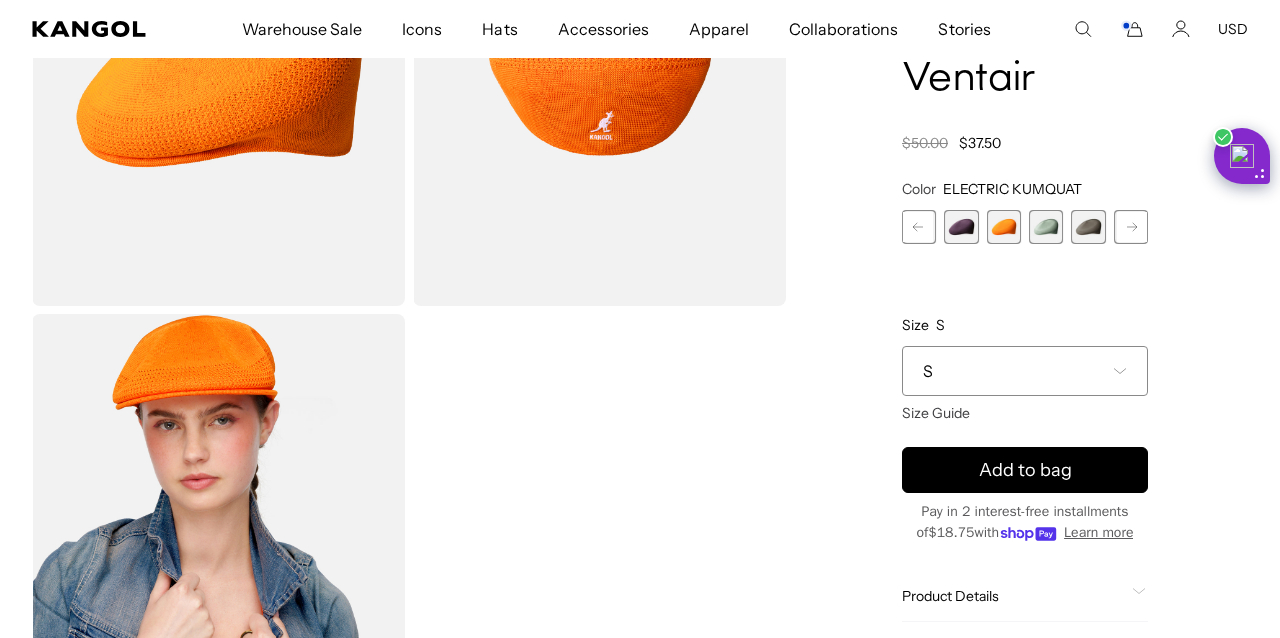 click 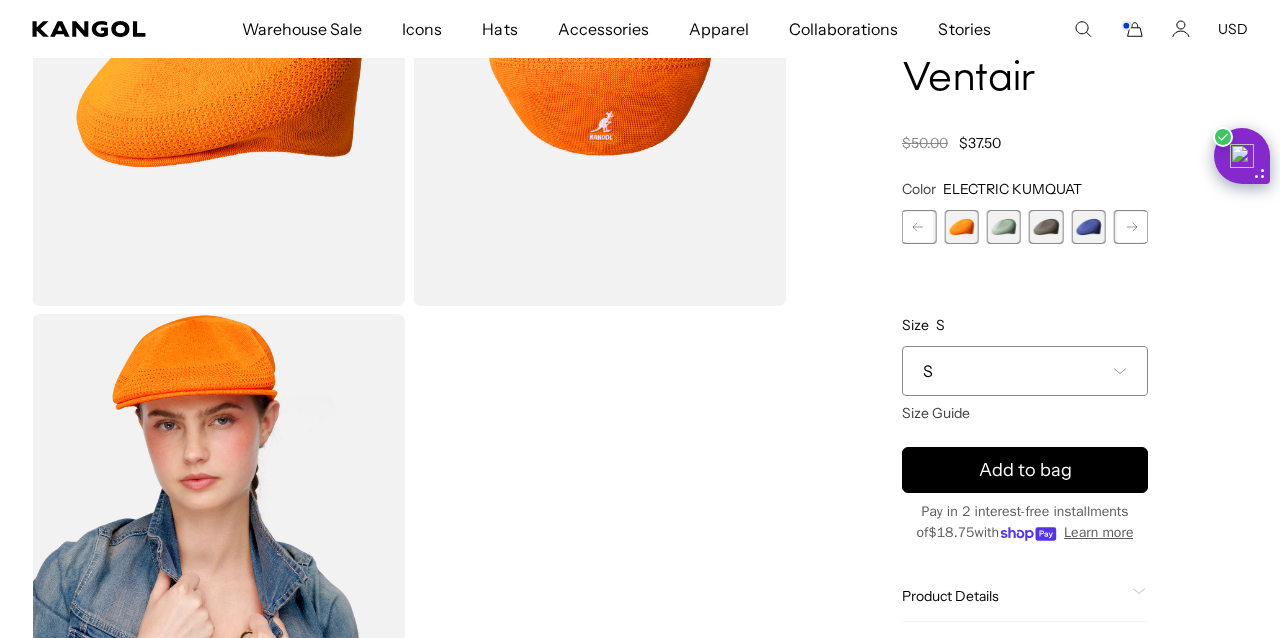 click at bounding box center (1004, 227) 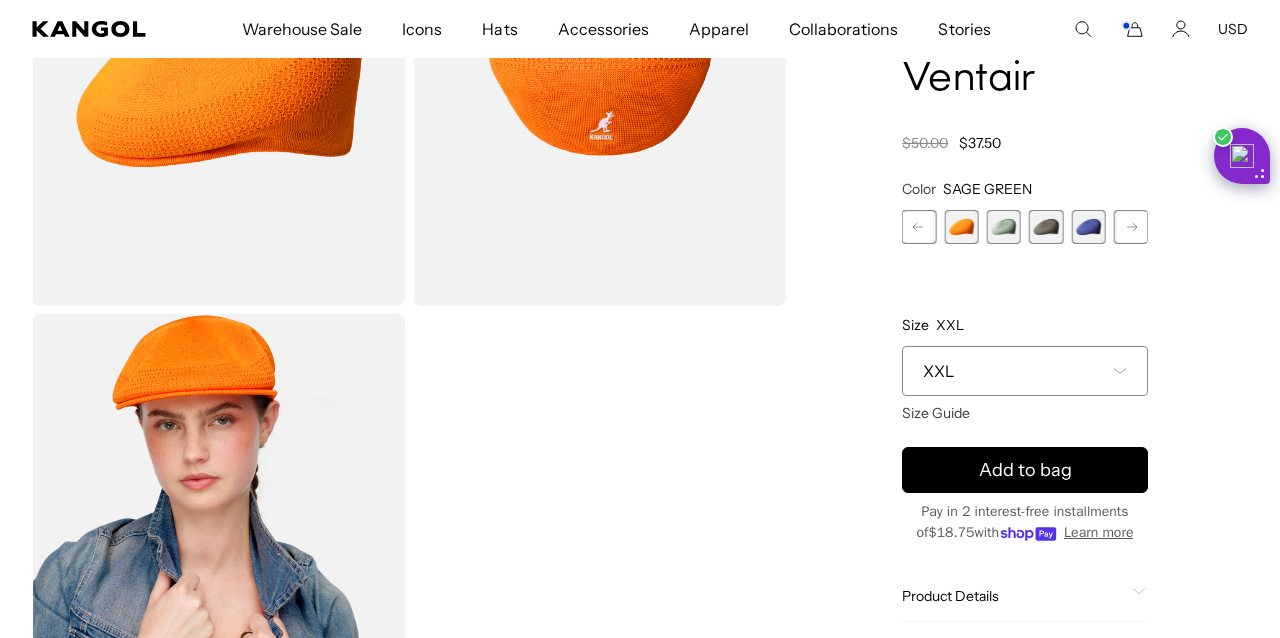 scroll, scrollTop: 0, scrollLeft: 412, axis: horizontal 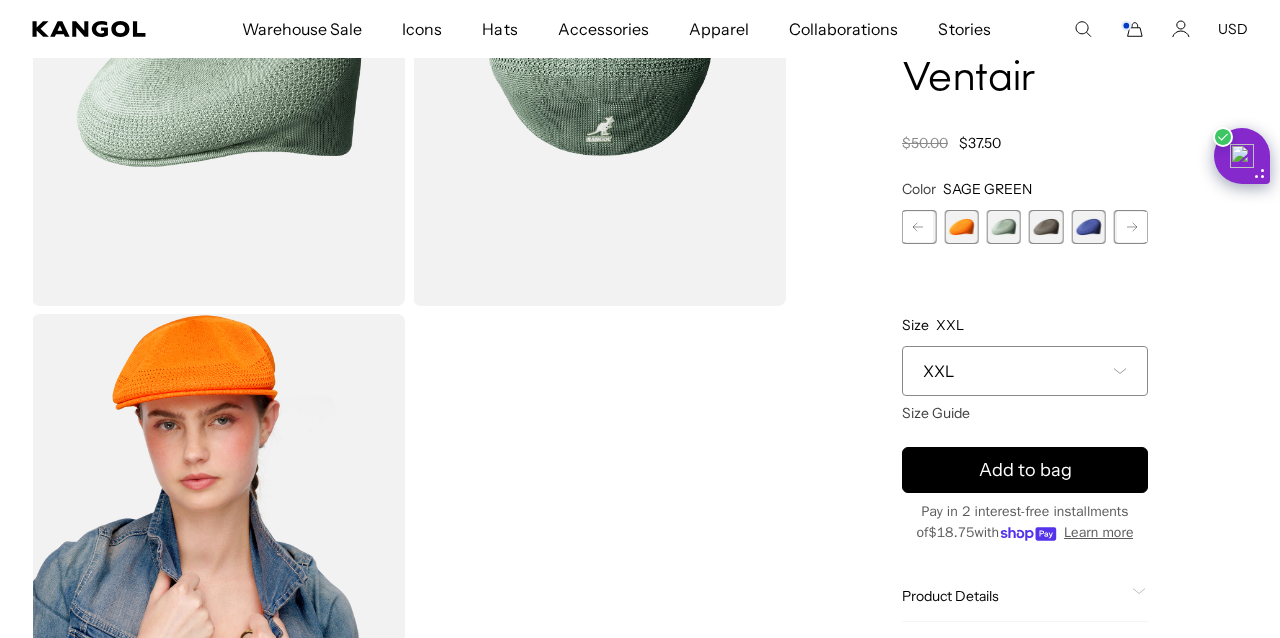 click 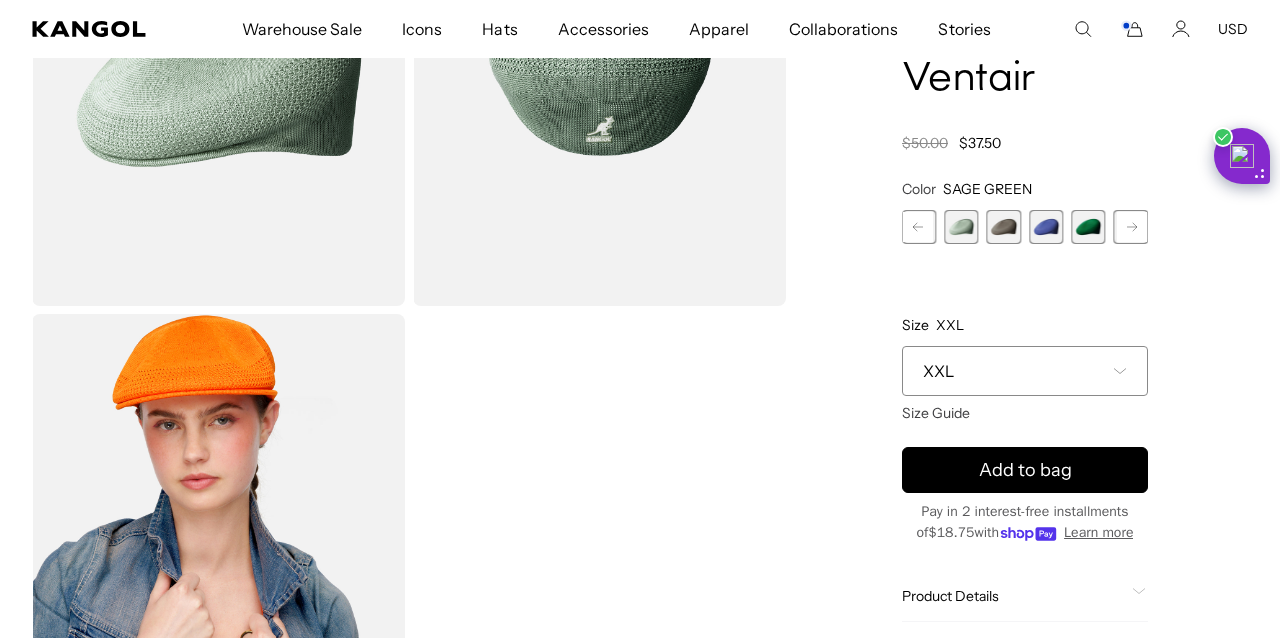 click 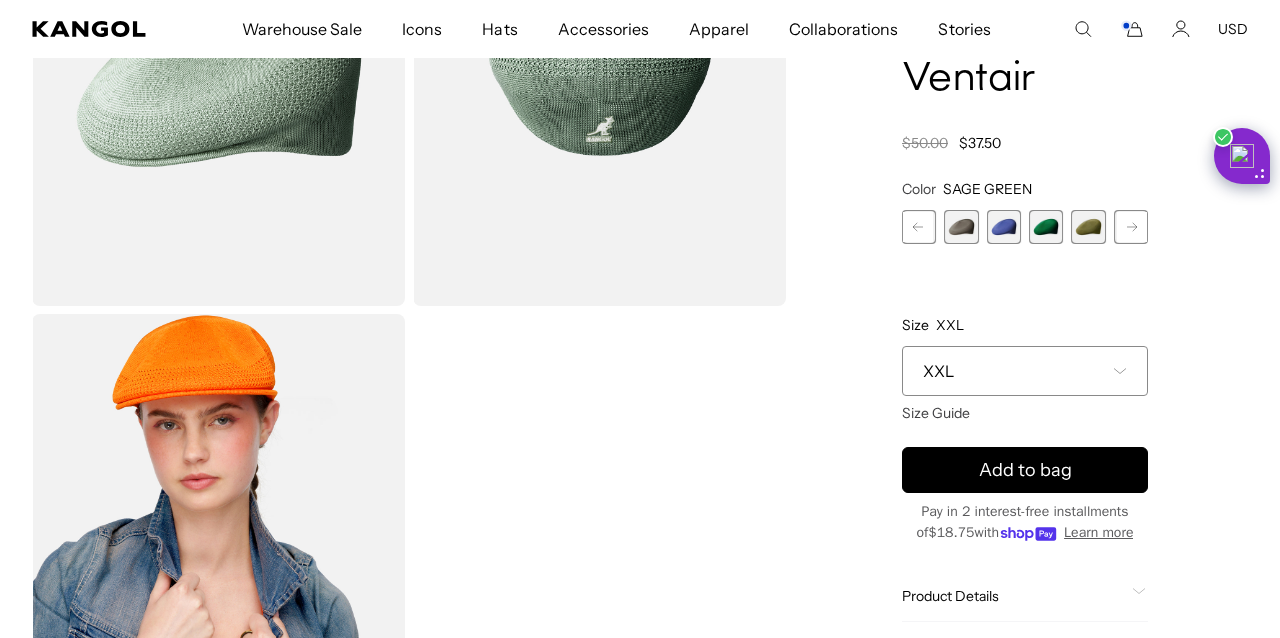 click 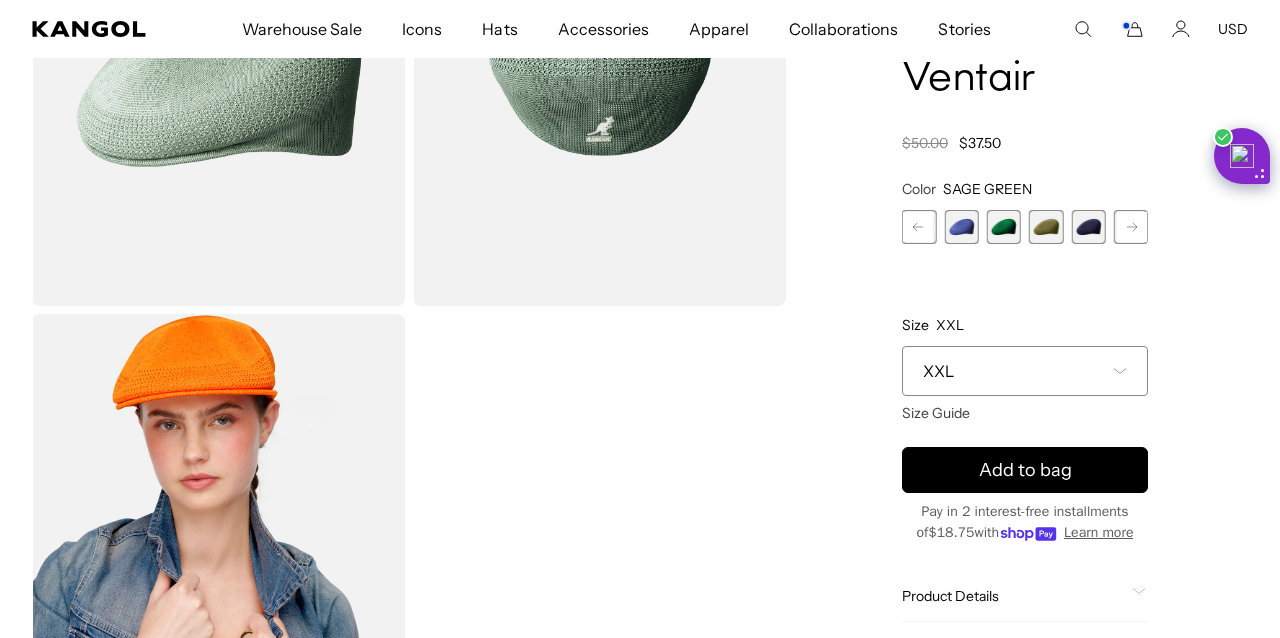 click 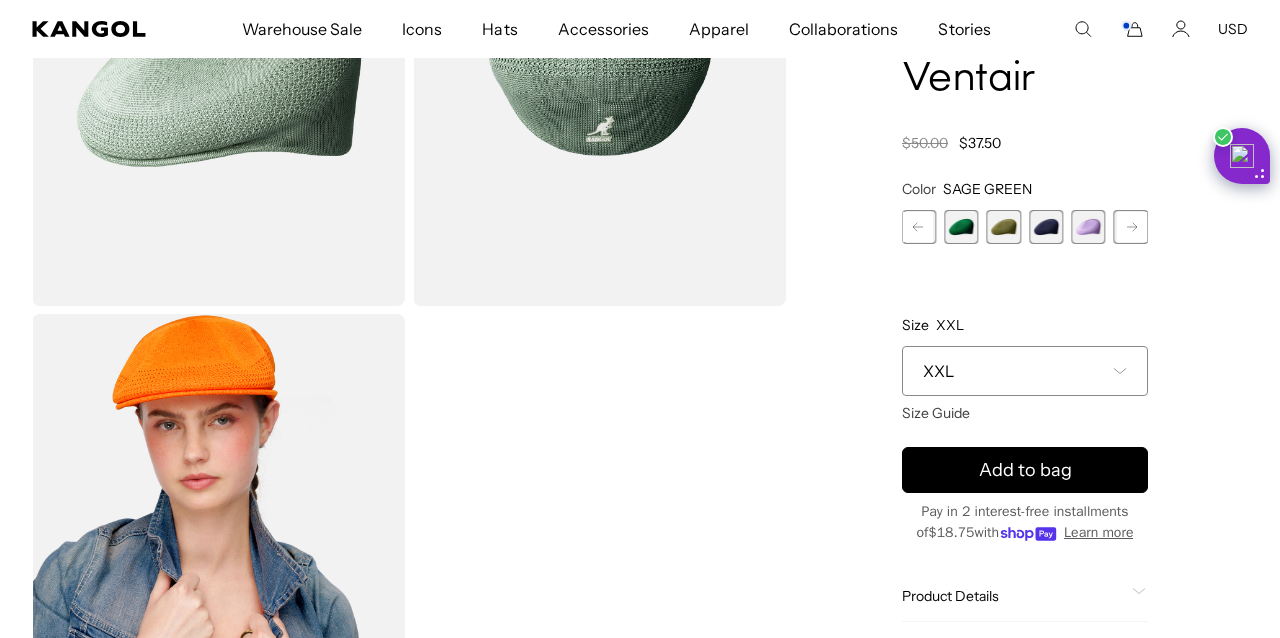 click 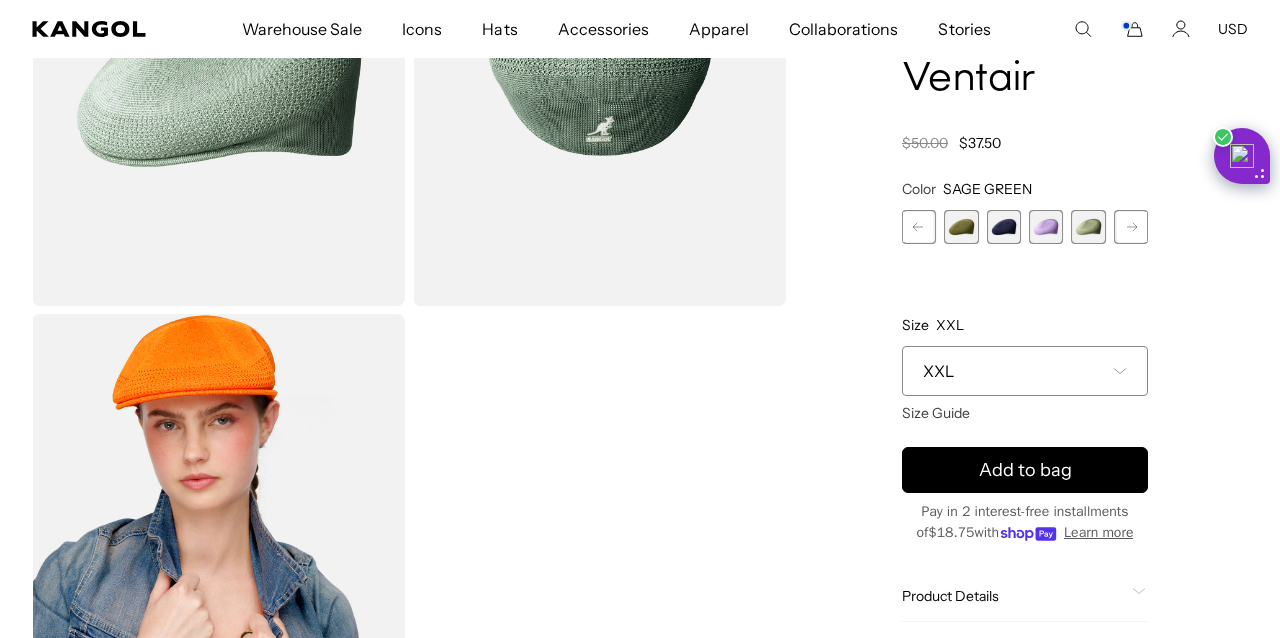 click 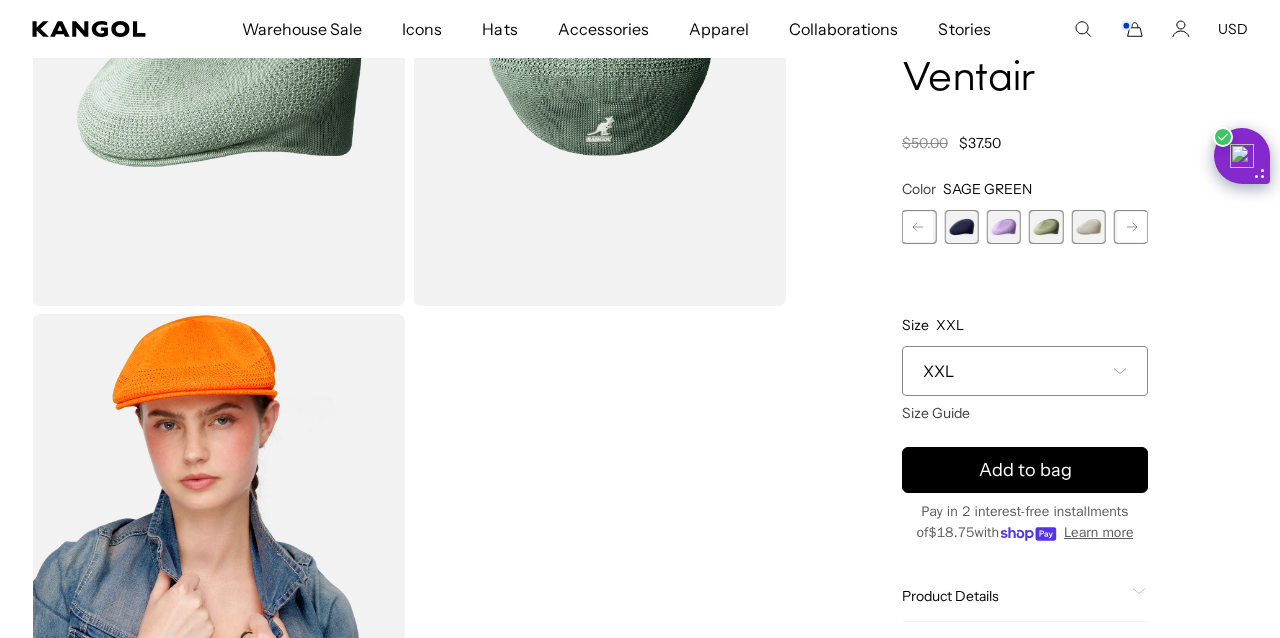 click 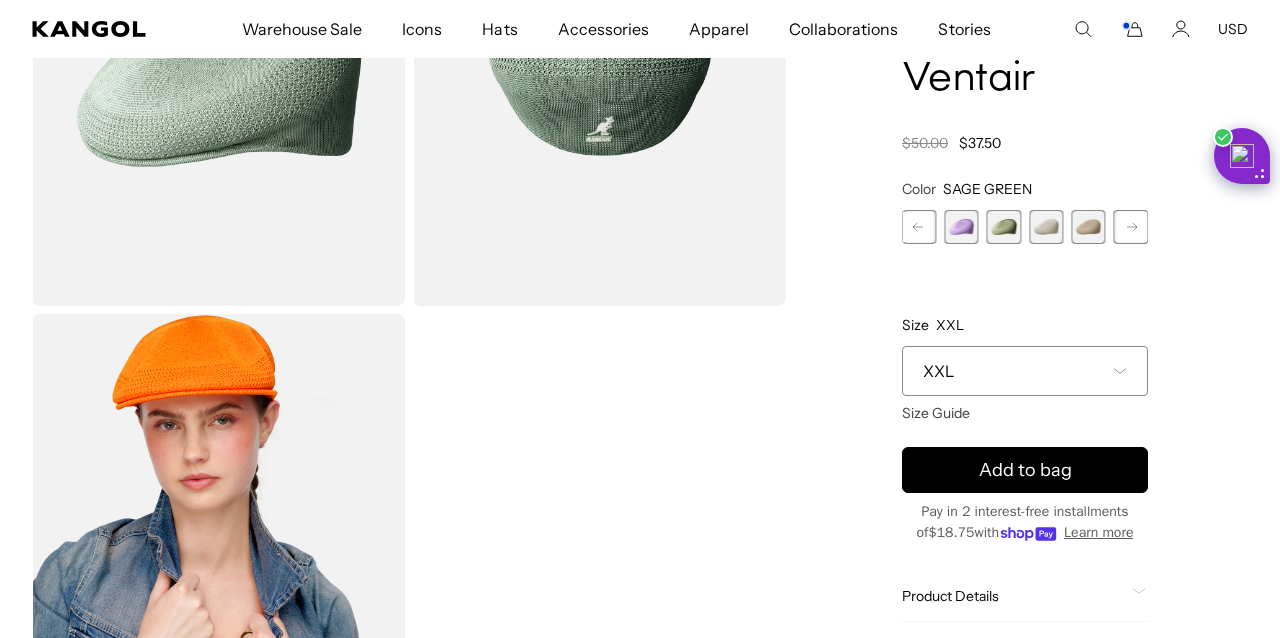 click 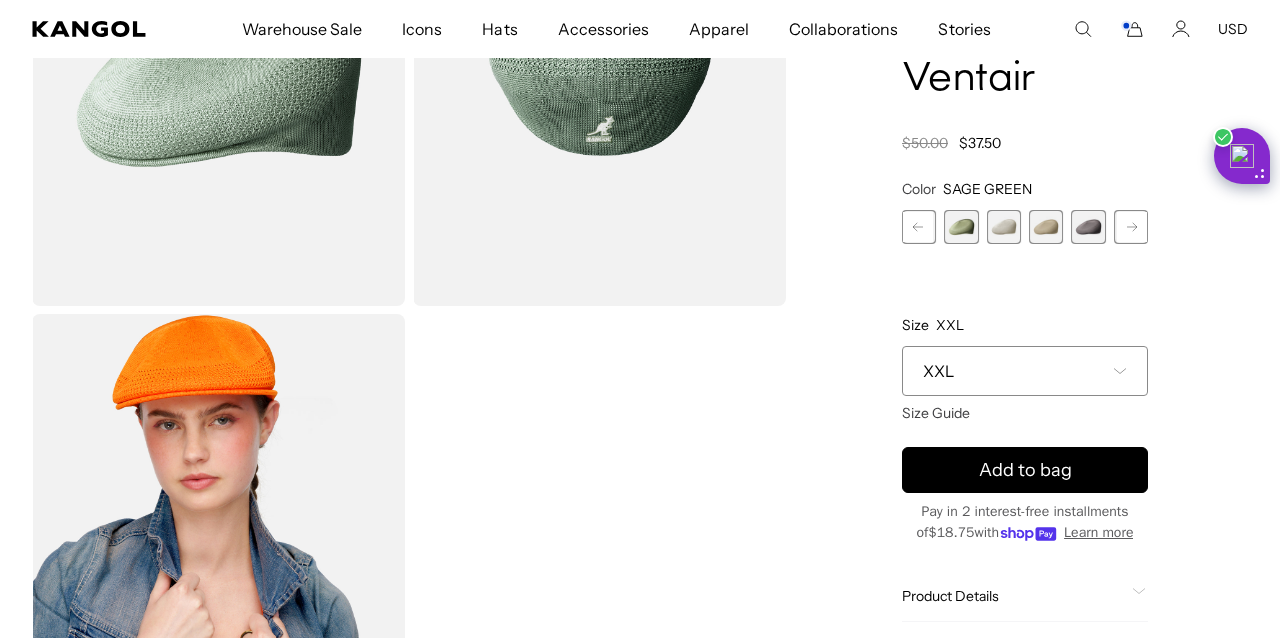 click 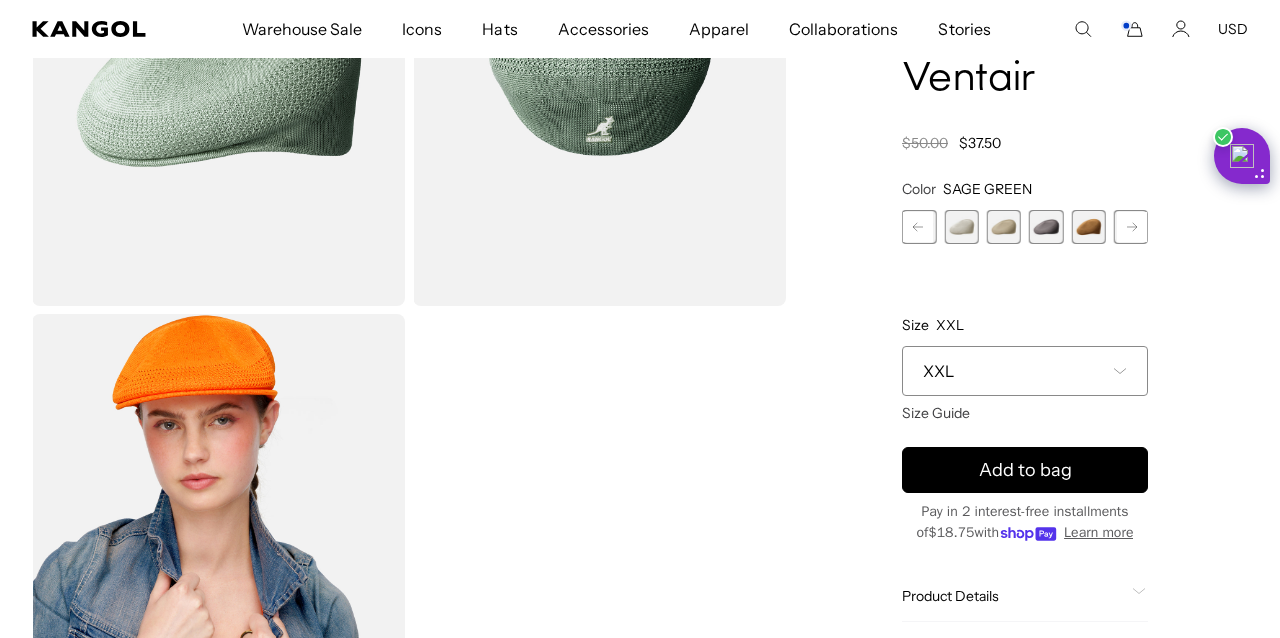 click 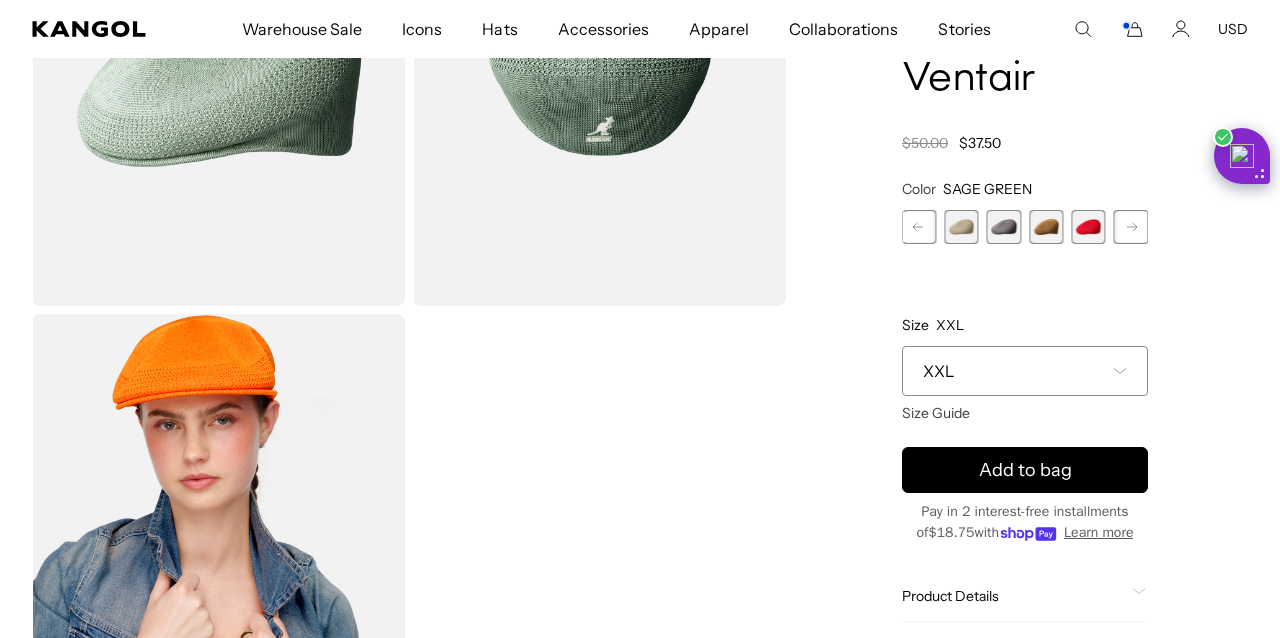 scroll, scrollTop: 0, scrollLeft: 412, axis: horizontal 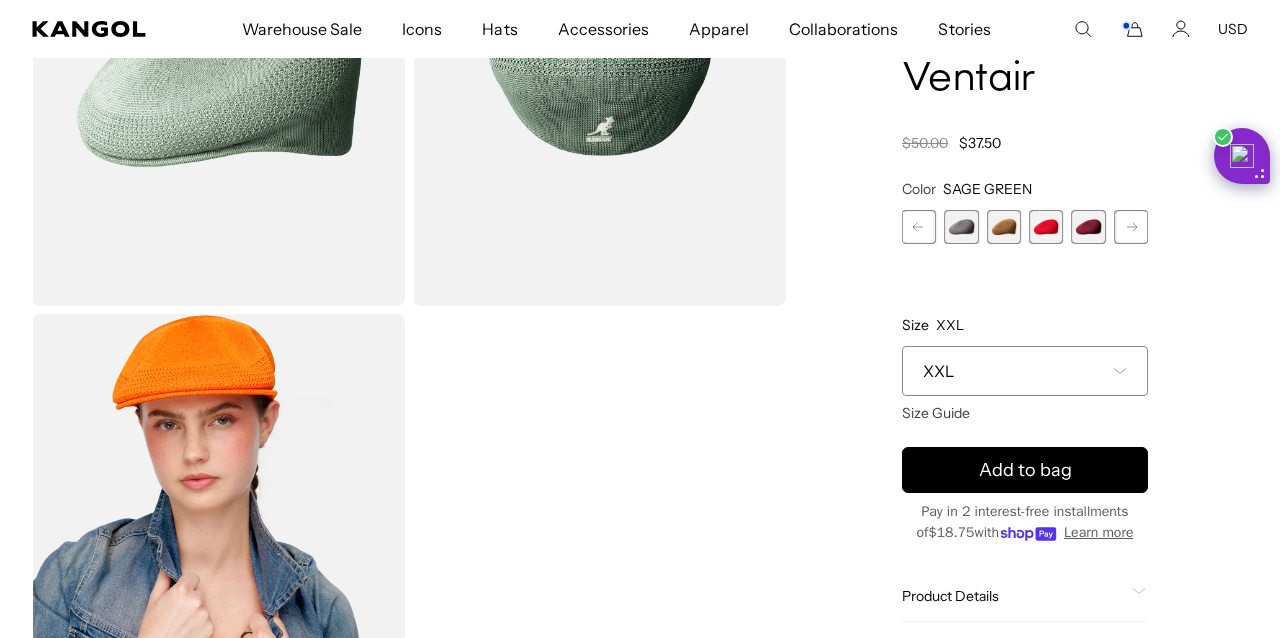 click 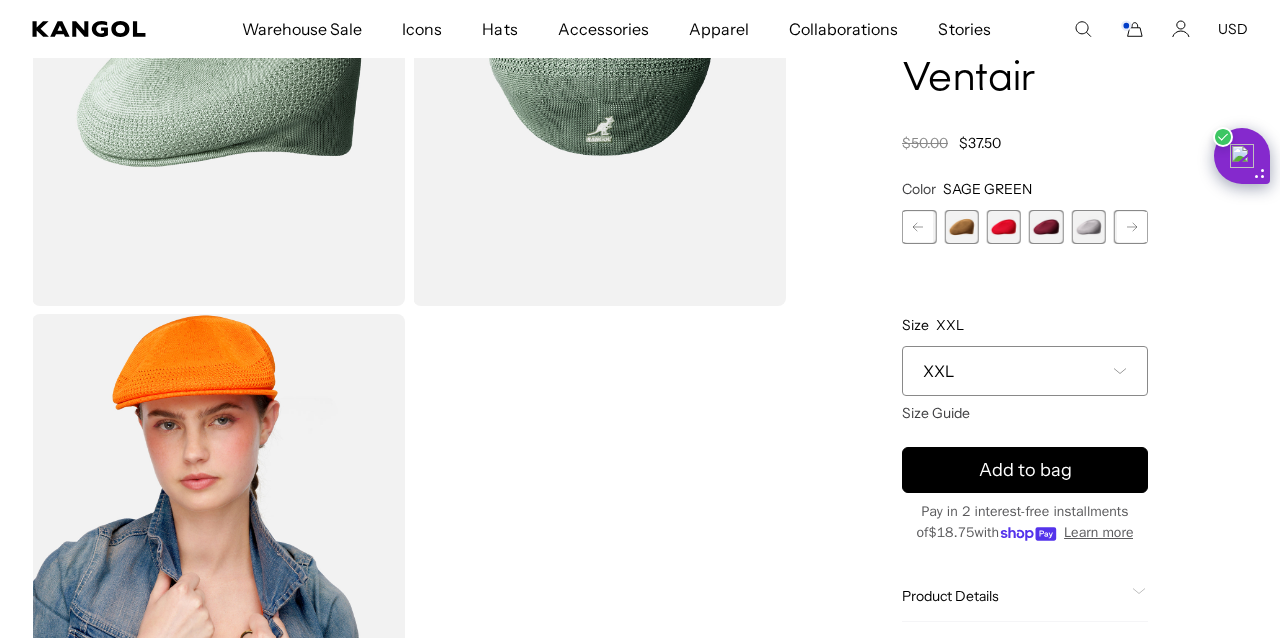 click 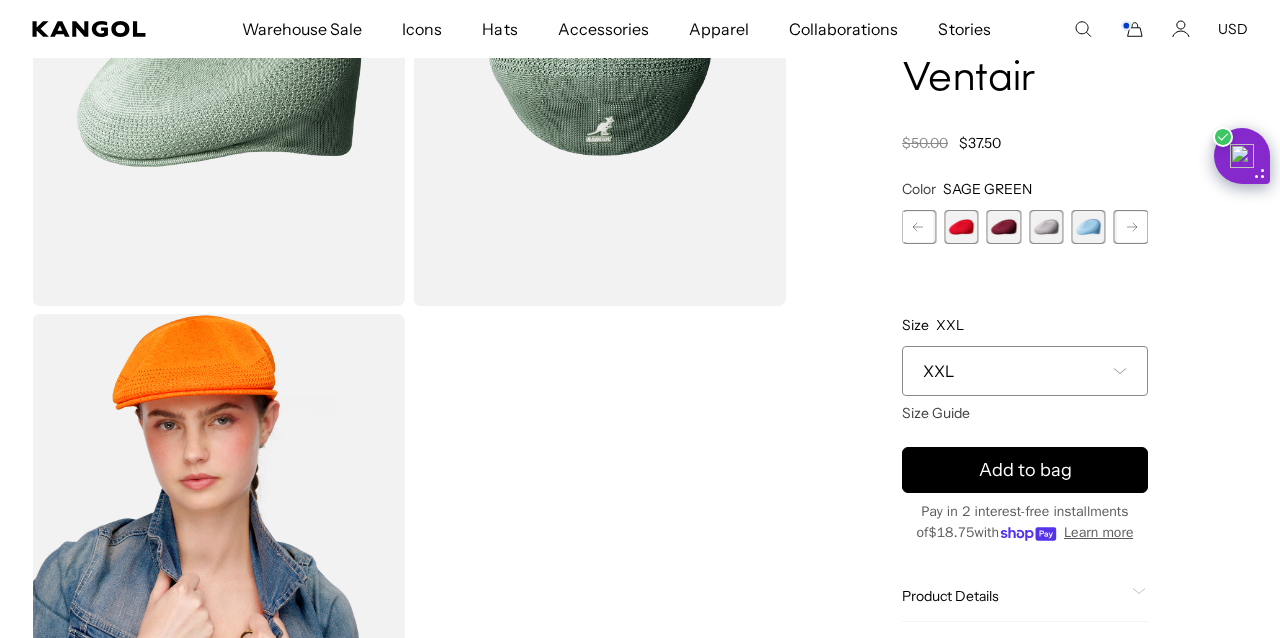 click 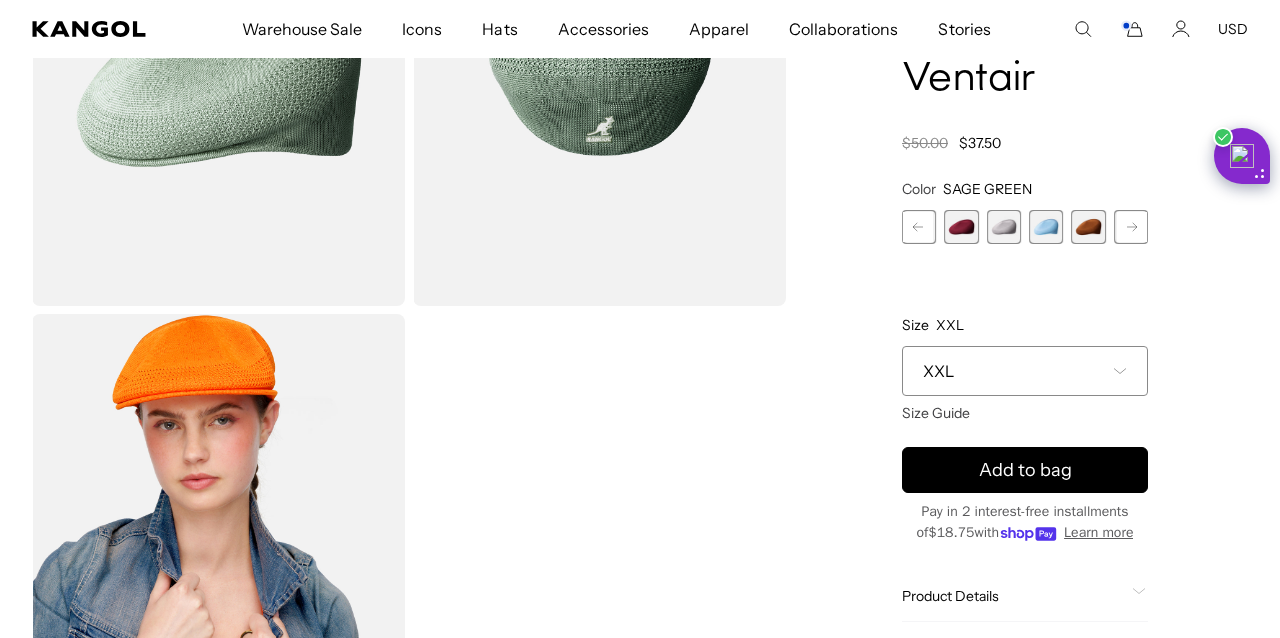 scroll, scrollTop: 0, scrollLeft: 0, axis: both 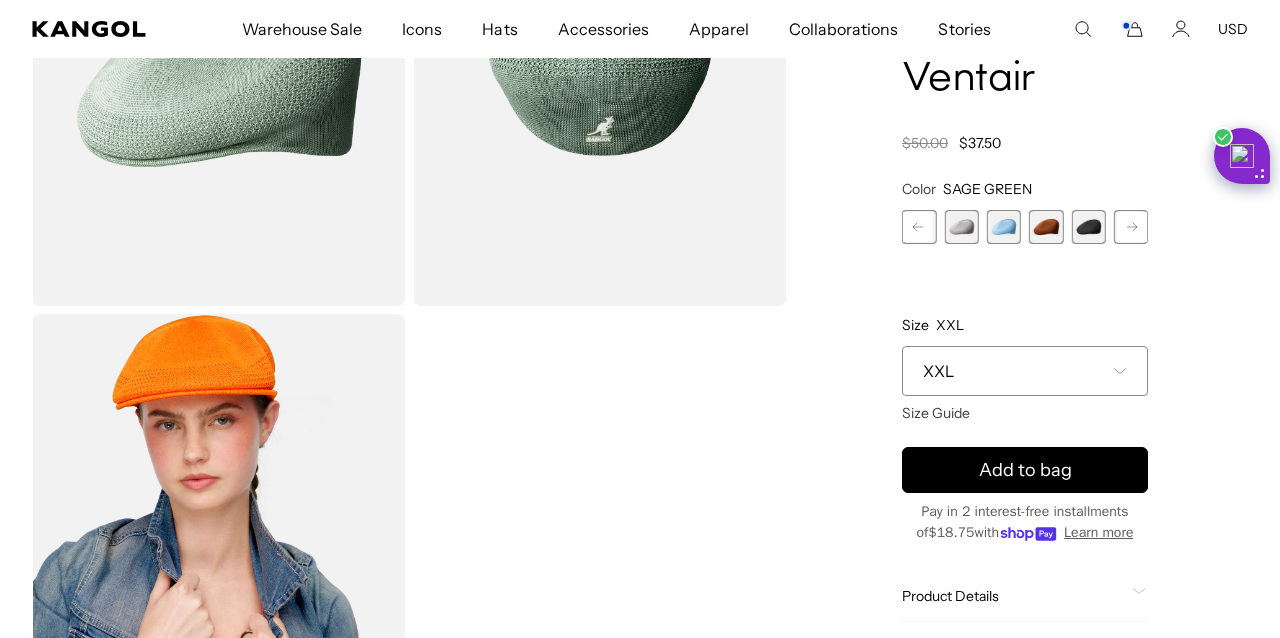 click 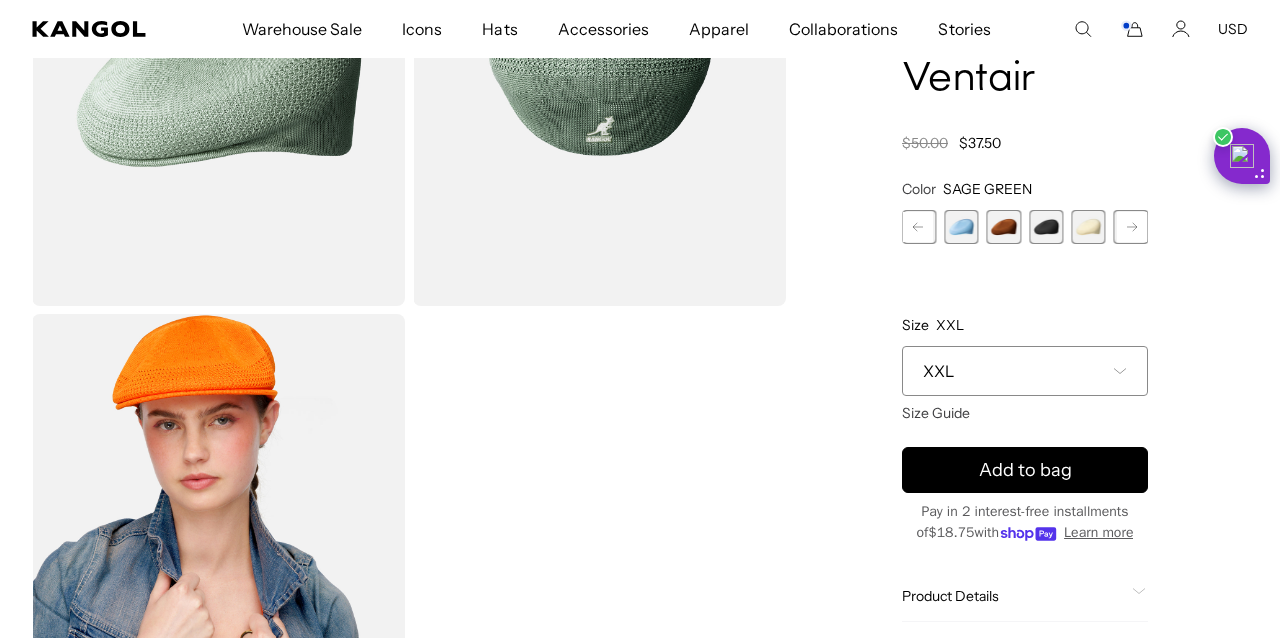 click at bounding box center (1088, 227) 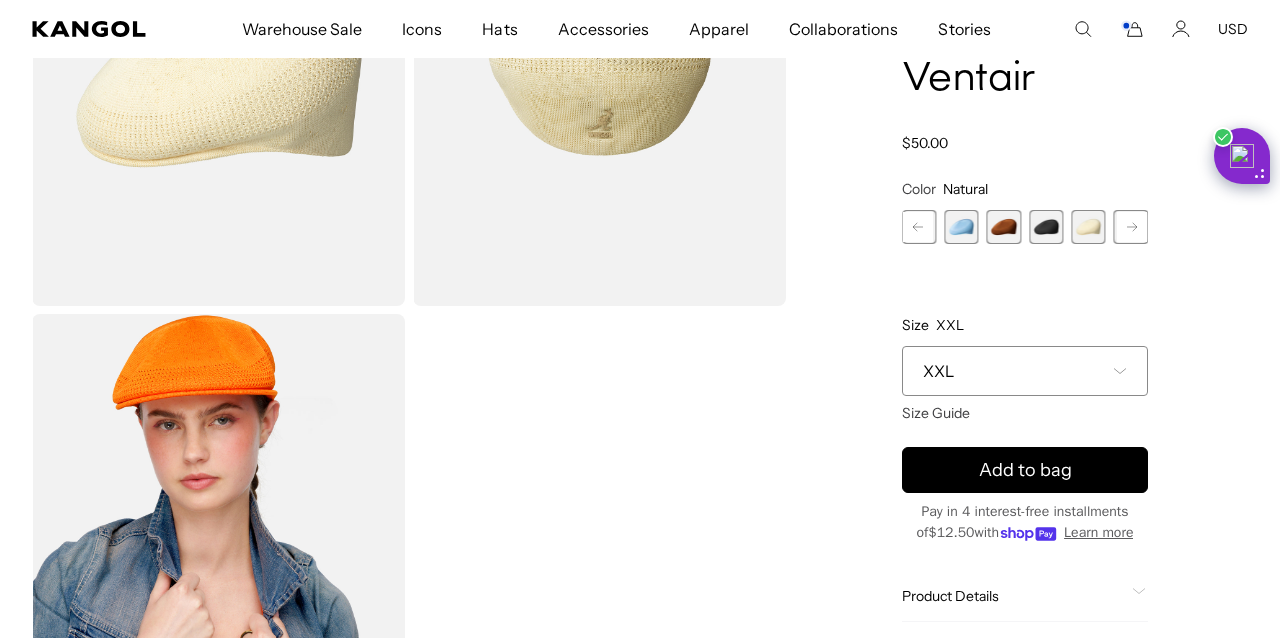 scroll, scrollTop: 0, scrollLeft: 412, axis: horizontal 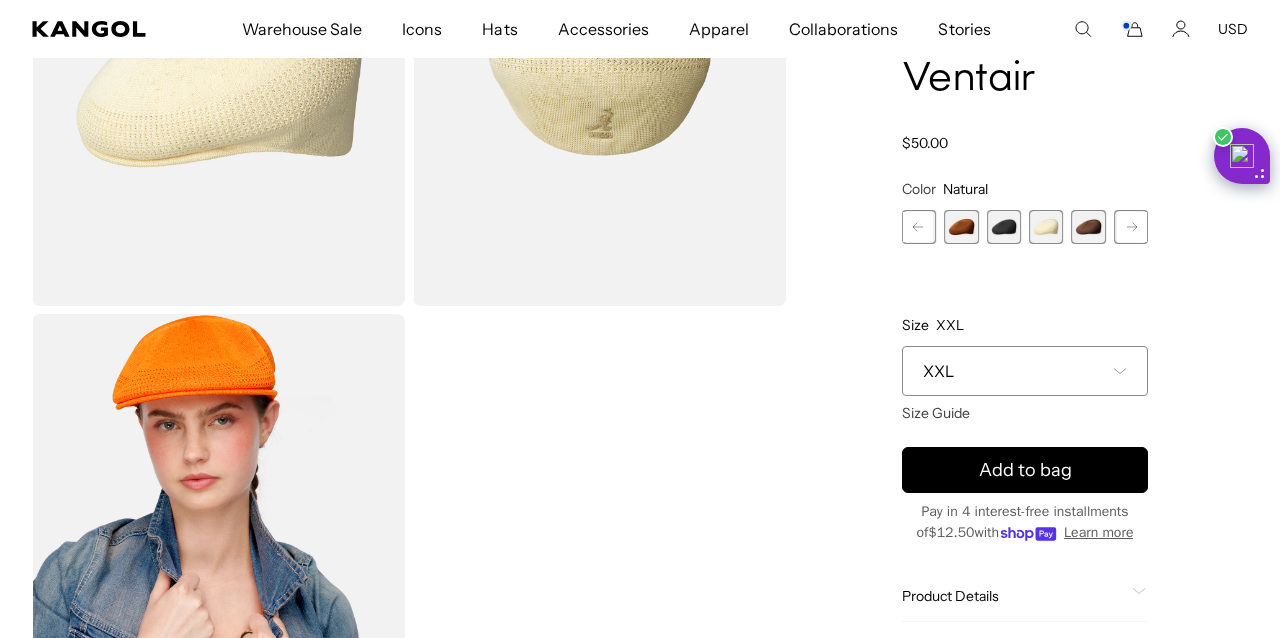 click 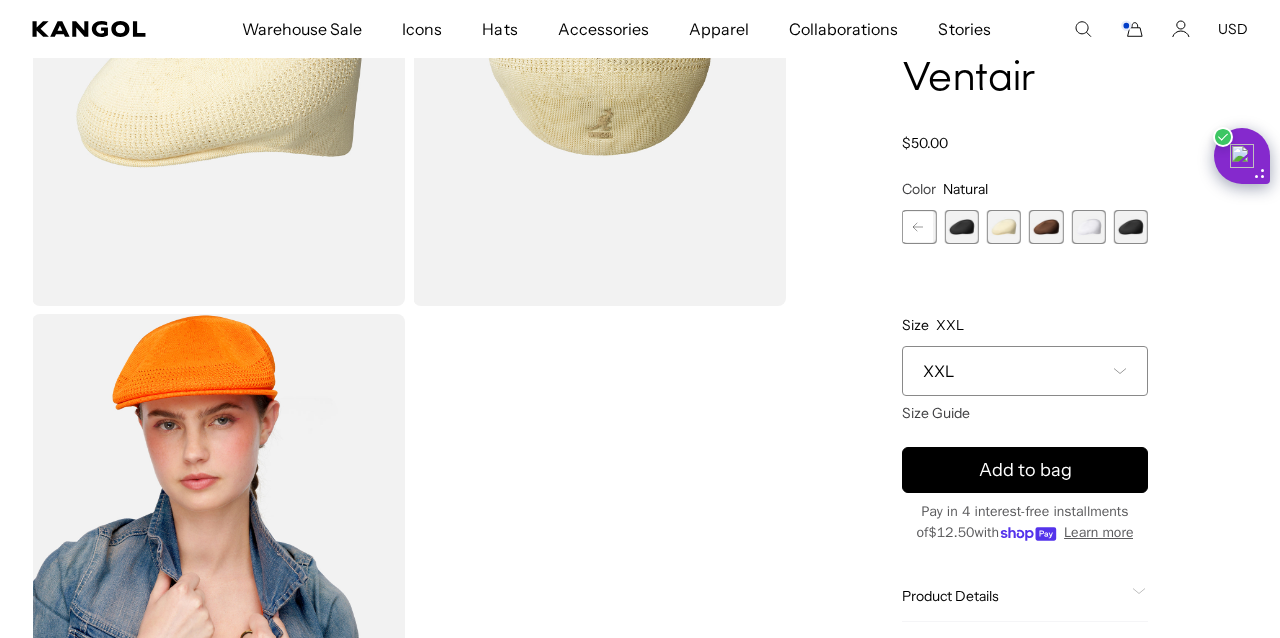 click at bounding box center [1131, 227] 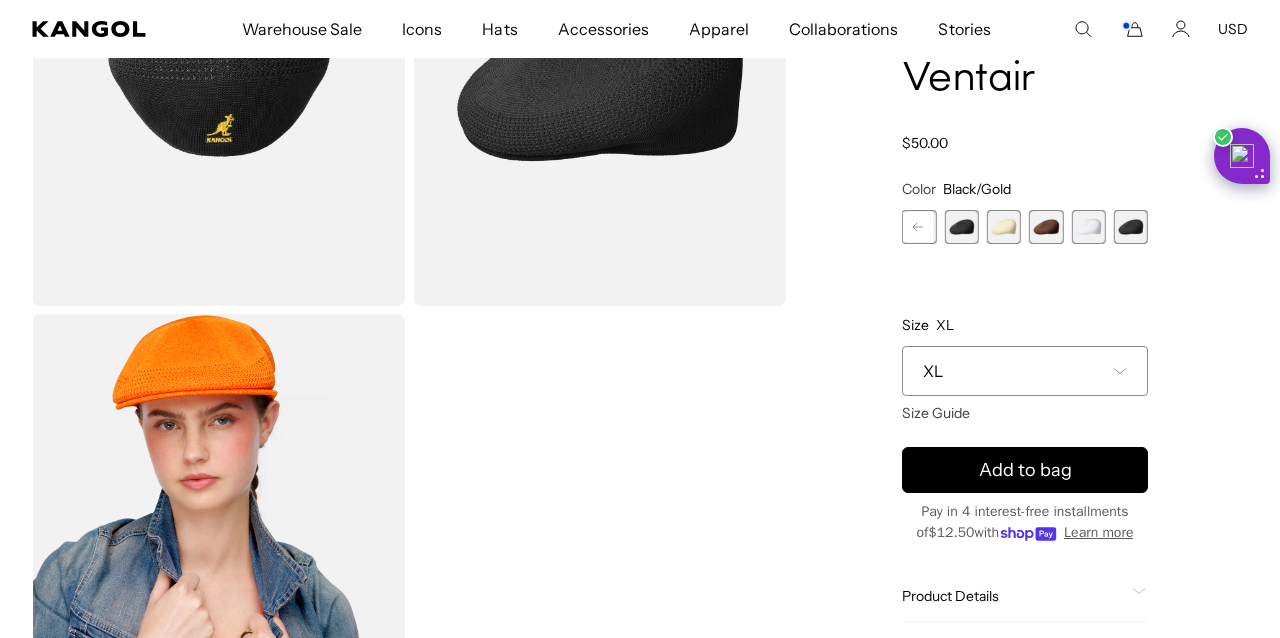 click at bounding box center [1088, 227] 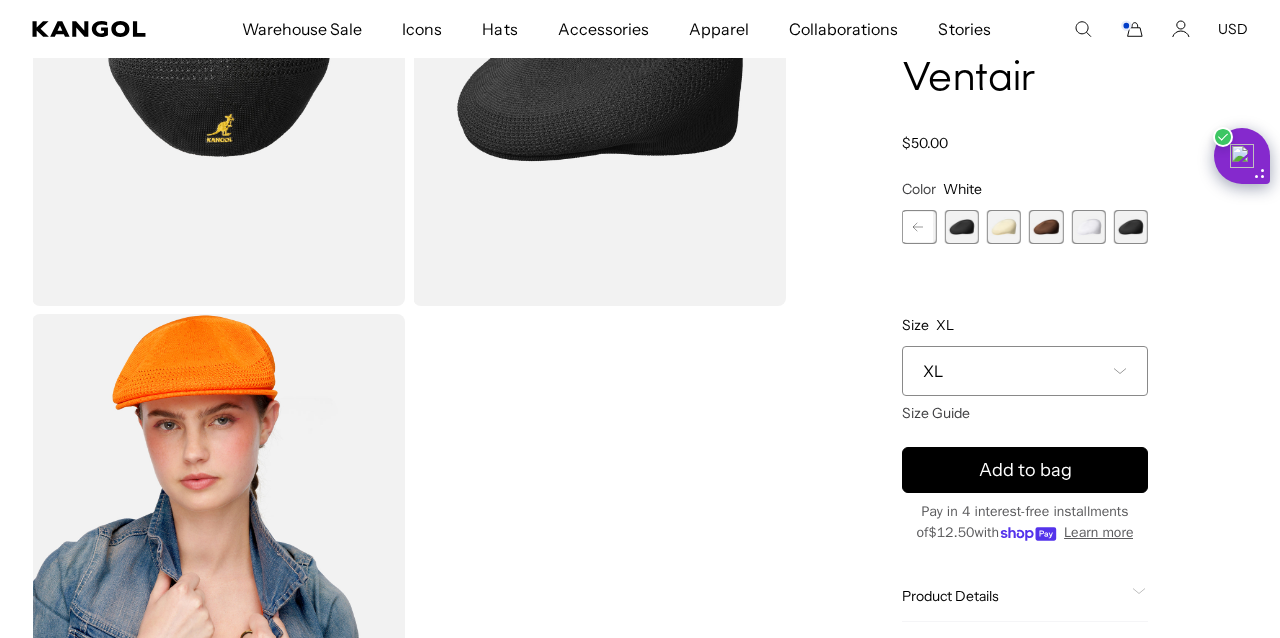 scroll, scrollTop: 0, scrollLeft: 412, axis: horizontal 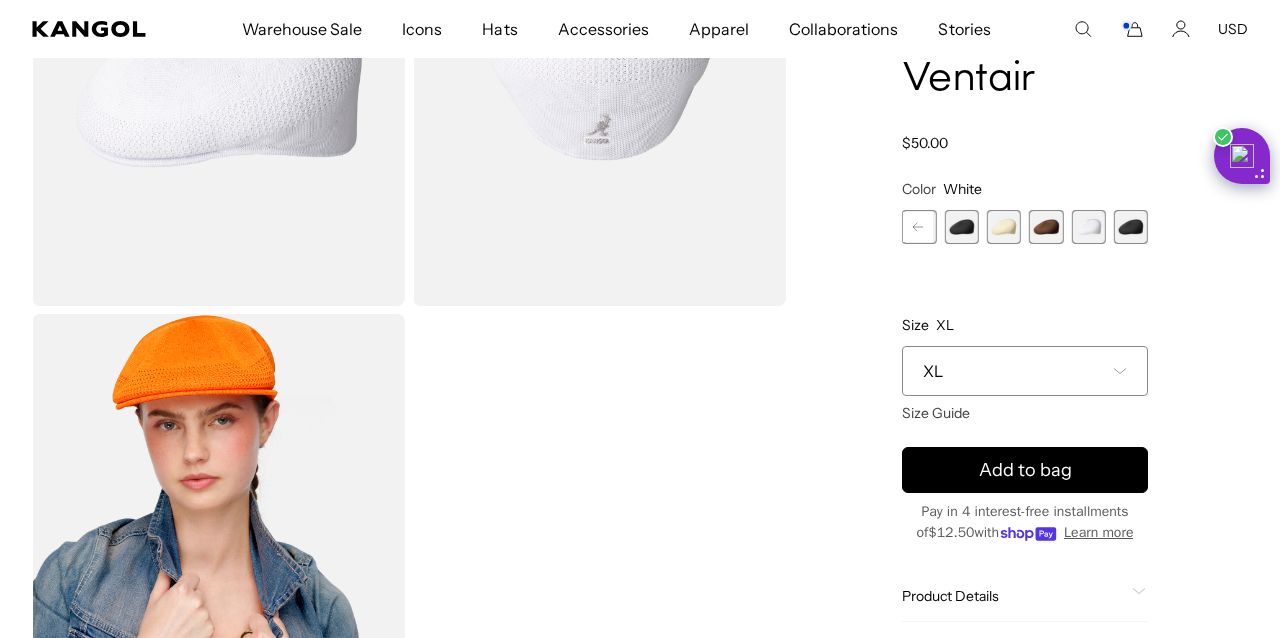 click at bounding box center (1046, 227) 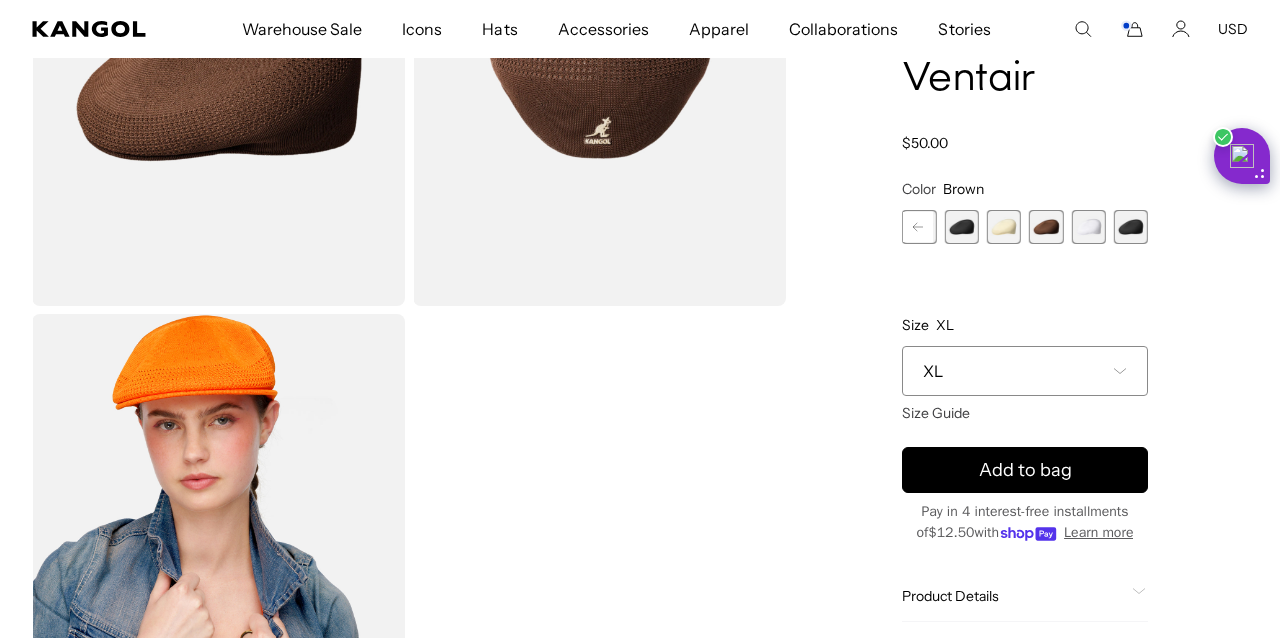 scroll, scrollTop: 0, scrollLeft: 0, axis: both 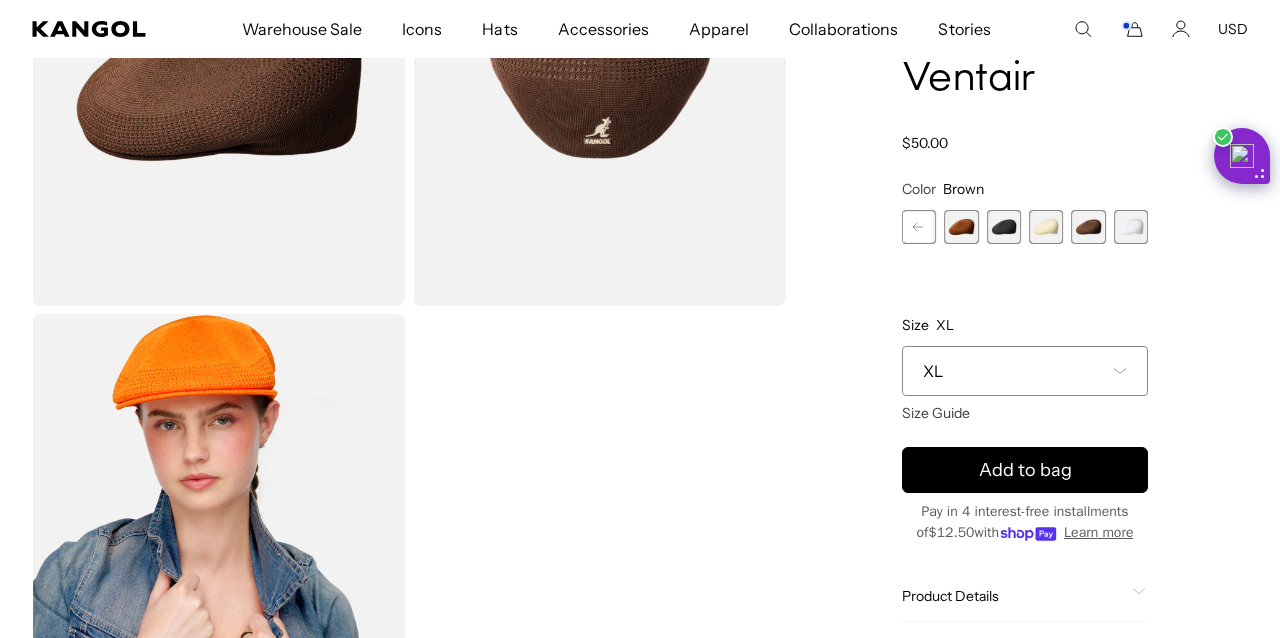 click 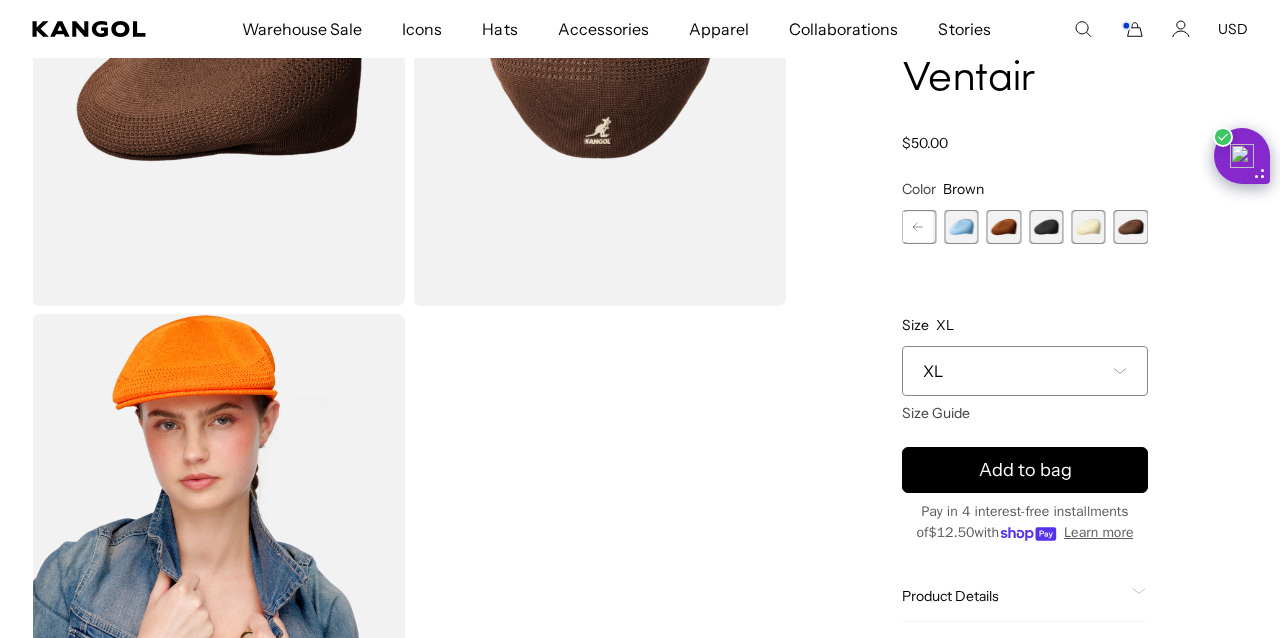 click 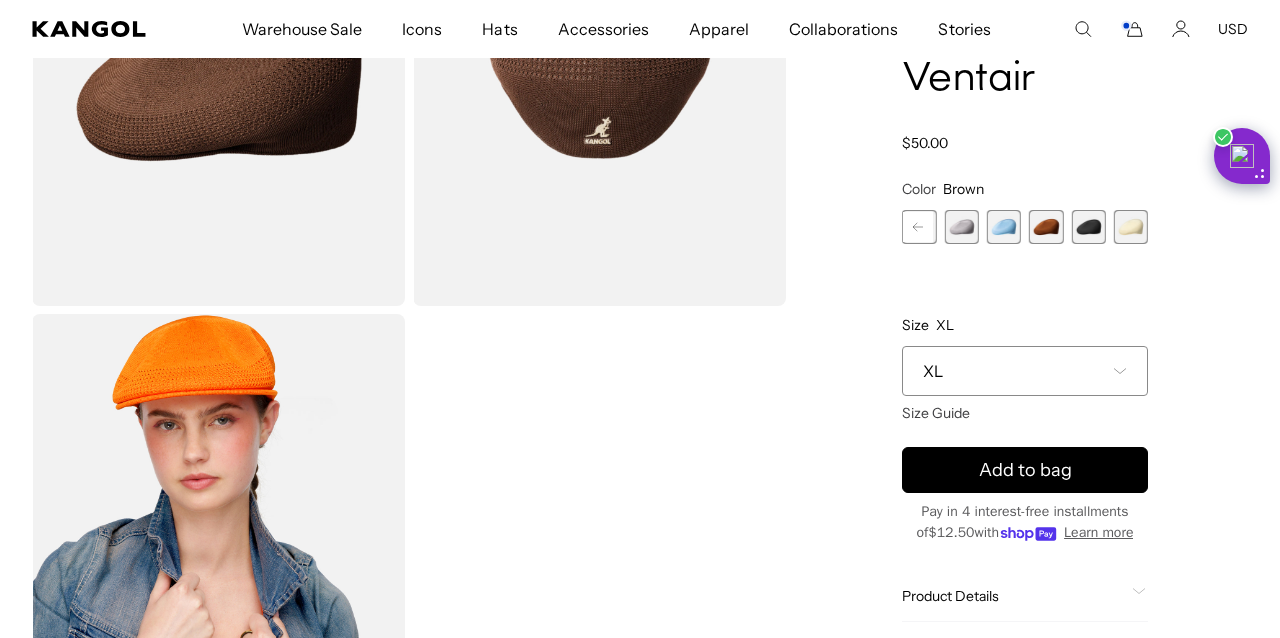 click 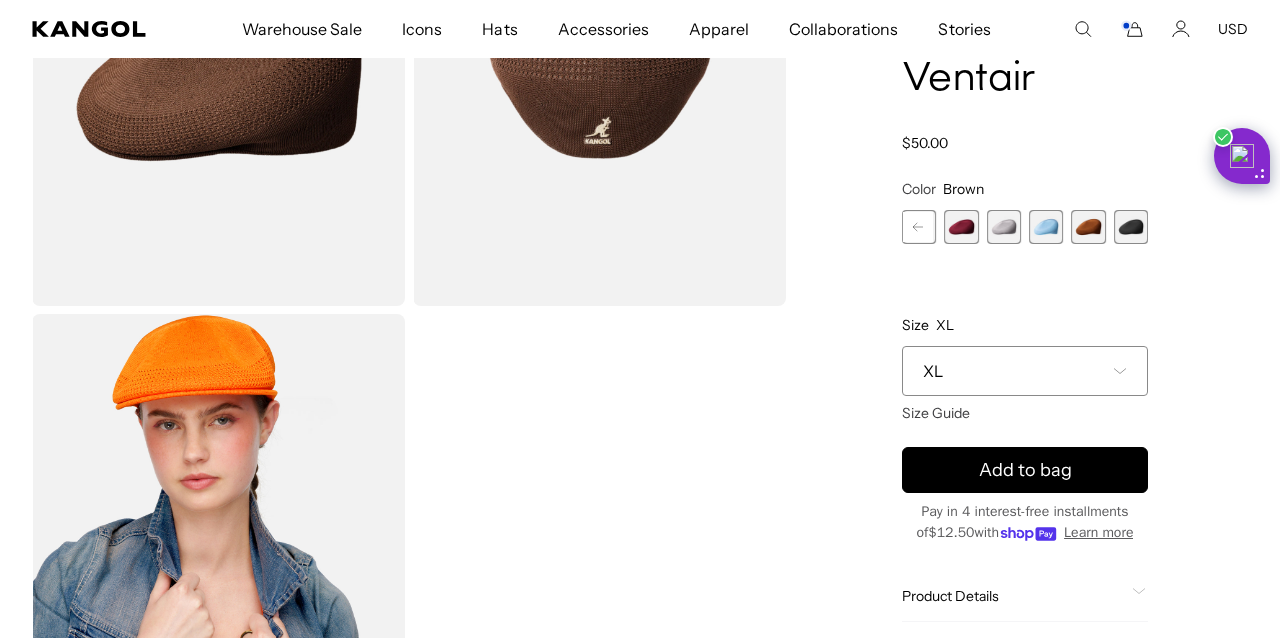 click 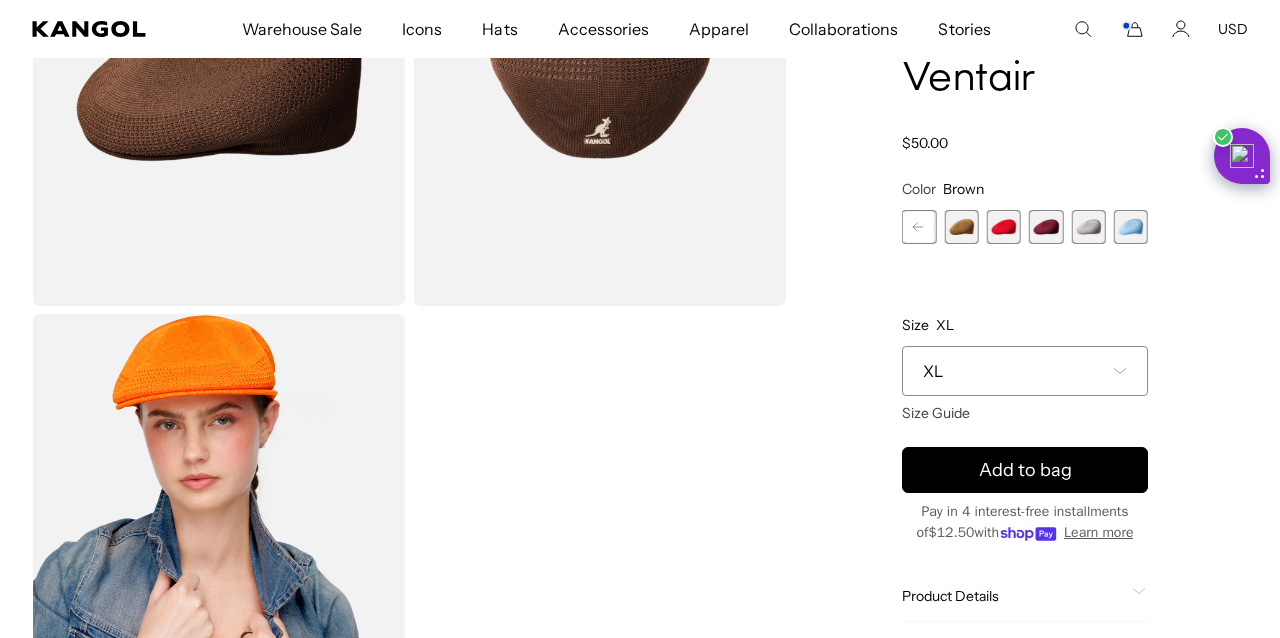 click 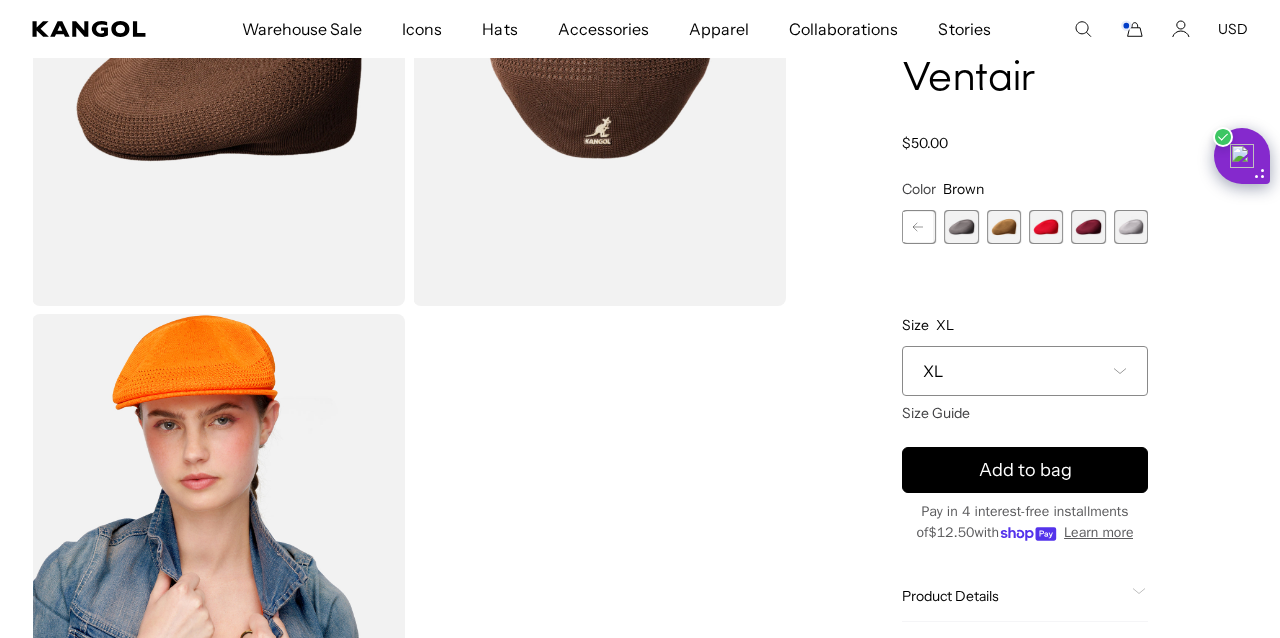 click 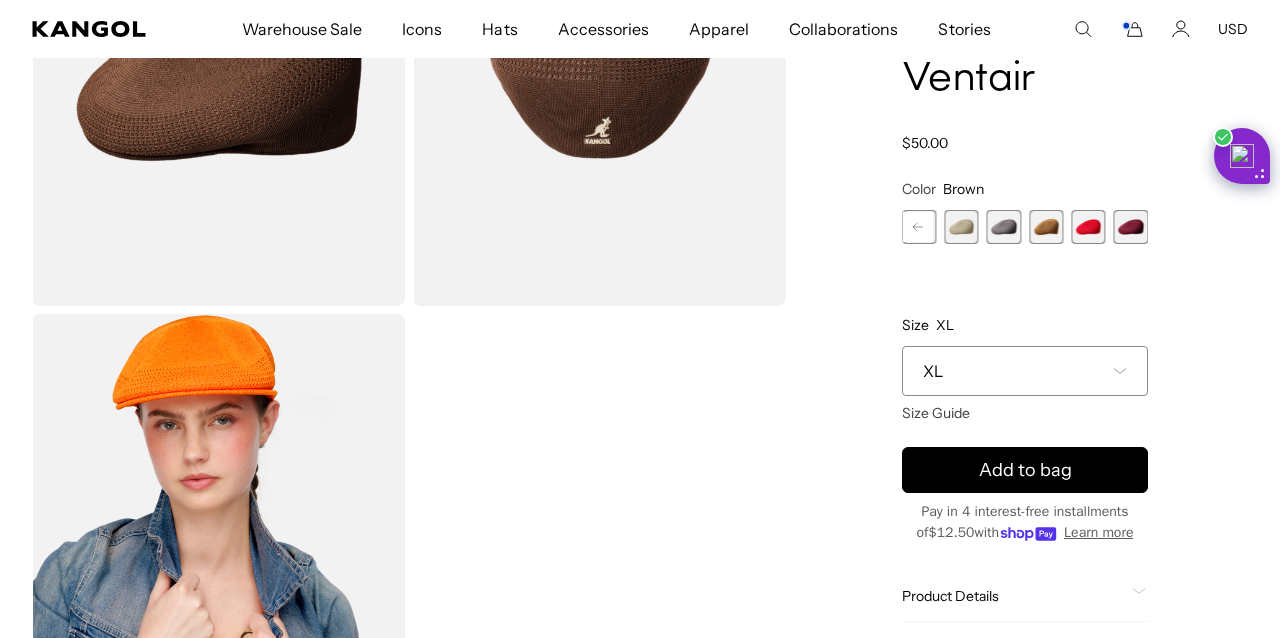 click 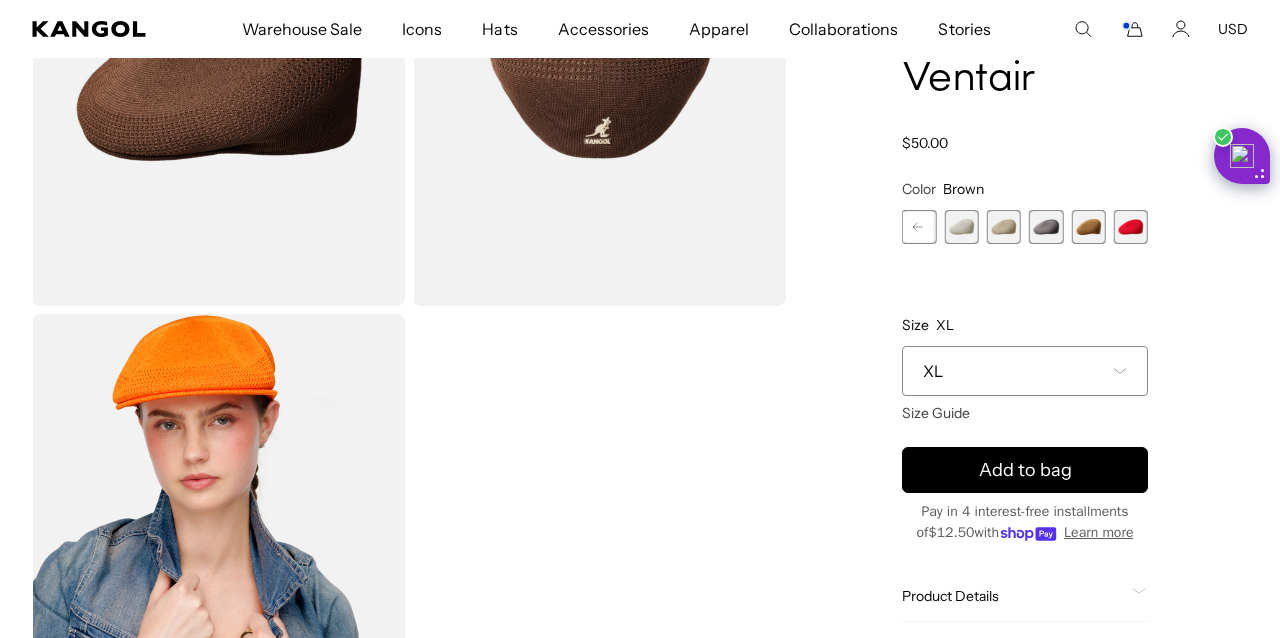 click 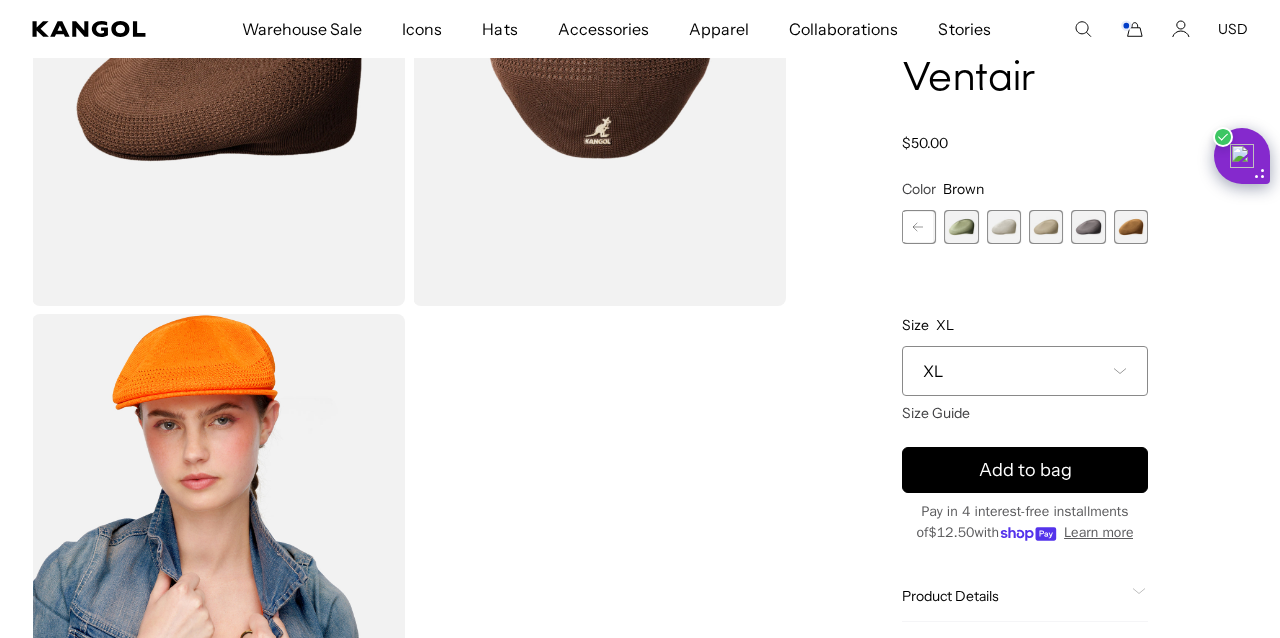 click 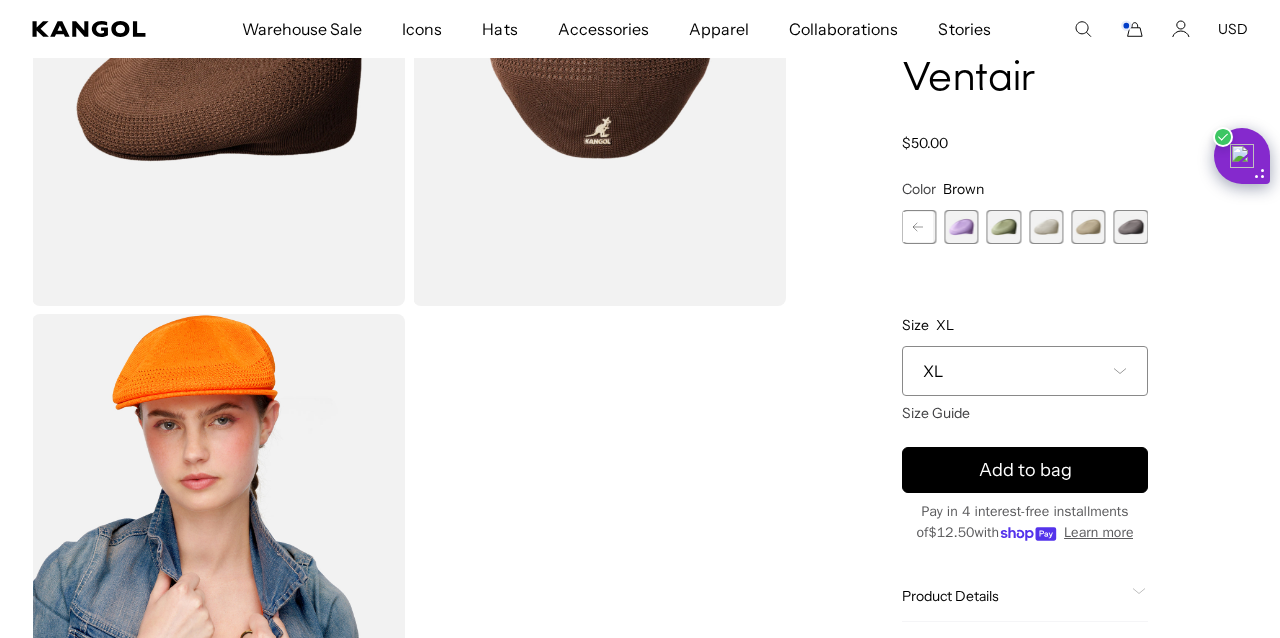 scroll, scrollTop: 0, scrollLeft: 412, axis: horizontal 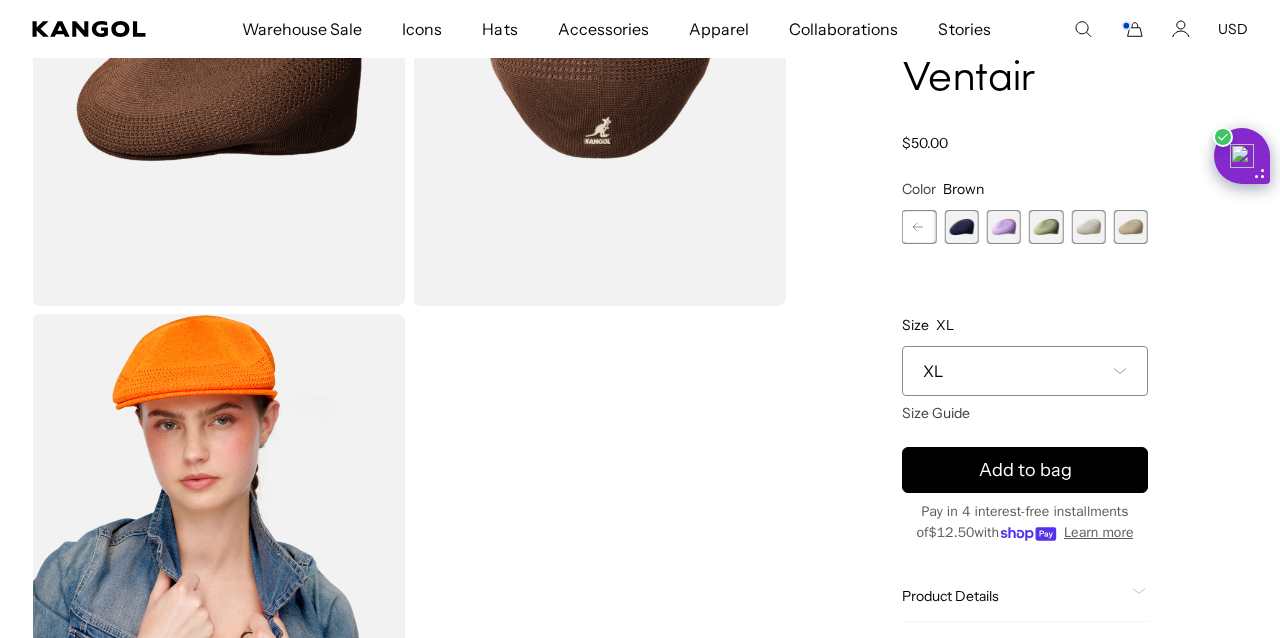 click 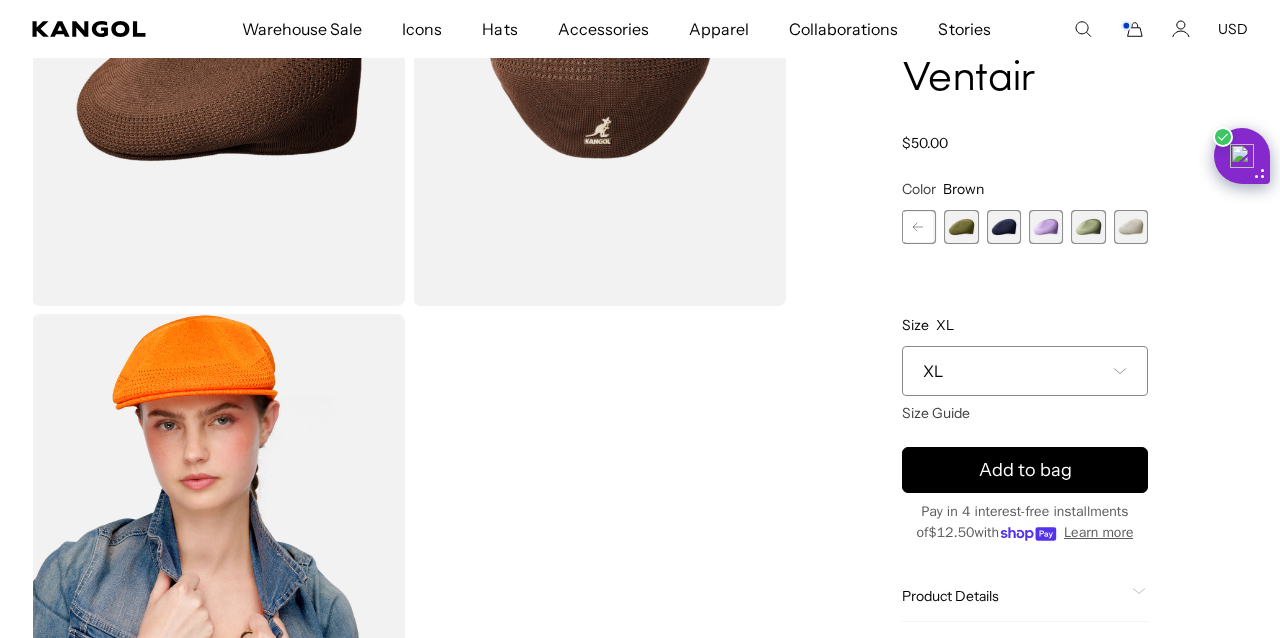 click 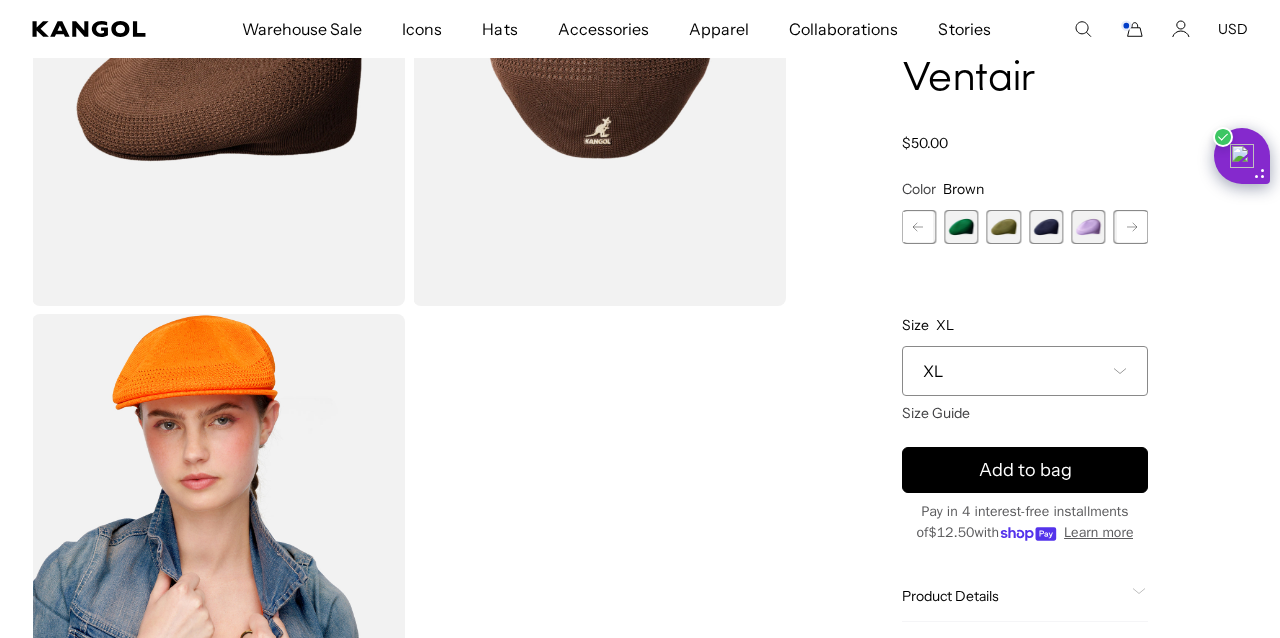 click 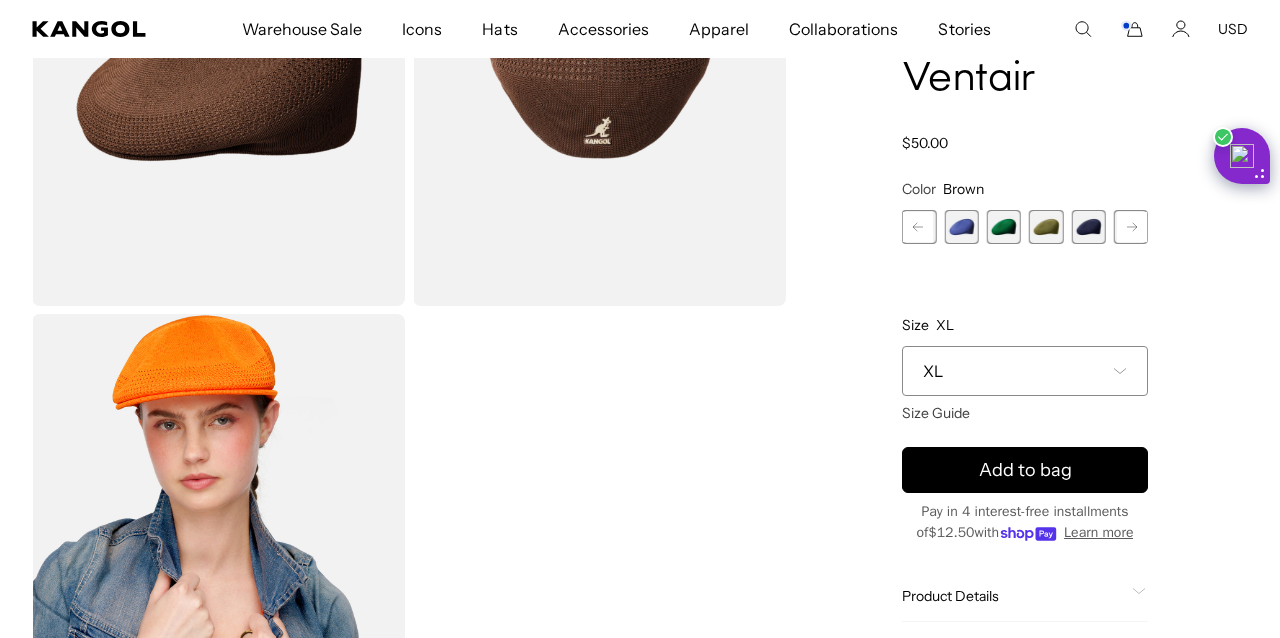 click 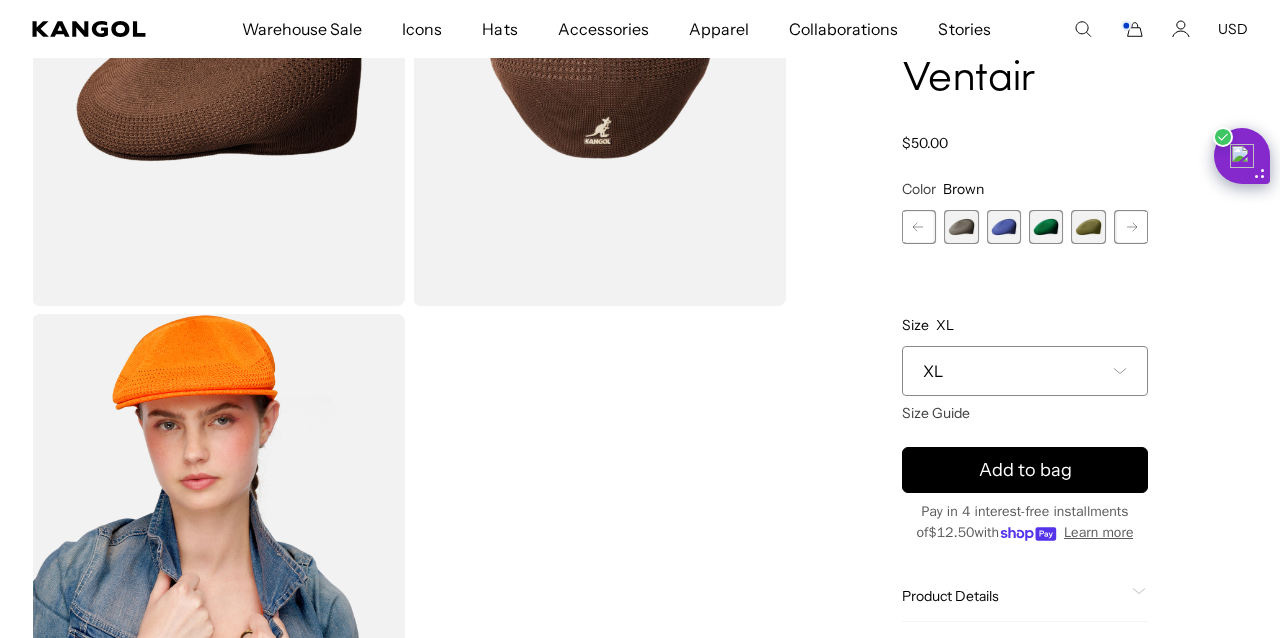 click 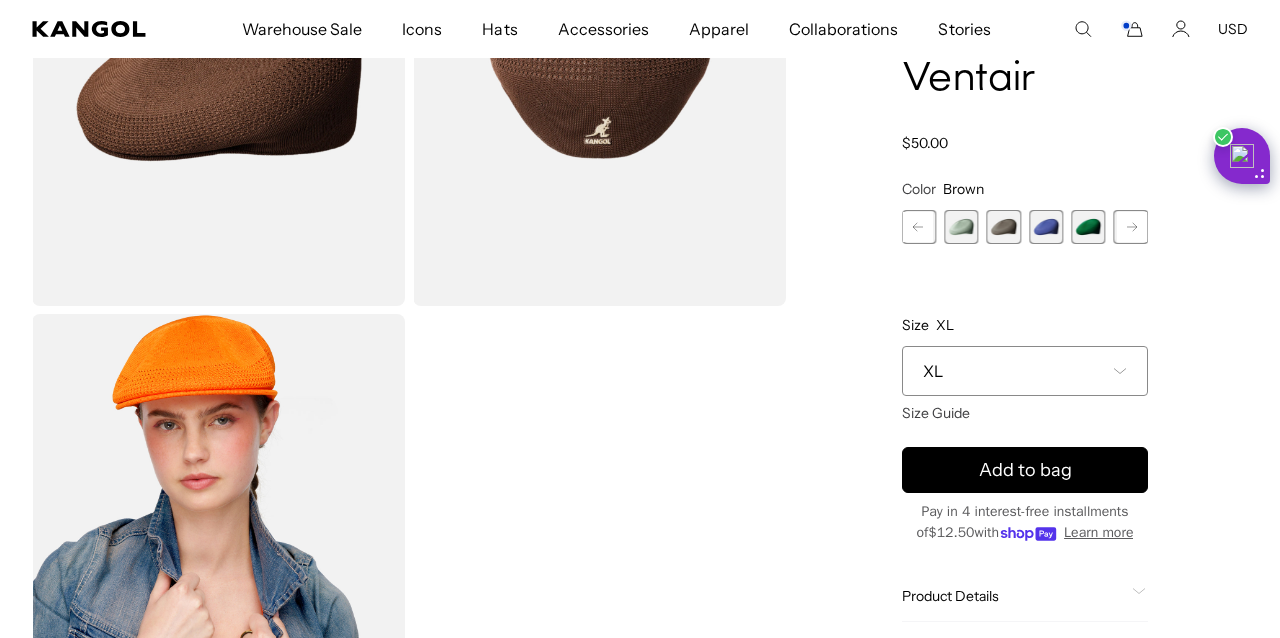 click 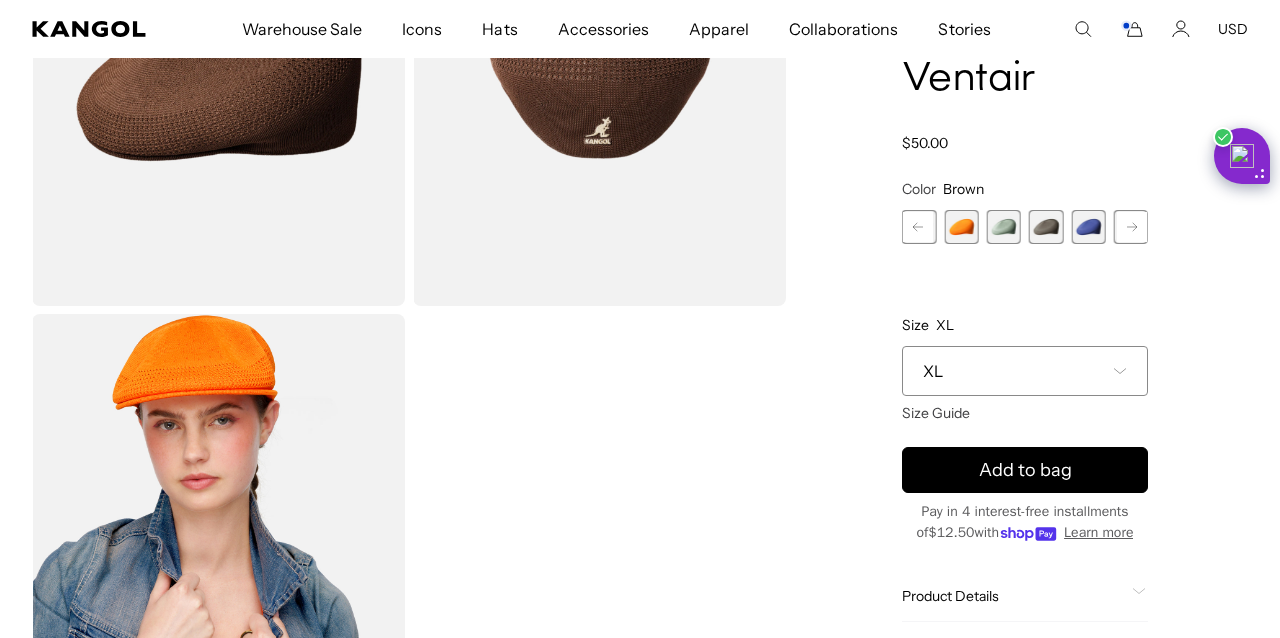 click 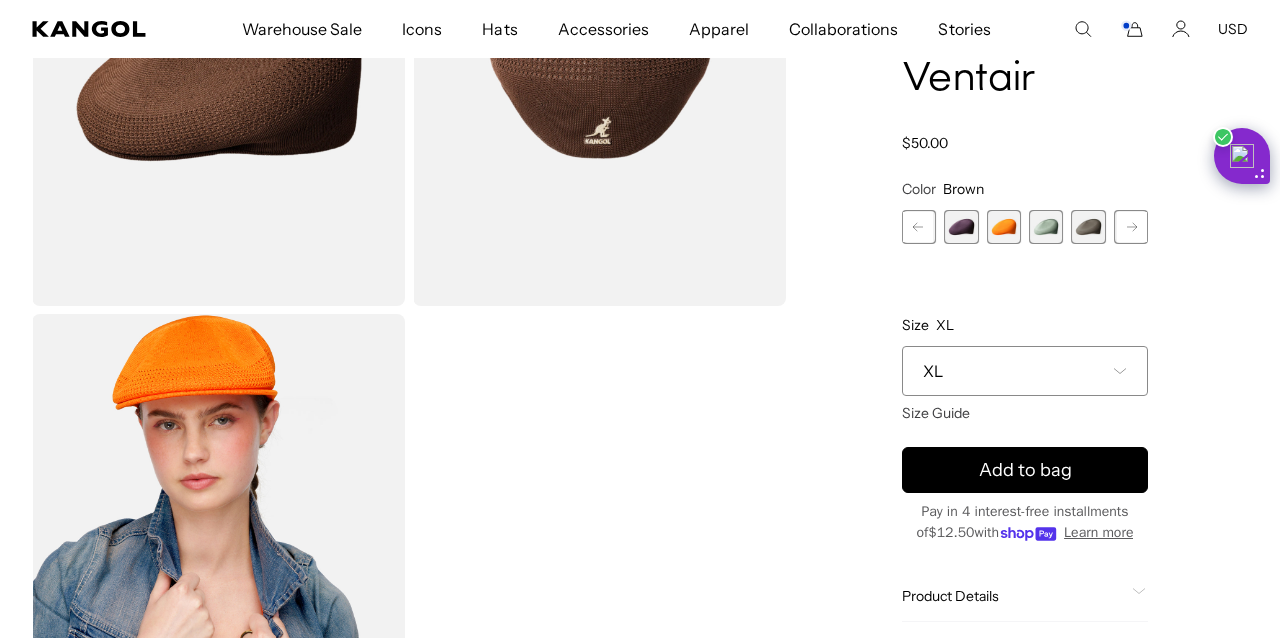 click 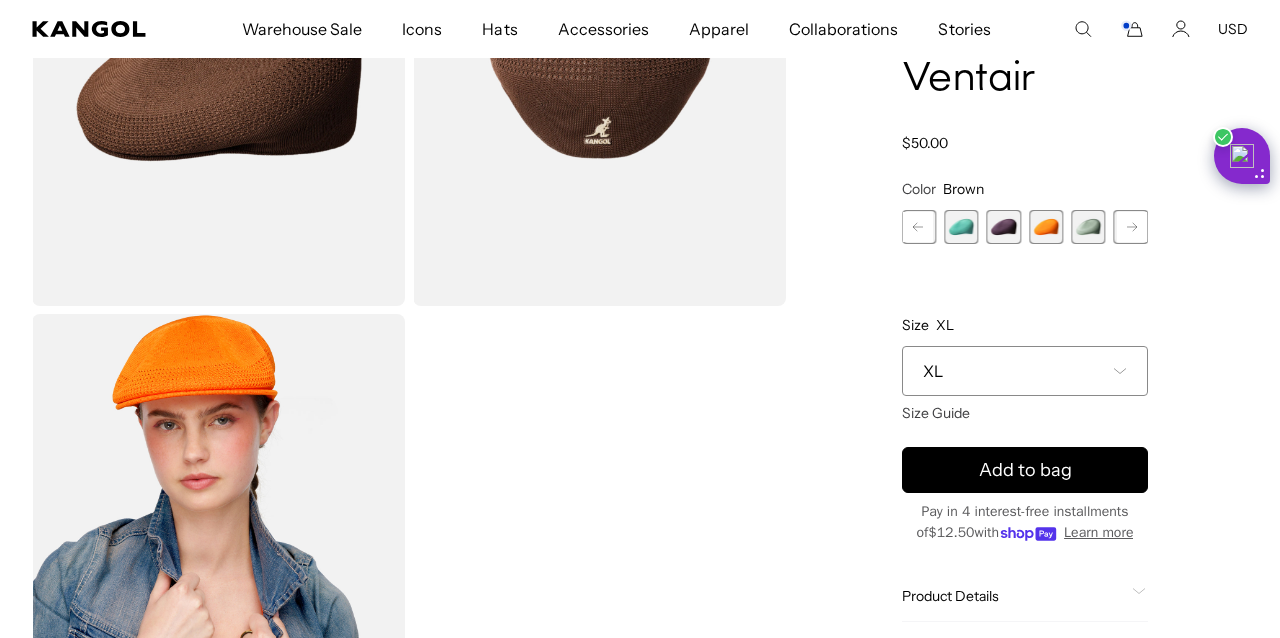 scroll, scrollTop: 0, scrollLeft: 0, axis: both 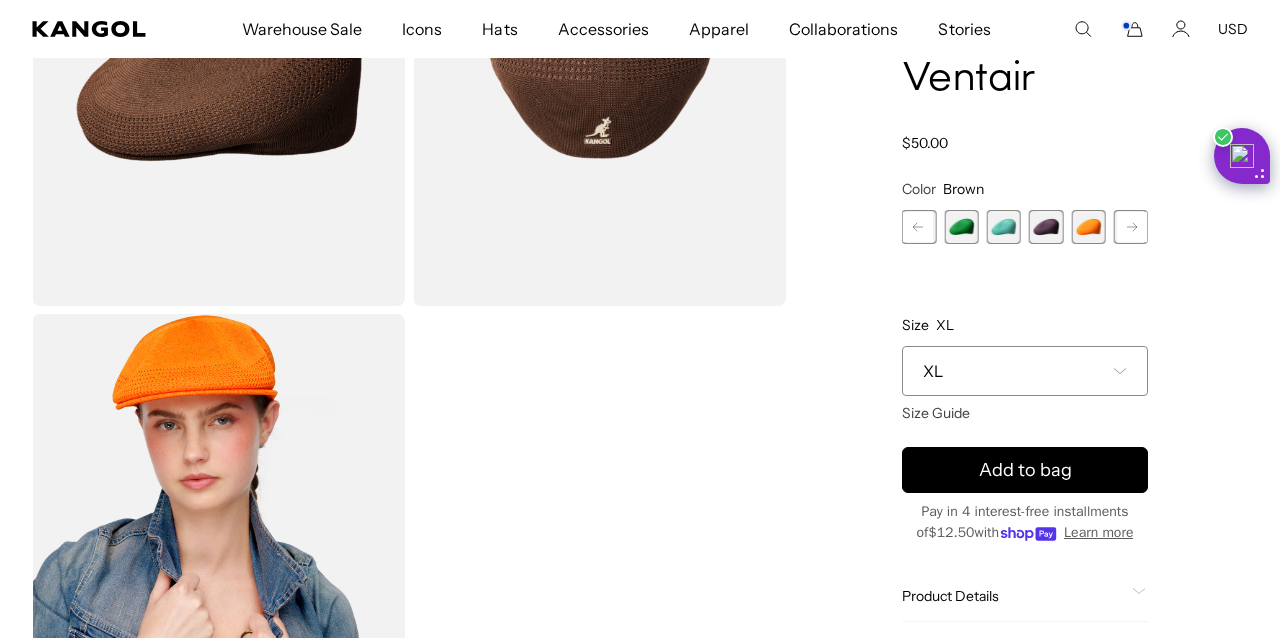 click at bounding box center [1088, 227] 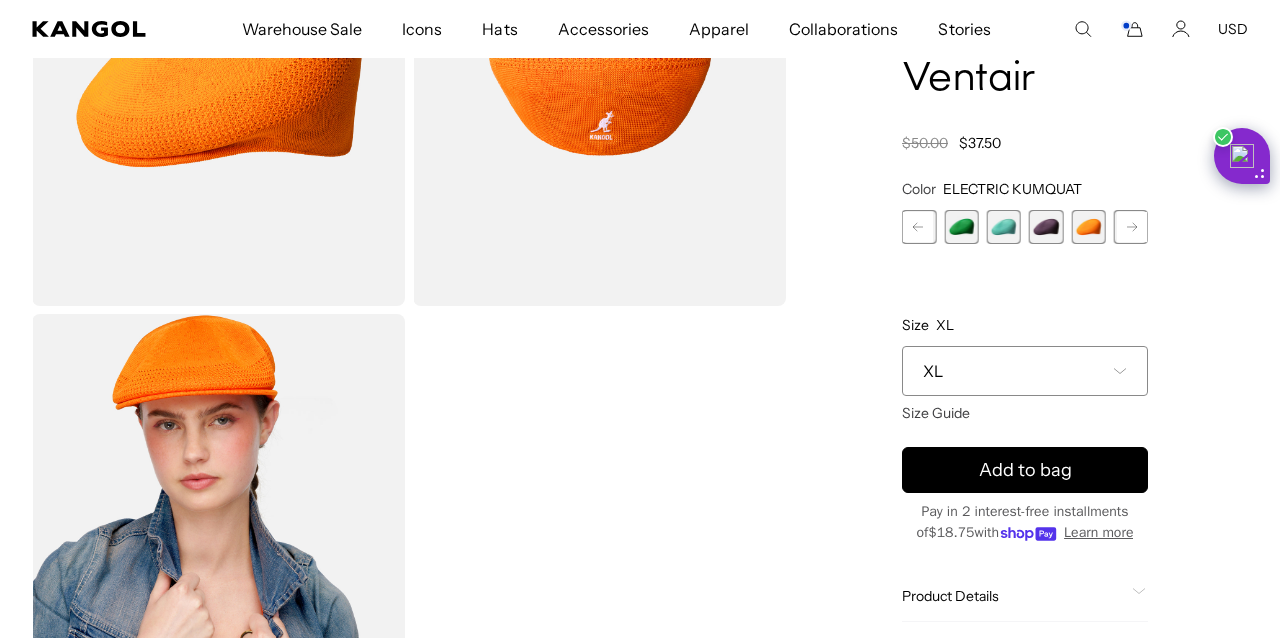 scroll, scrollTop: 0, scrollLeft: 412, axis: horizontal 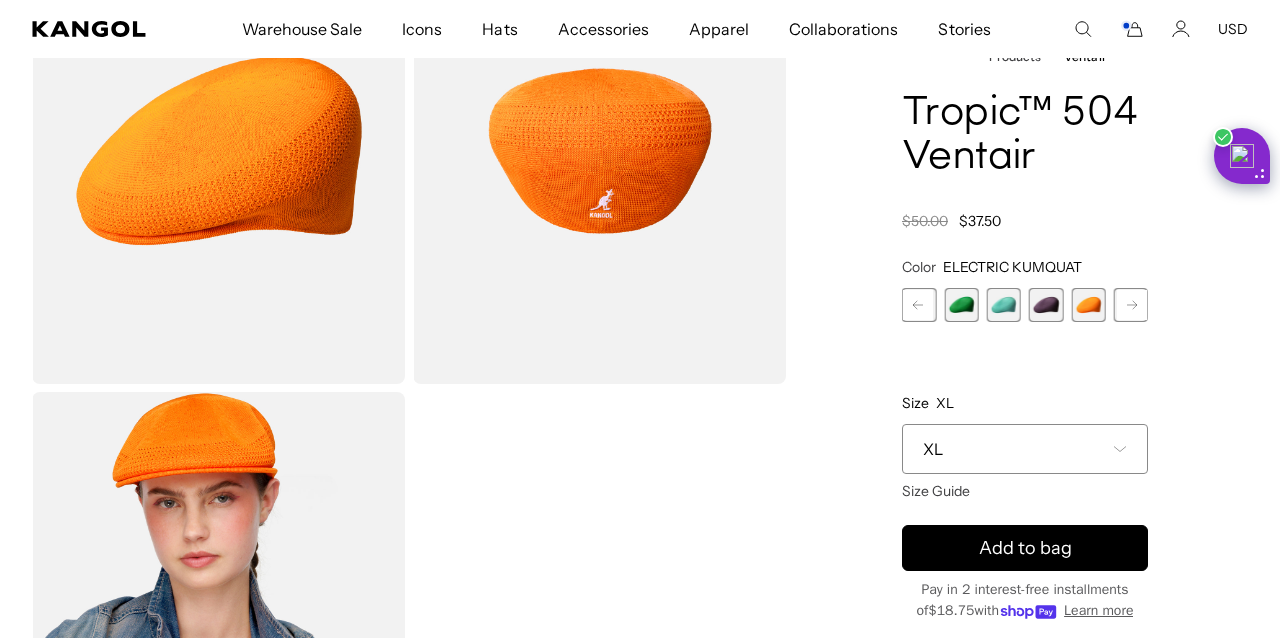 click 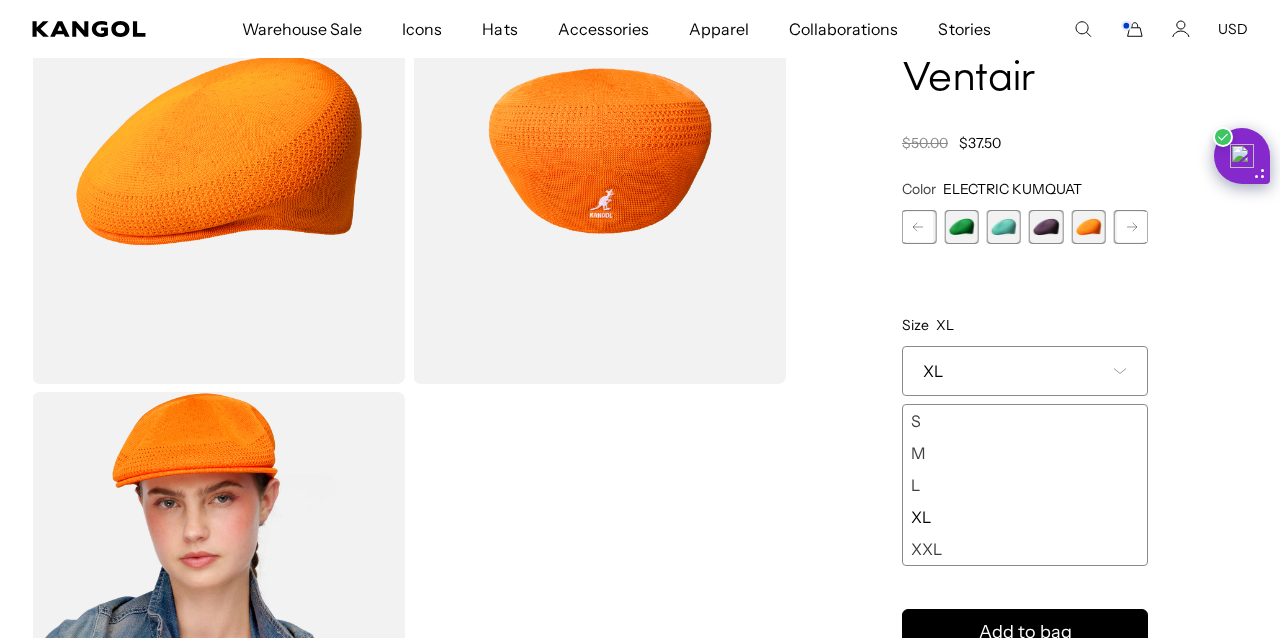 scroll, scrollTop: 0, scrollLeft: 0, axis: both 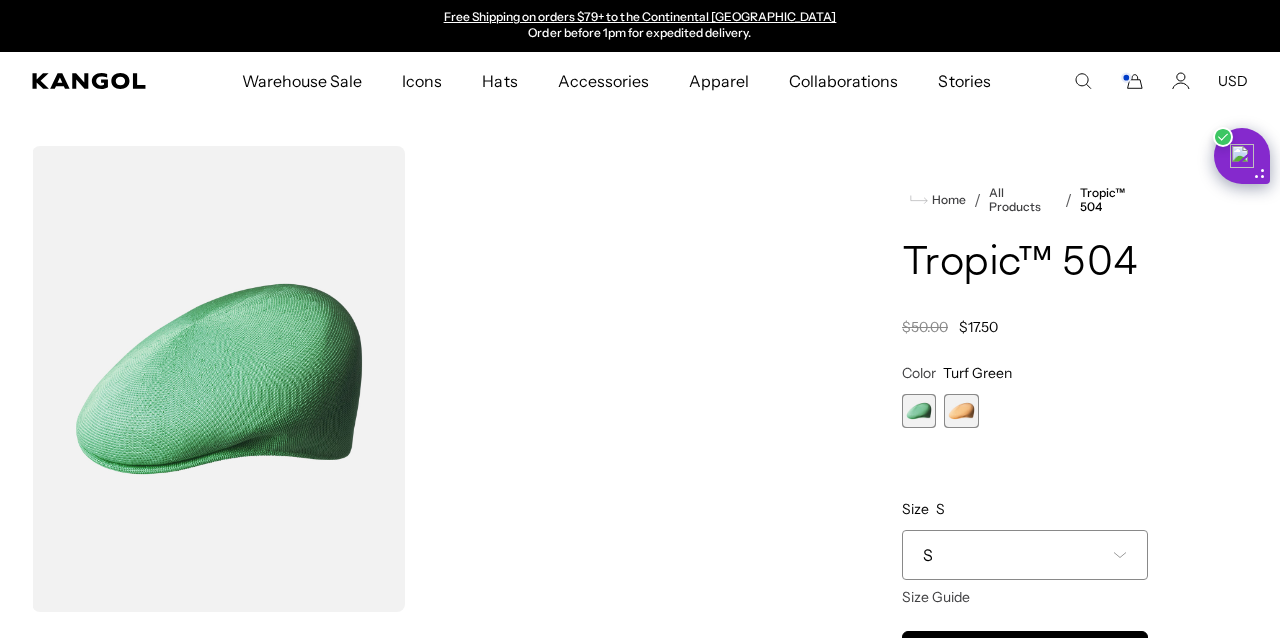 click at bounding box center (961, 411) 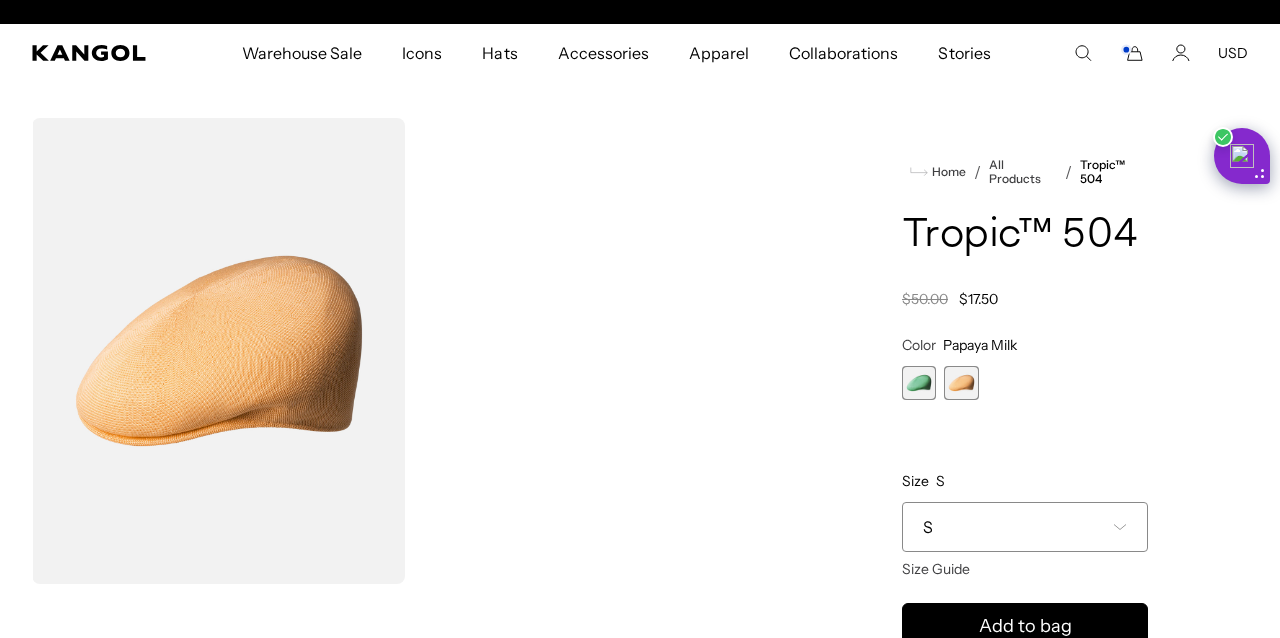 scroll, scrollTop: 105, scrollLeft: 0, axis: vertical 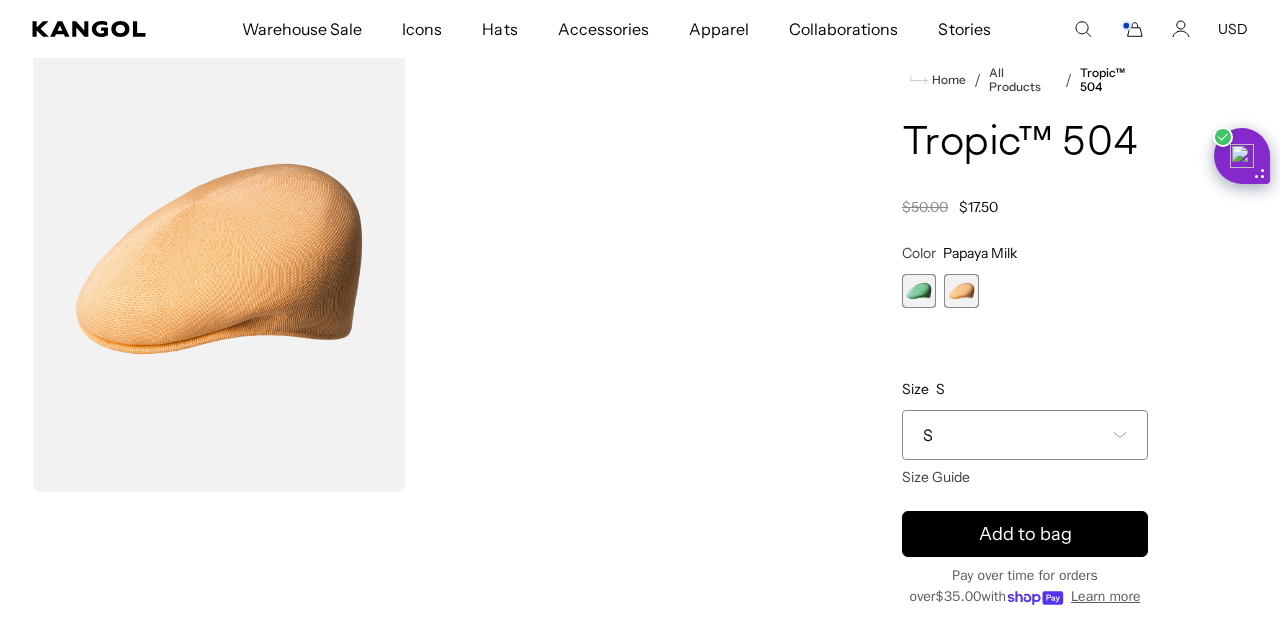 click on "S" at bounding box center [1025, 435] 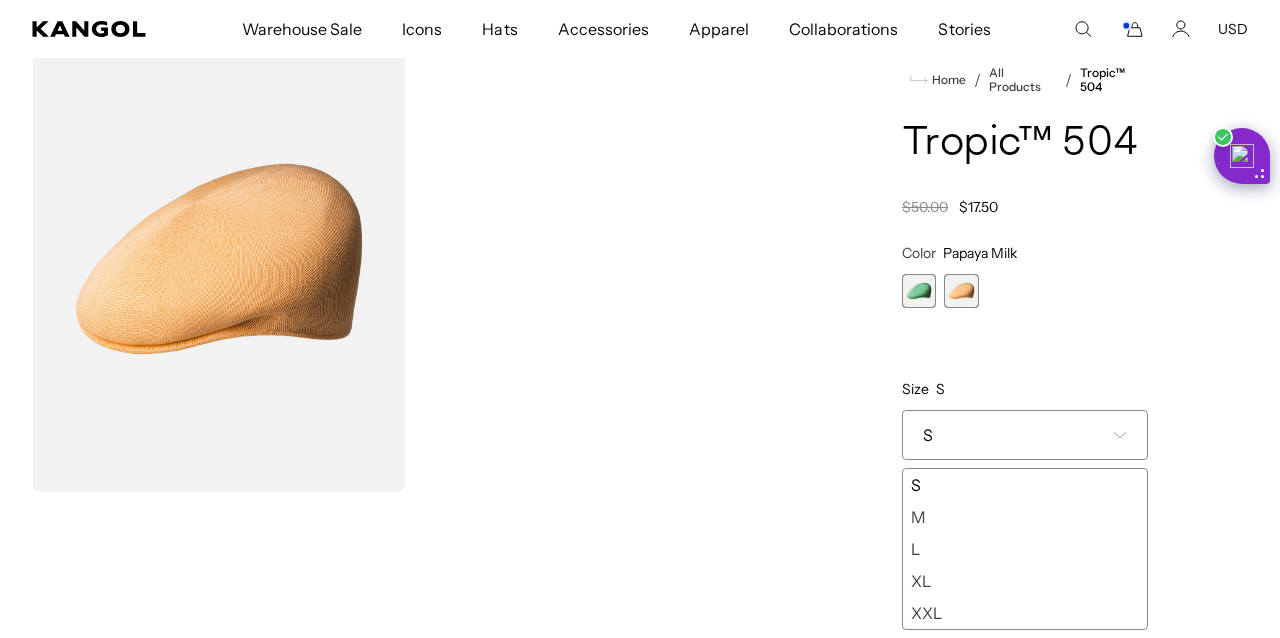 click on "M" at bounding box center (1025, 517) 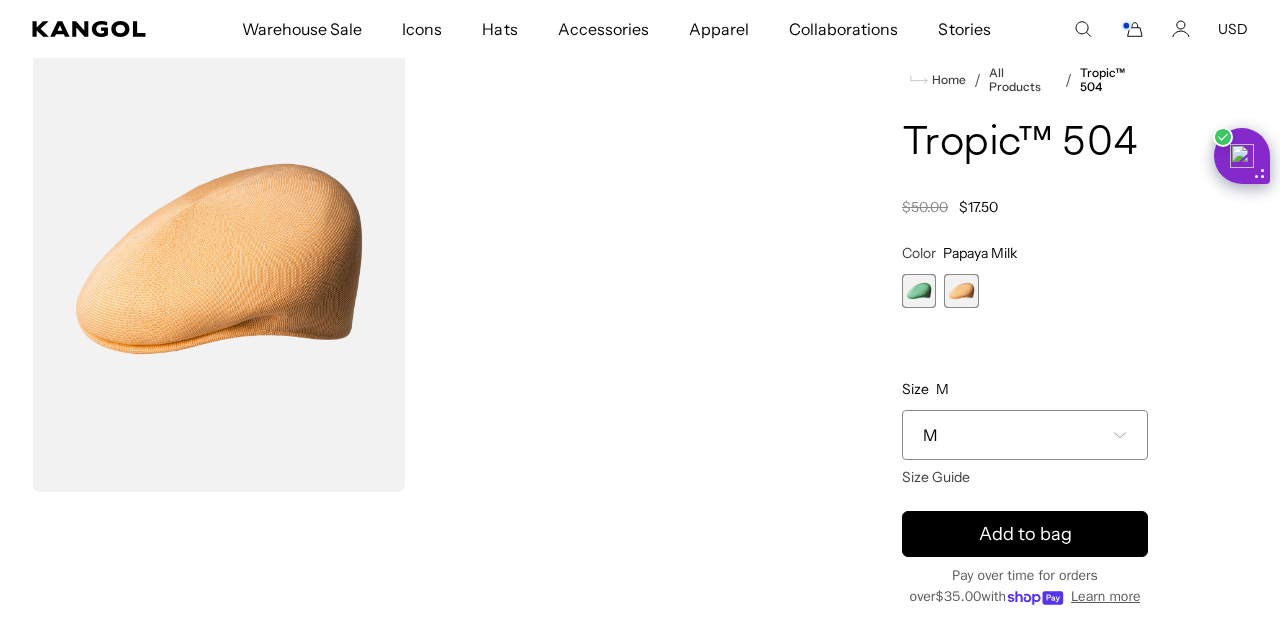 scroll, scrollTop: 0, scrollLeft: 412, axis: horizontal 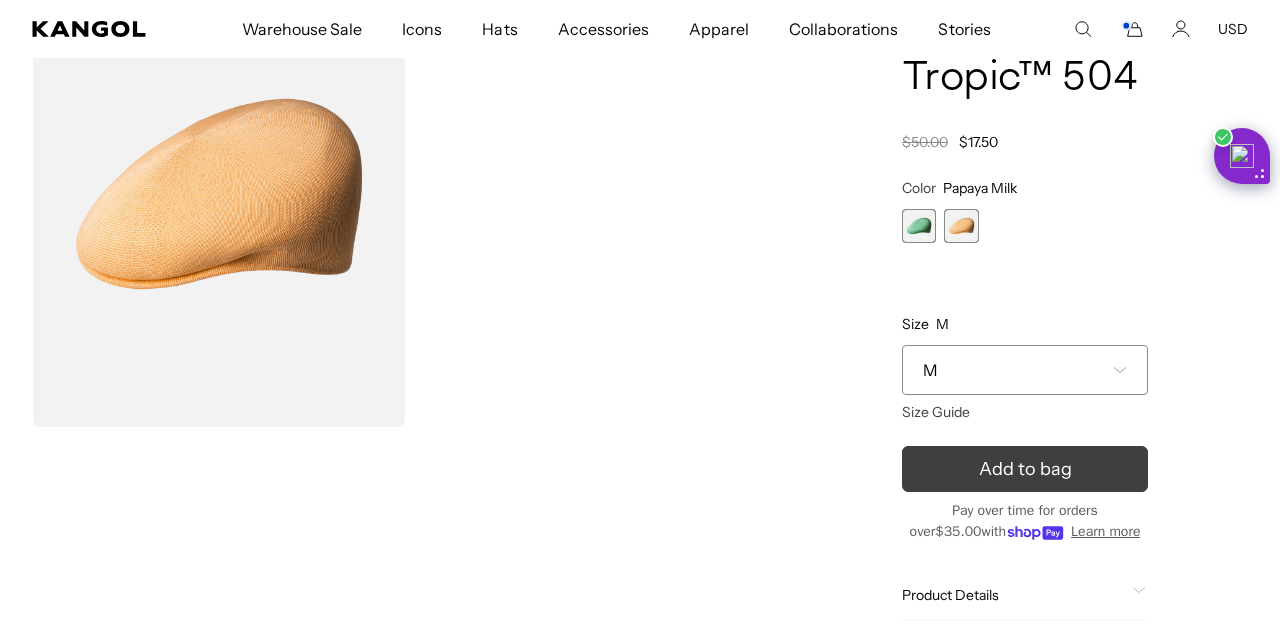 click on "Add to bag" at bounding box center (1025, 469) 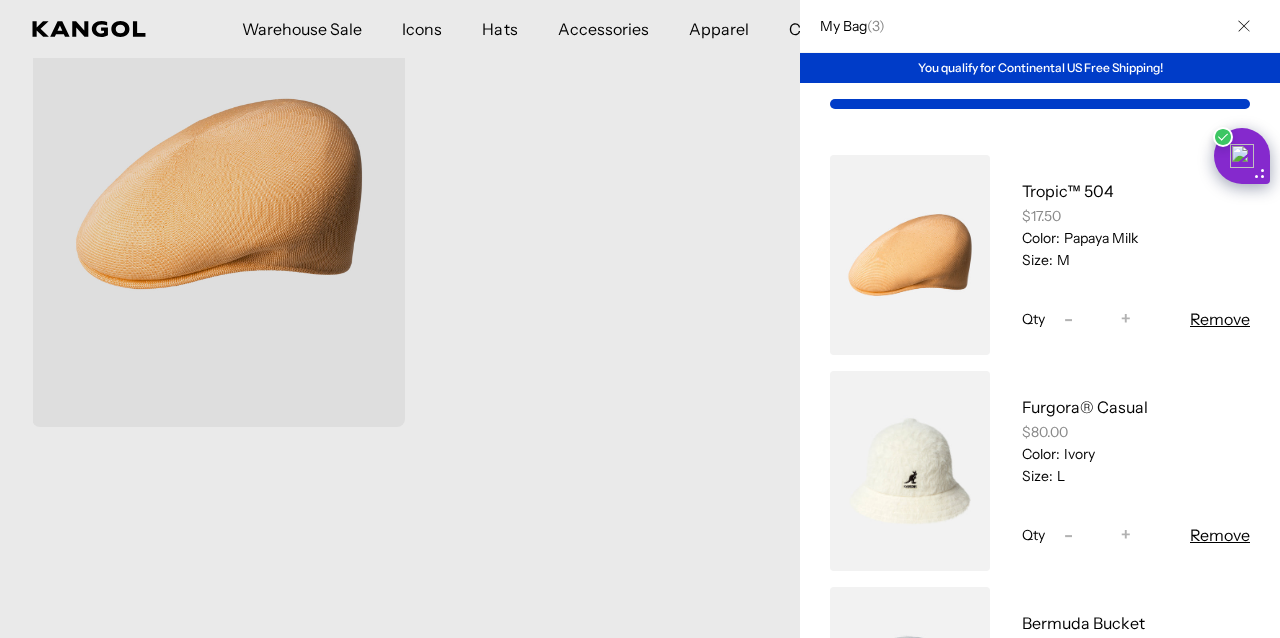 scroll, scrollTop: 33, scrollLeft: 0, axis: vertical 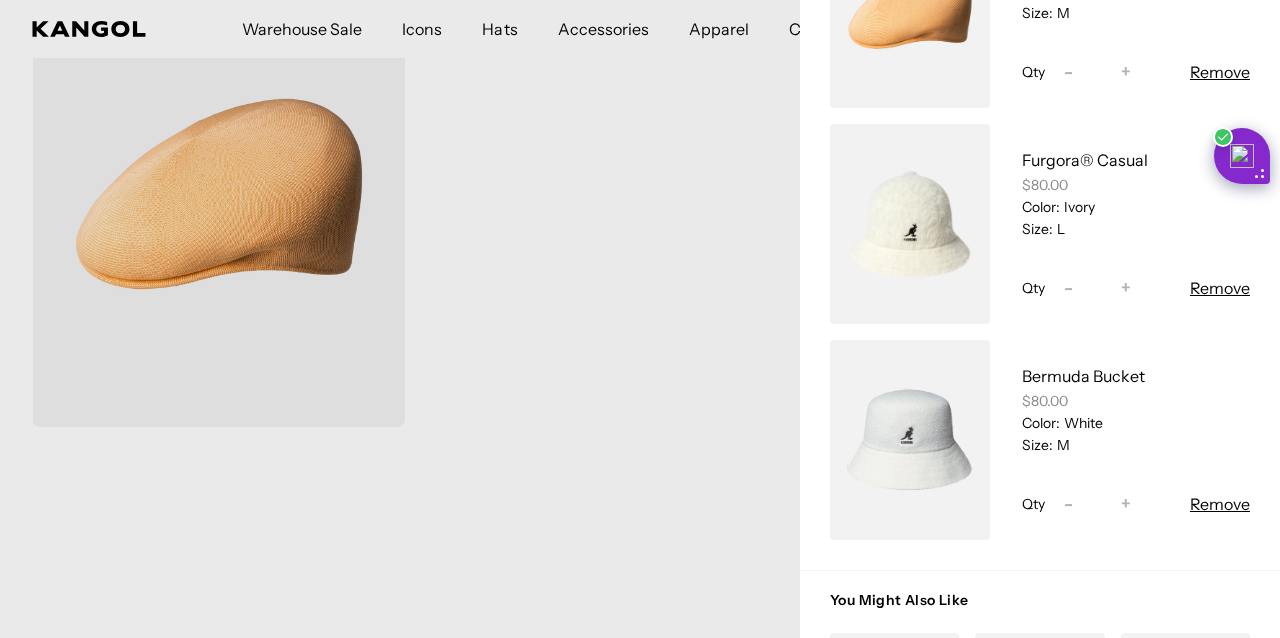 click at bounding box center (640, 319) 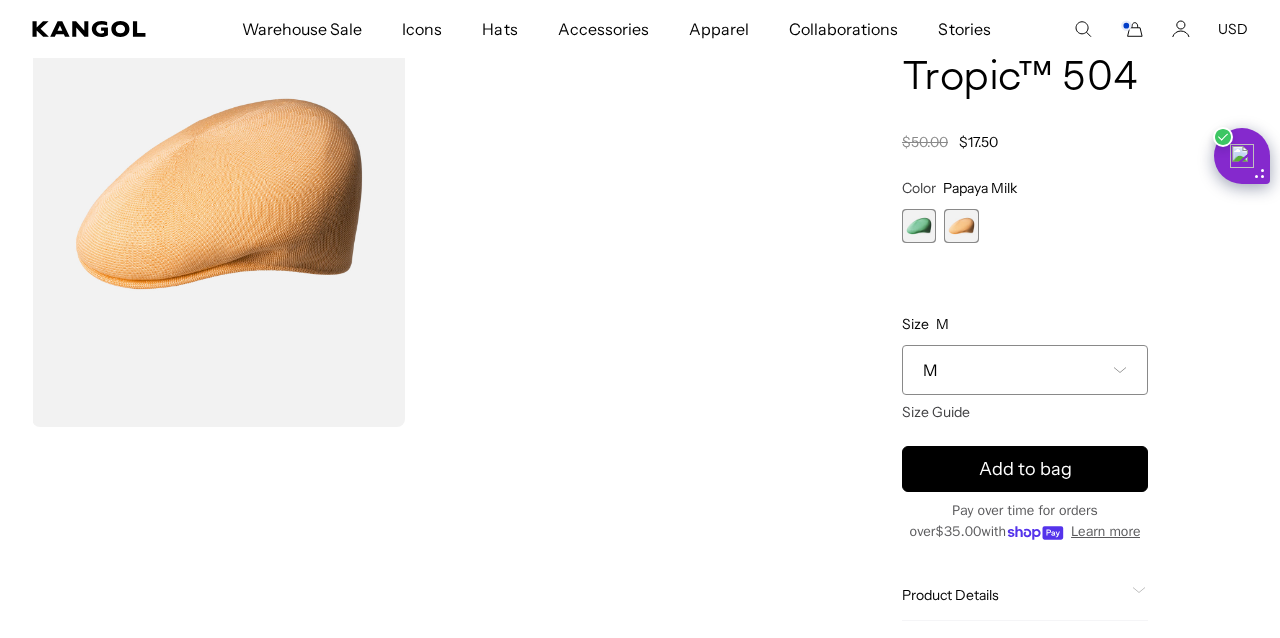 scroll, scrollTop: 0, scrollLeft: 412, axis: horizontal 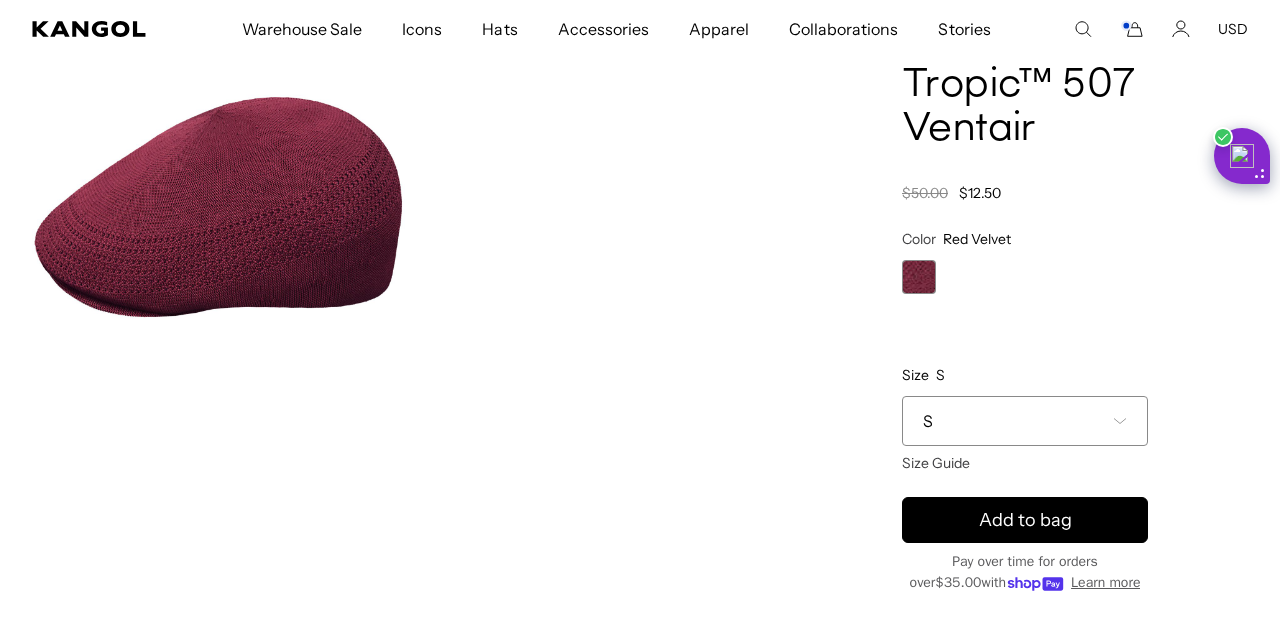 click 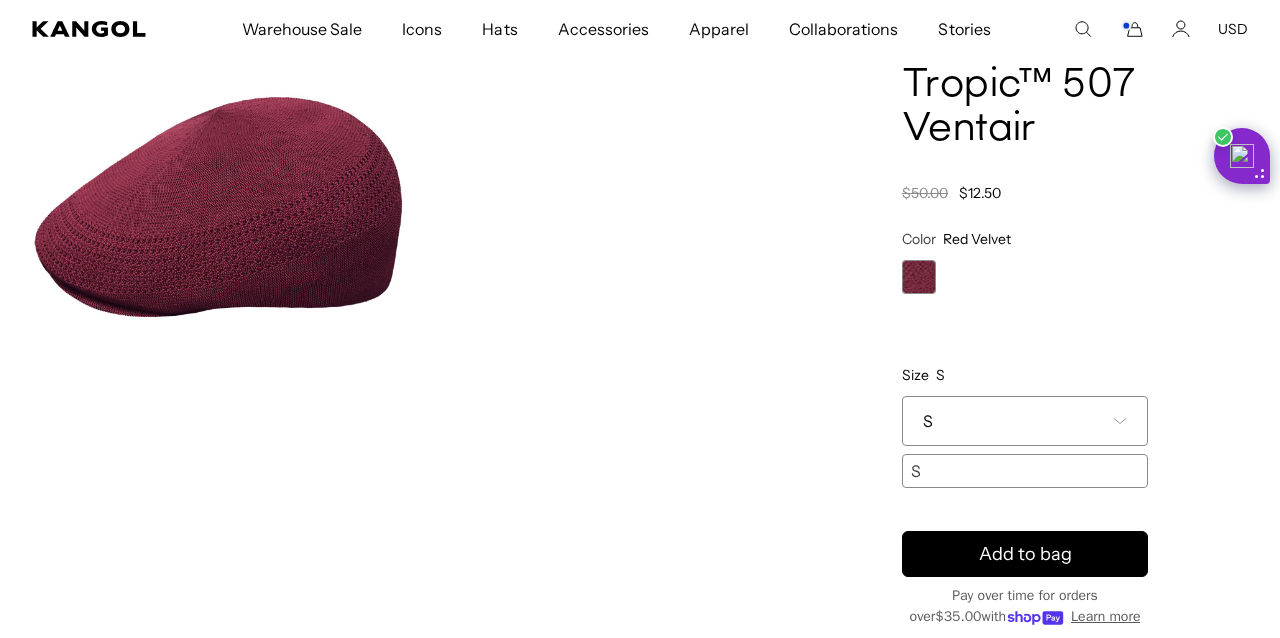 scroll, scrollTop: 182, scrollLeft: 0, axis: vertical 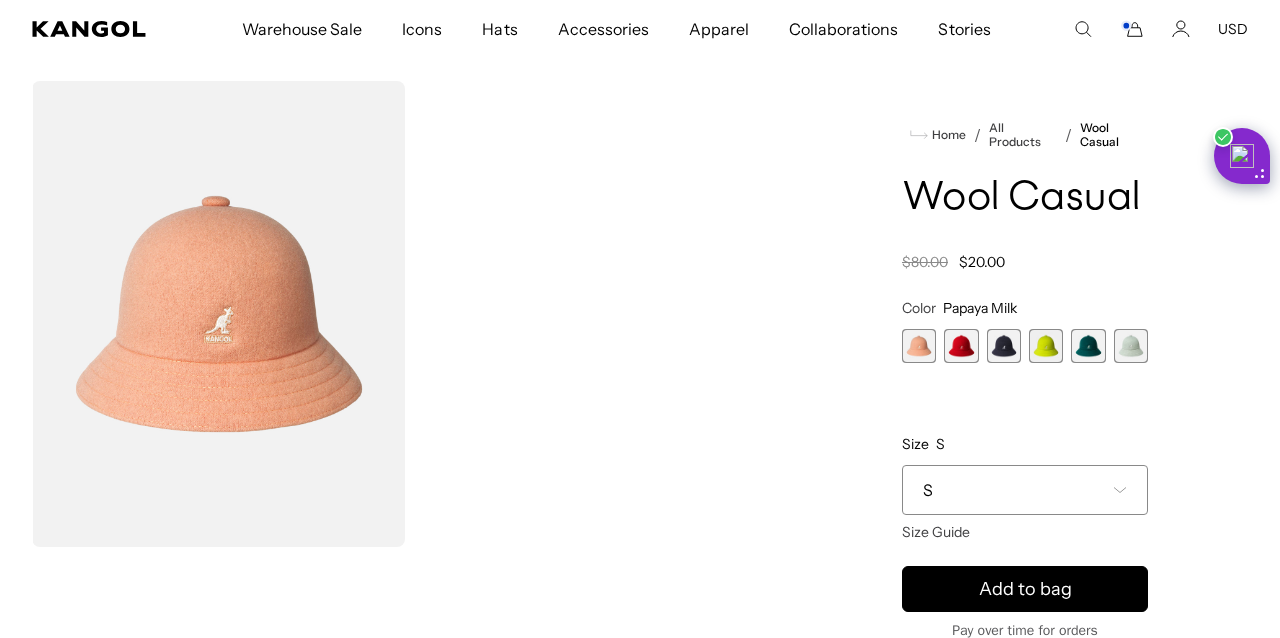 click at bounding box center (961, 346) 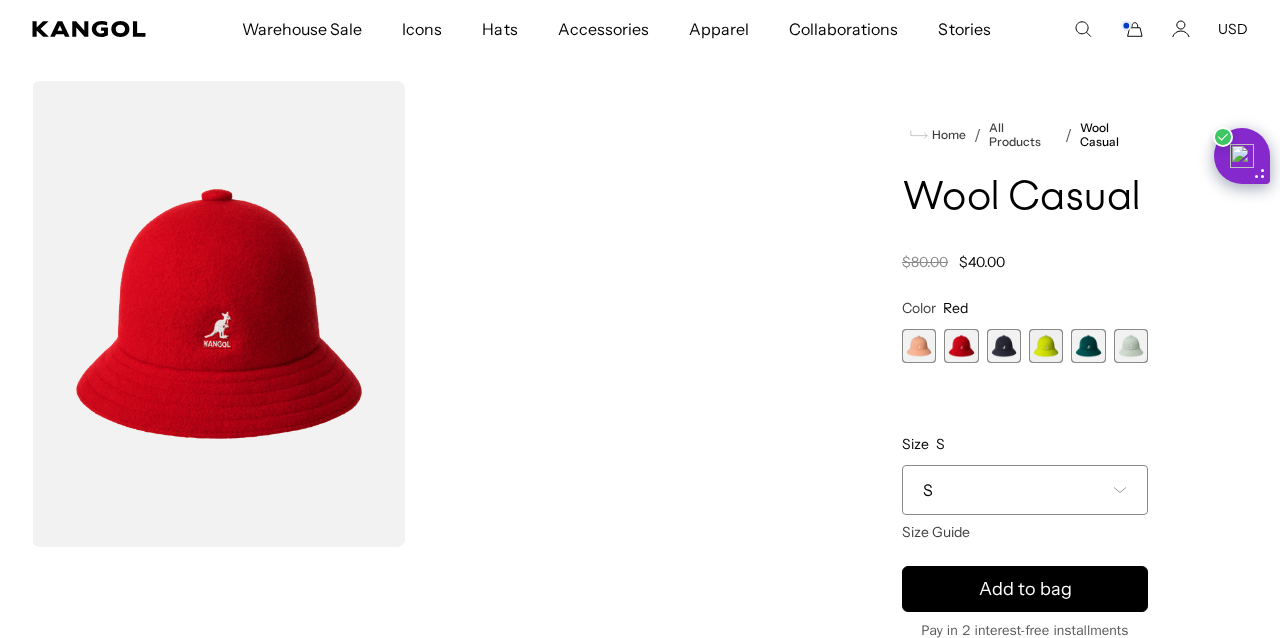 click at bounding box center [1004, 346] 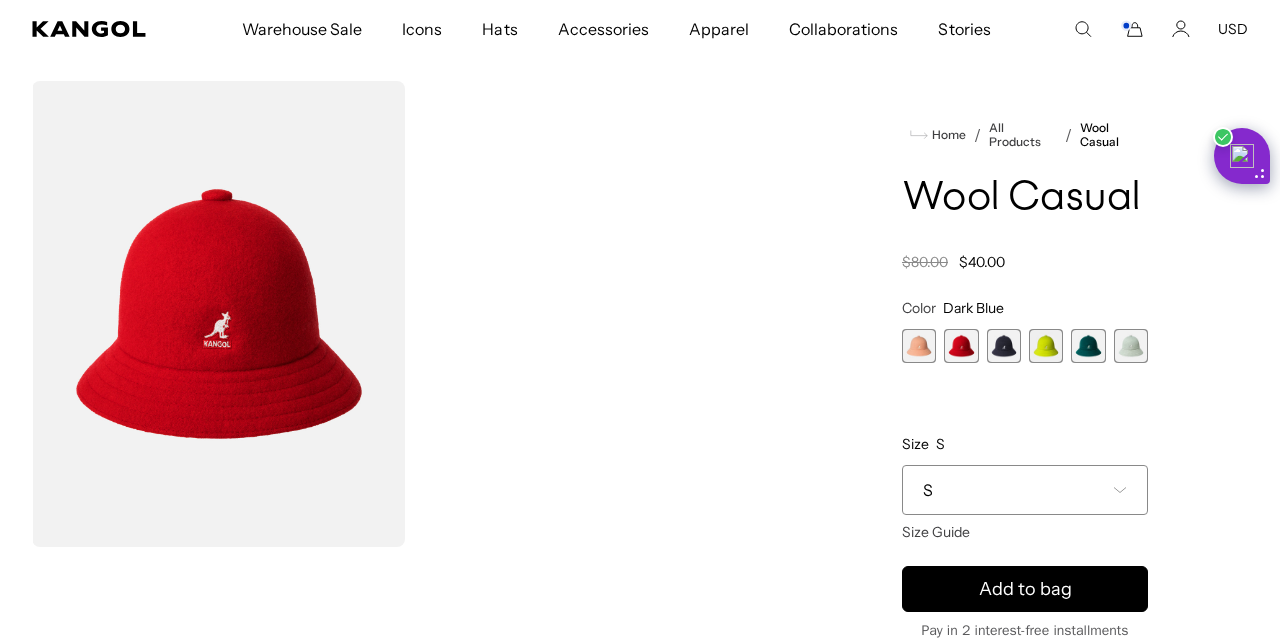 scroll, scrollTop: 0, scrollLeft: 0, axis: both 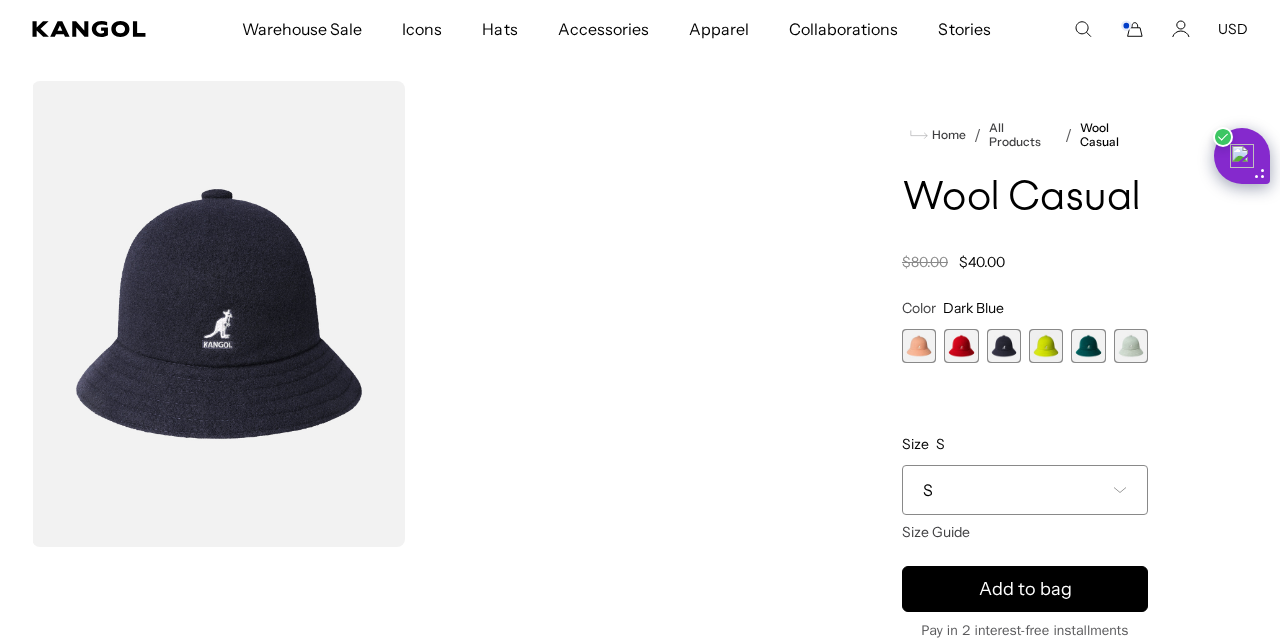 click at bounding box center [1046, 346] 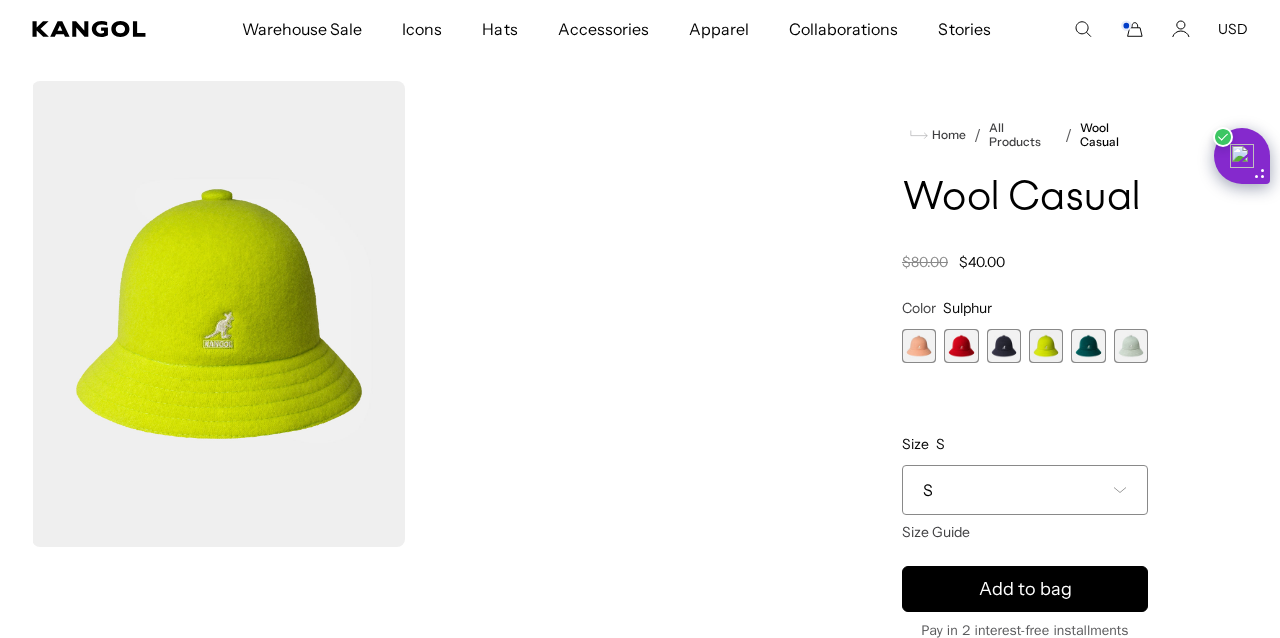 click at bounding box center [1088, 346] 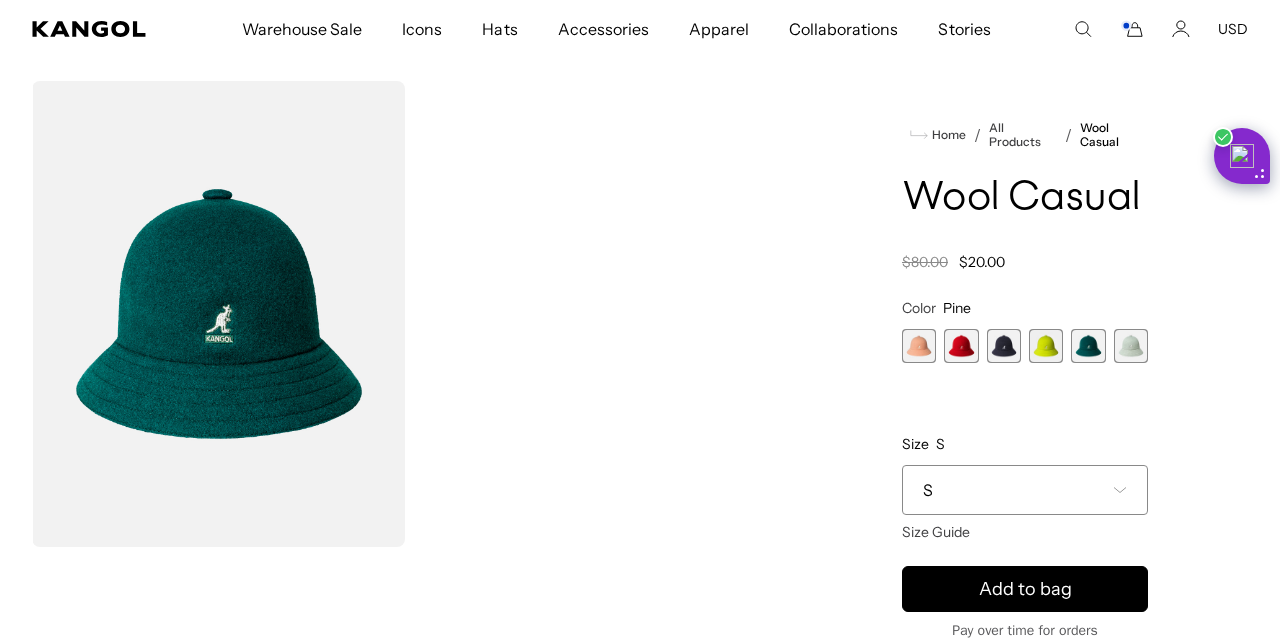 click at bounding box center (1131, 346) 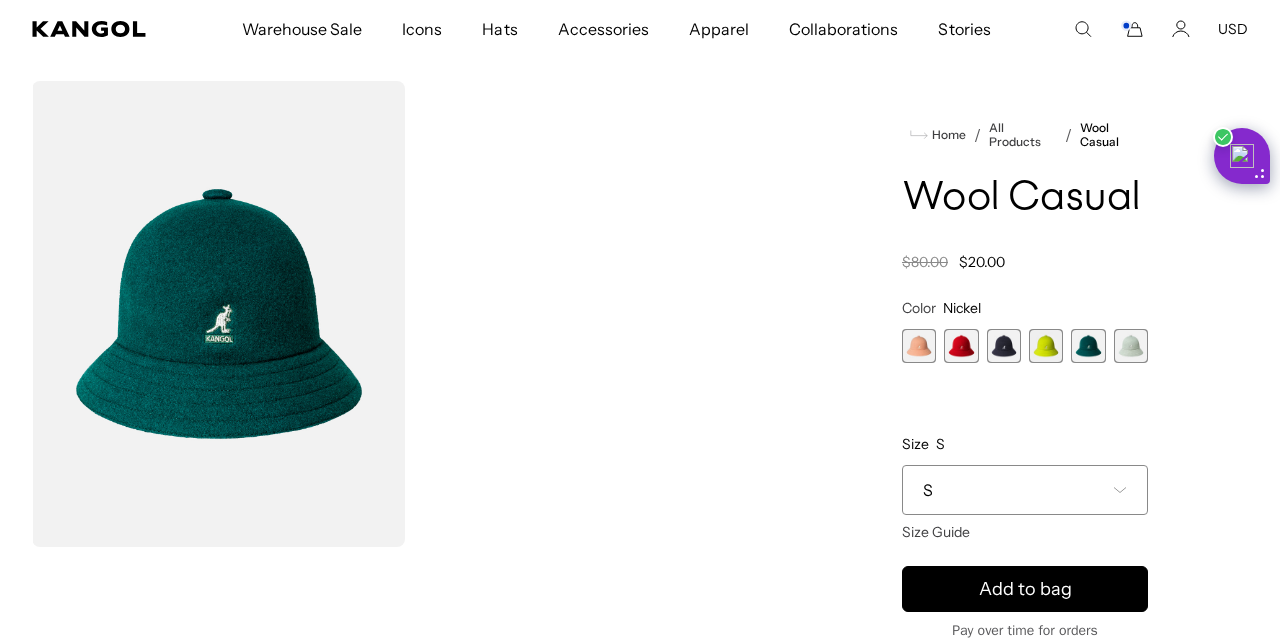 scroll, scrollTop: 0, scrollLeft: 0, axis: both 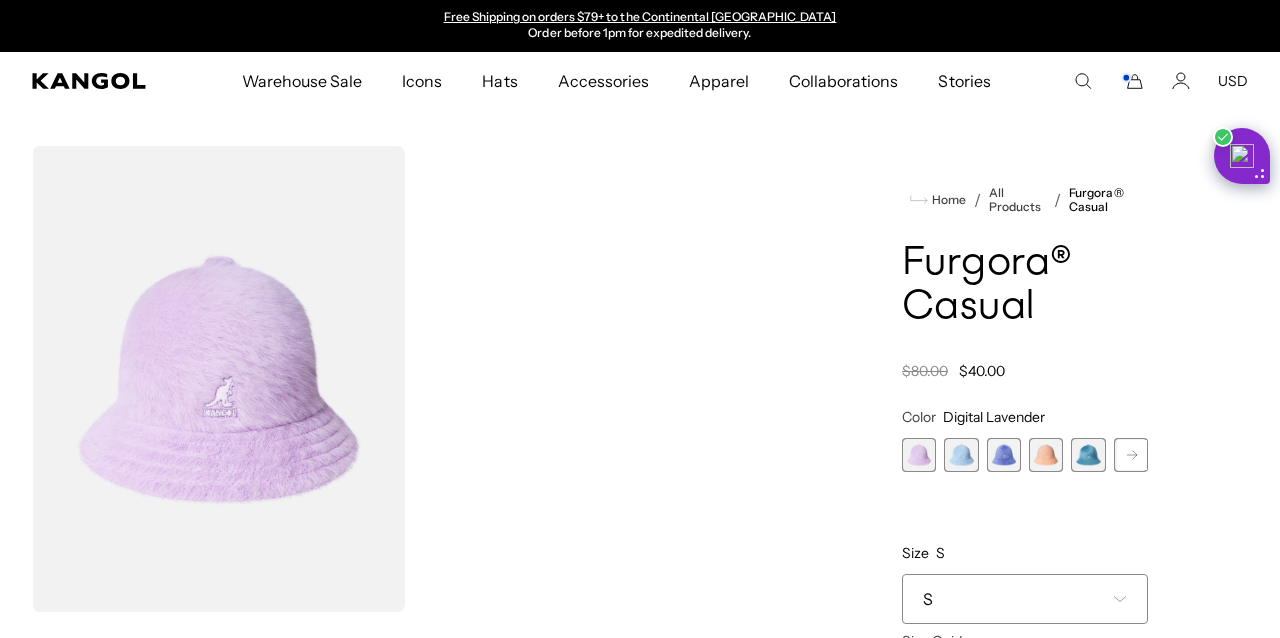 click at bounding box center [961, 455] 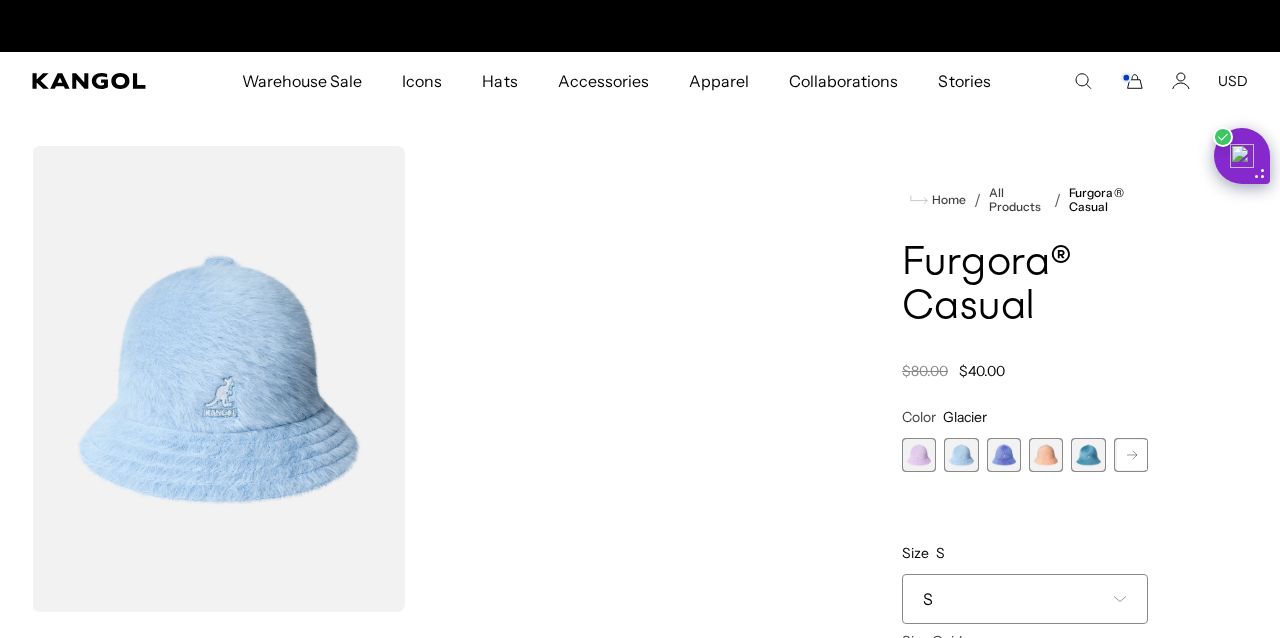 scroll, scrollTop: 0, scrollLeft: 0, axis: both 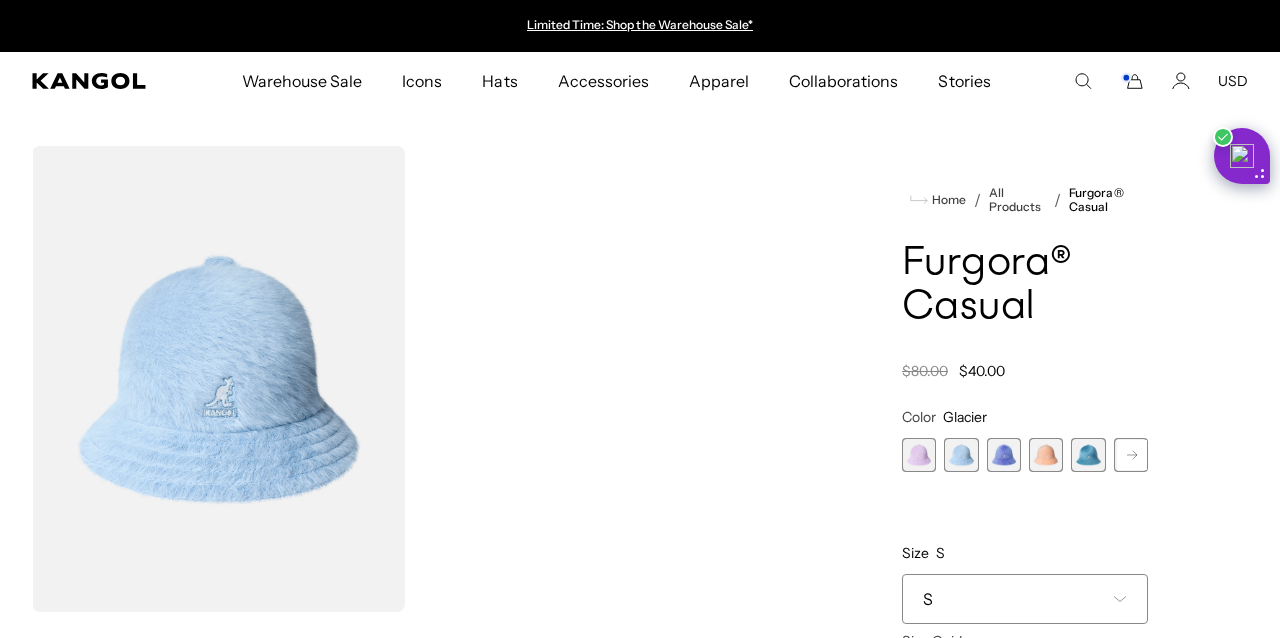click at bounding box center (1004, 455) 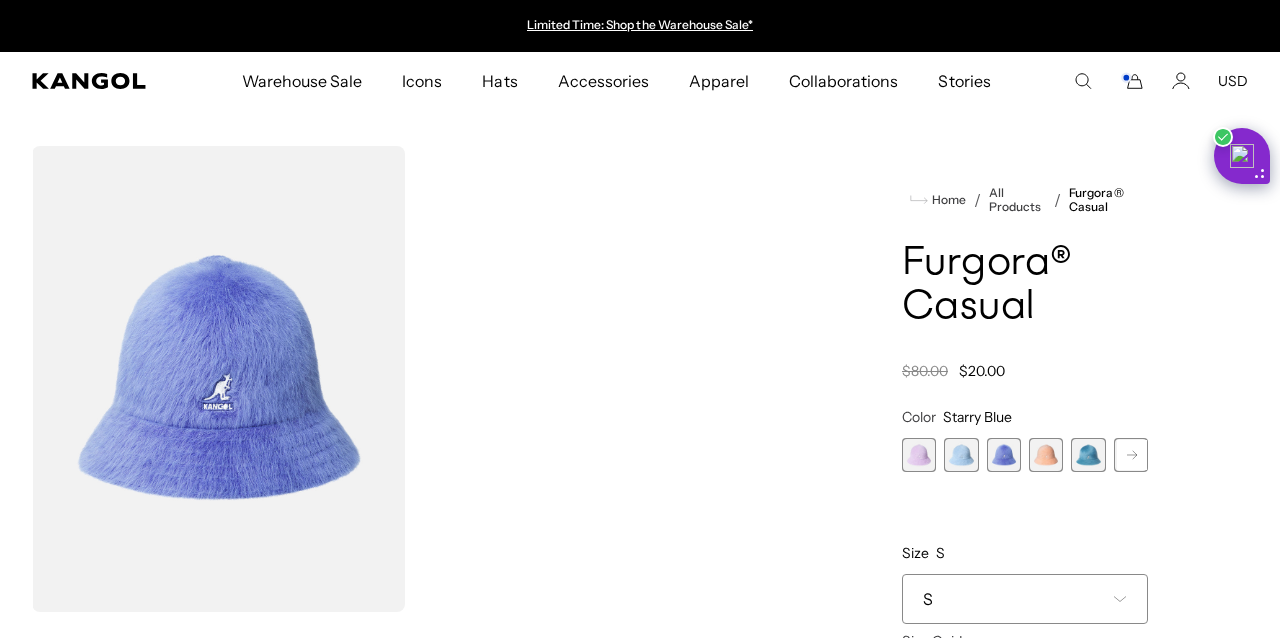 click at bounding box center [1046, 455] 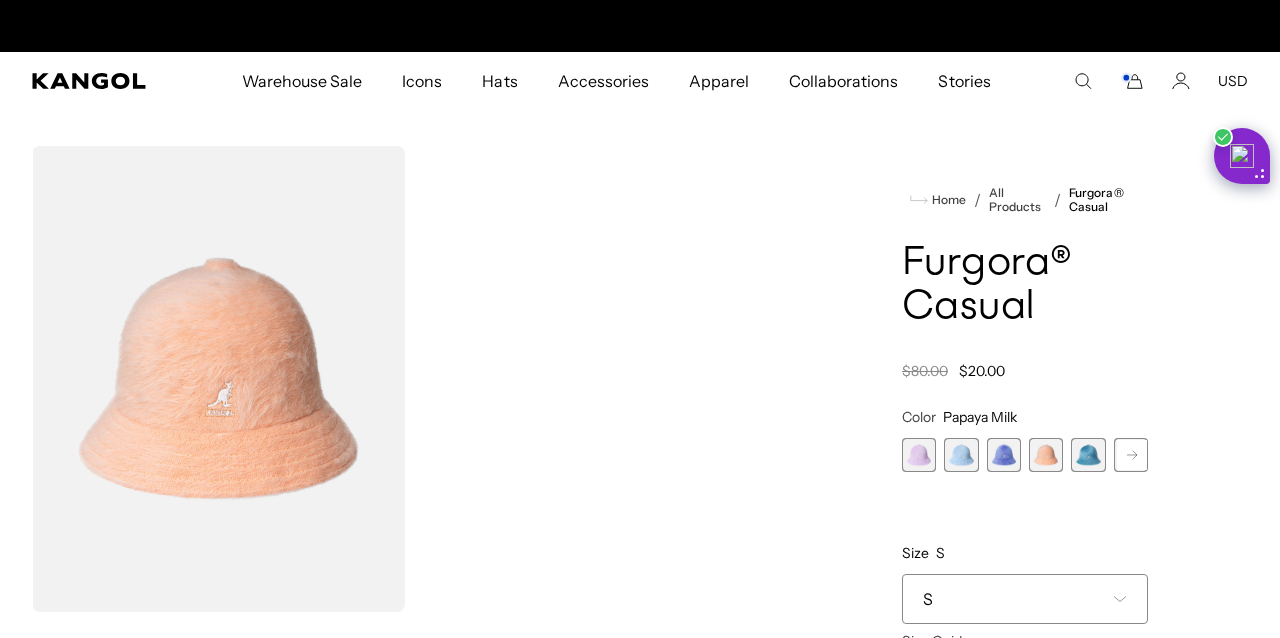 scroll, scrollTop: 0, scrollLeft: 412, axis: horizontal 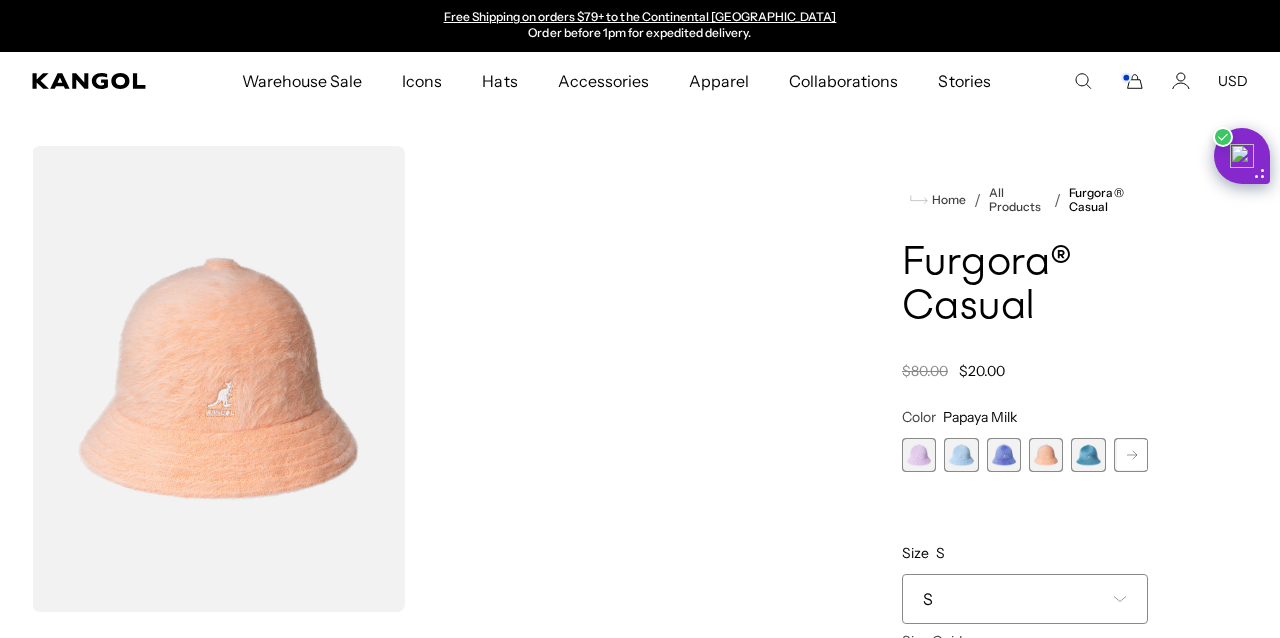 click at bounding box center [1088, 455] 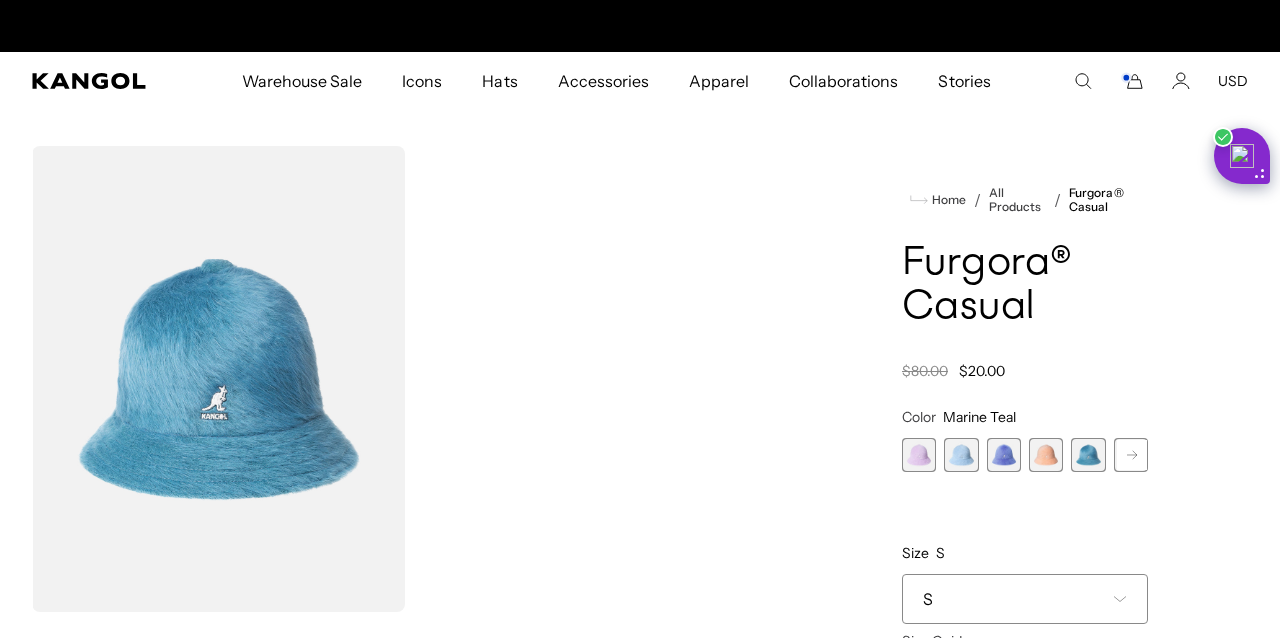 scroll, scrollTop: 0, scrollLeft: 0, axis: both 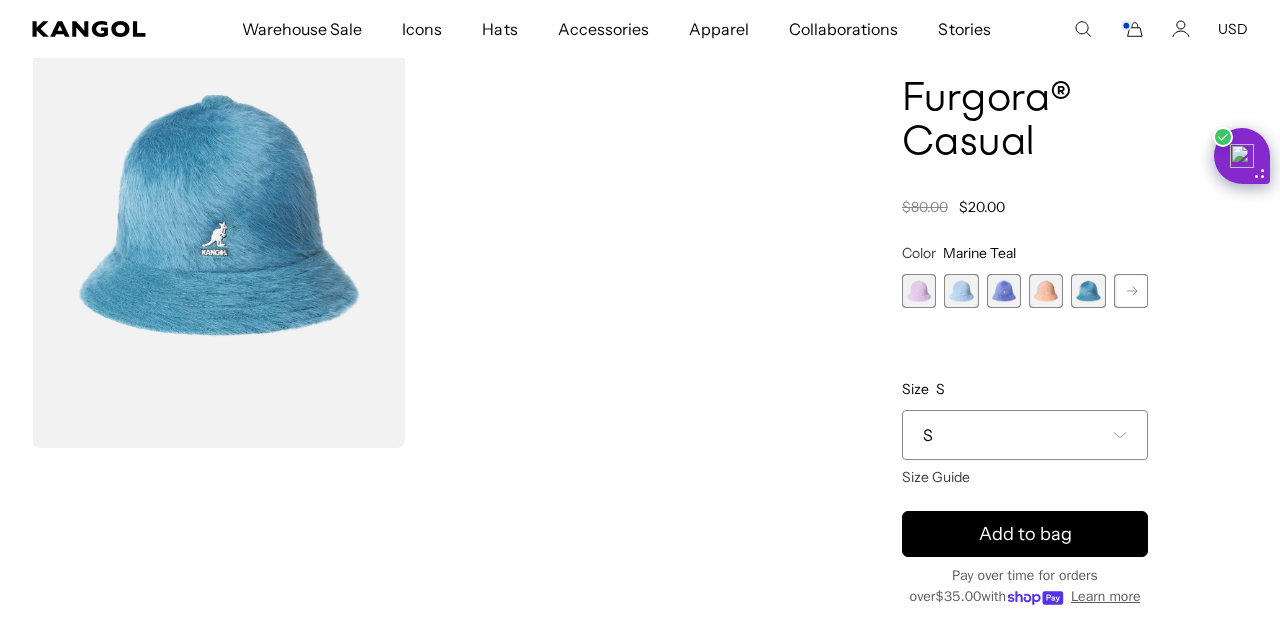 click on "S" at bounding box center (1025, 435) 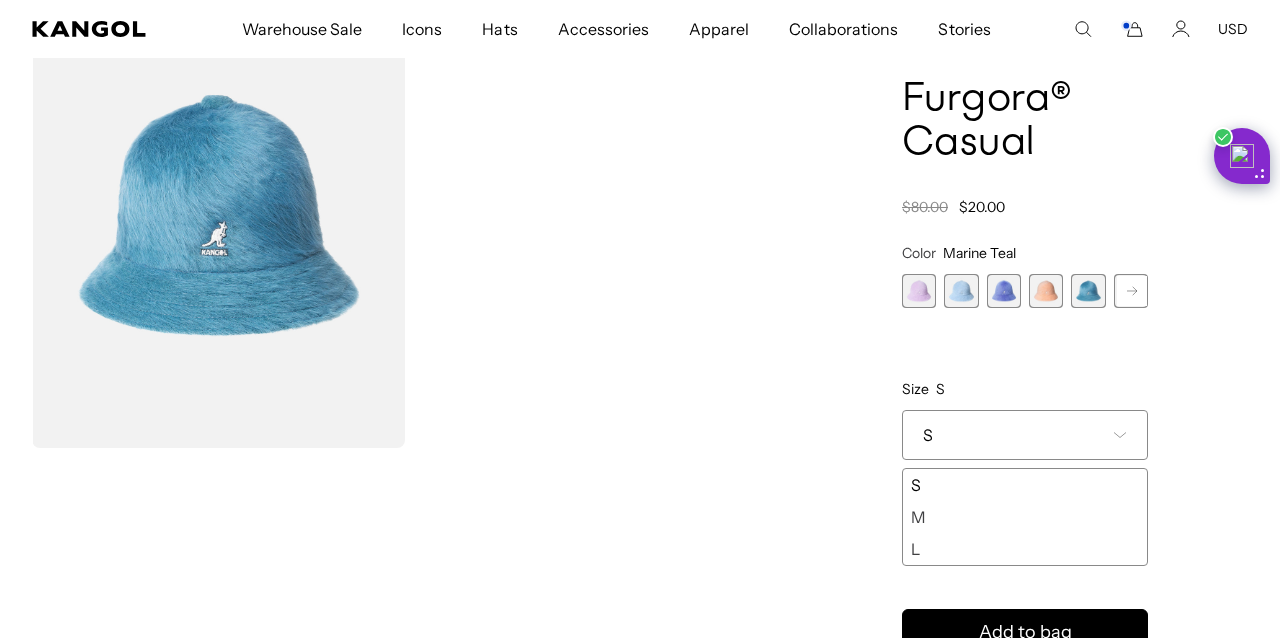 scroll, scrollTop: 0, scrollLeft: 0, axis: both 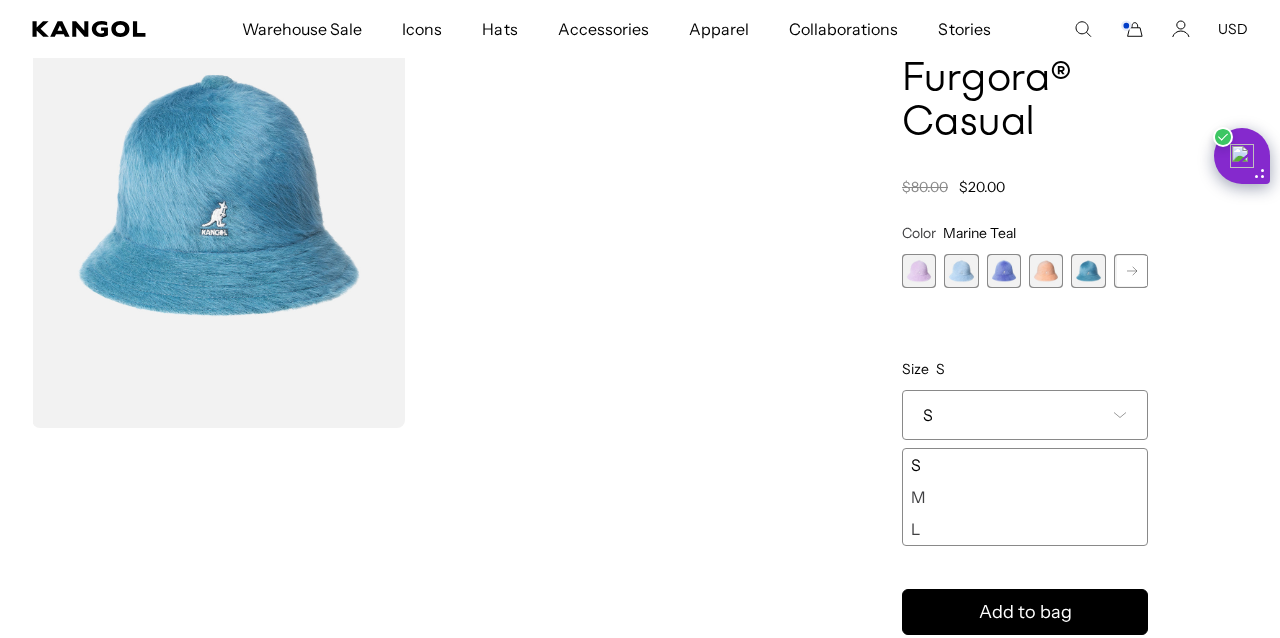 click on "L" at bounding box center (1025, 529) 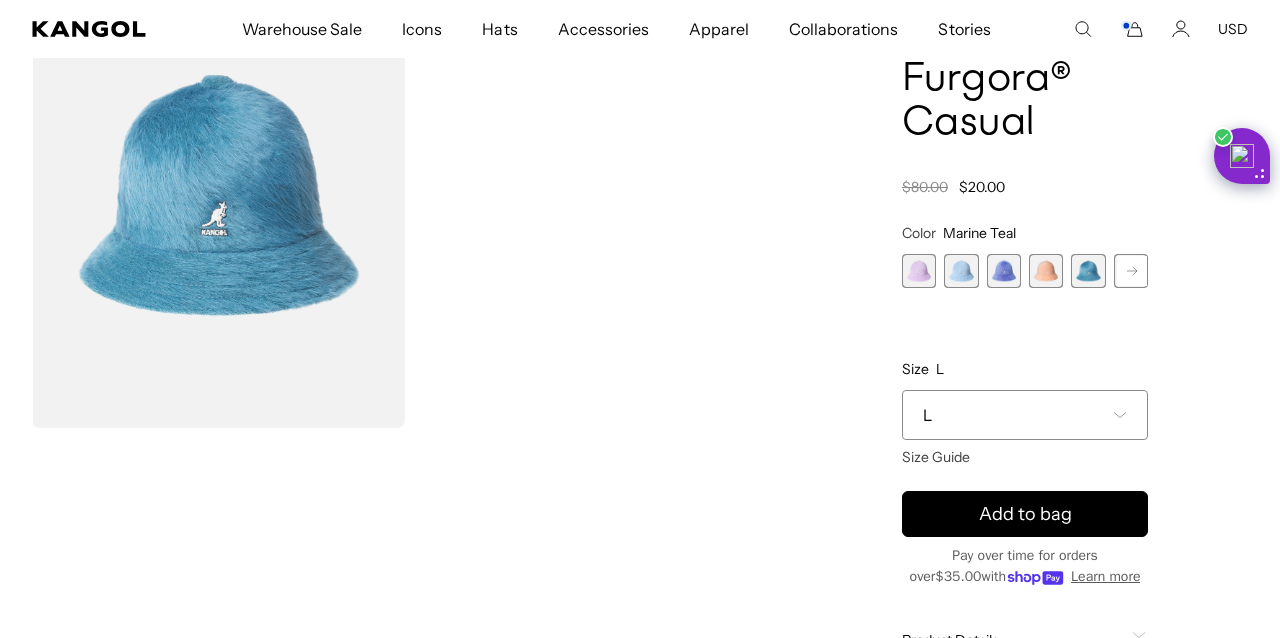 scroll, scrollTop: 0, scrollLeft: 412, axis: horizontal 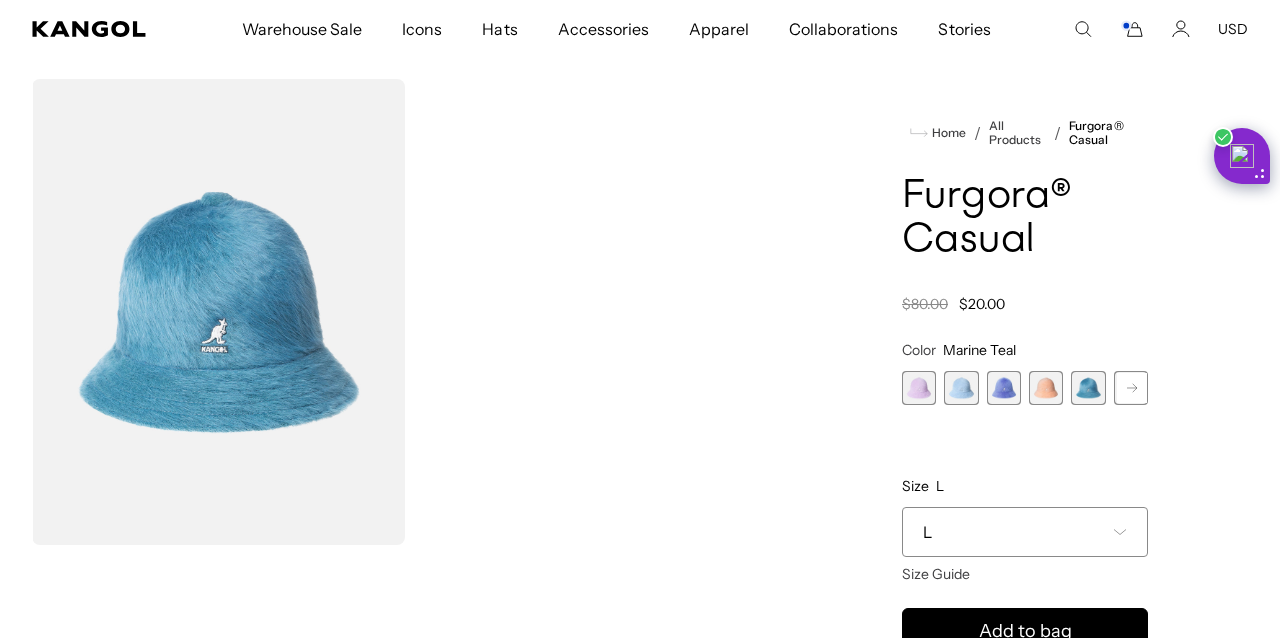 click 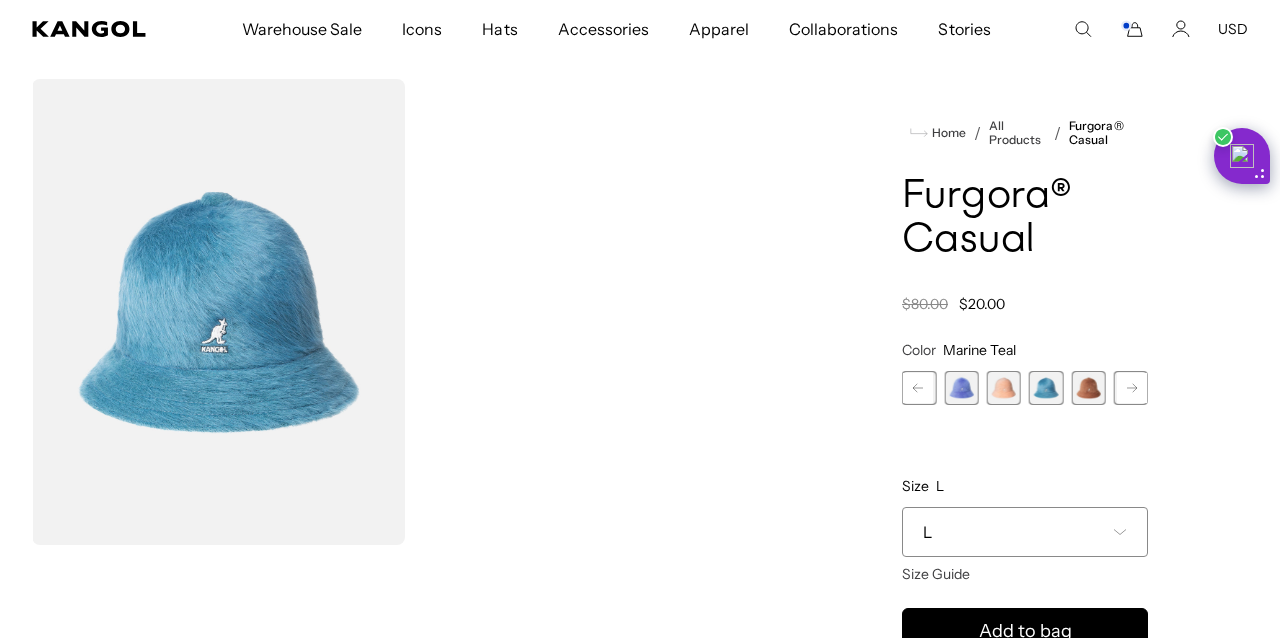 click at bounding box center (1088, 388) 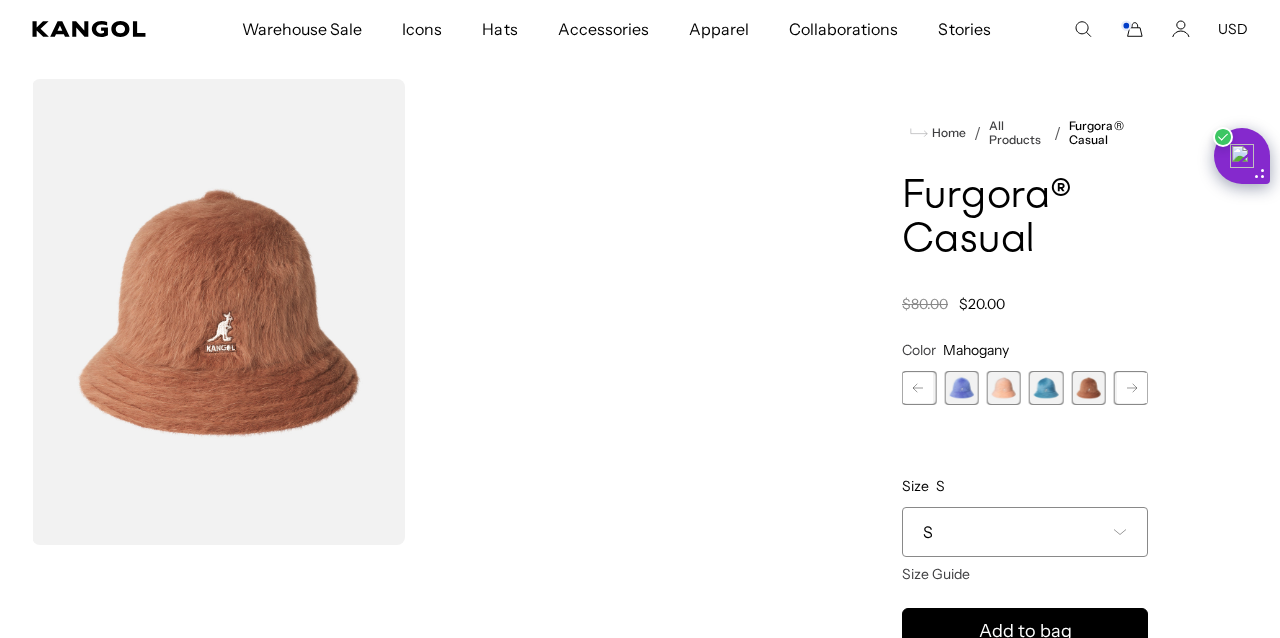 click 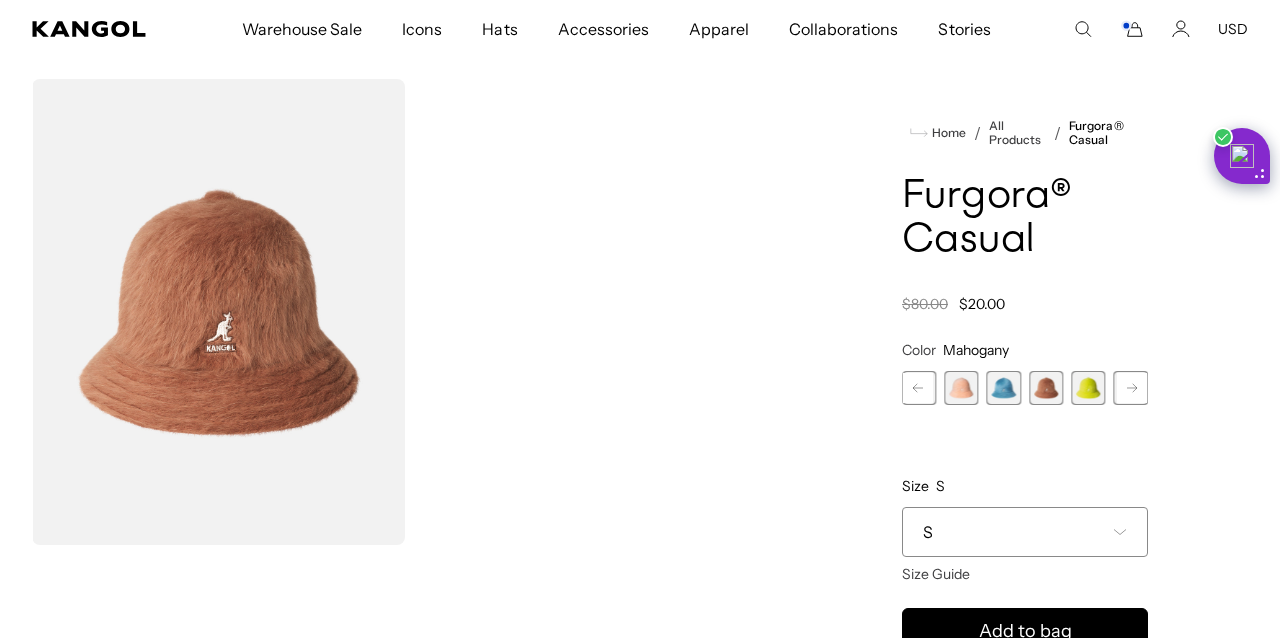 click at bounding box center (1088, 388) 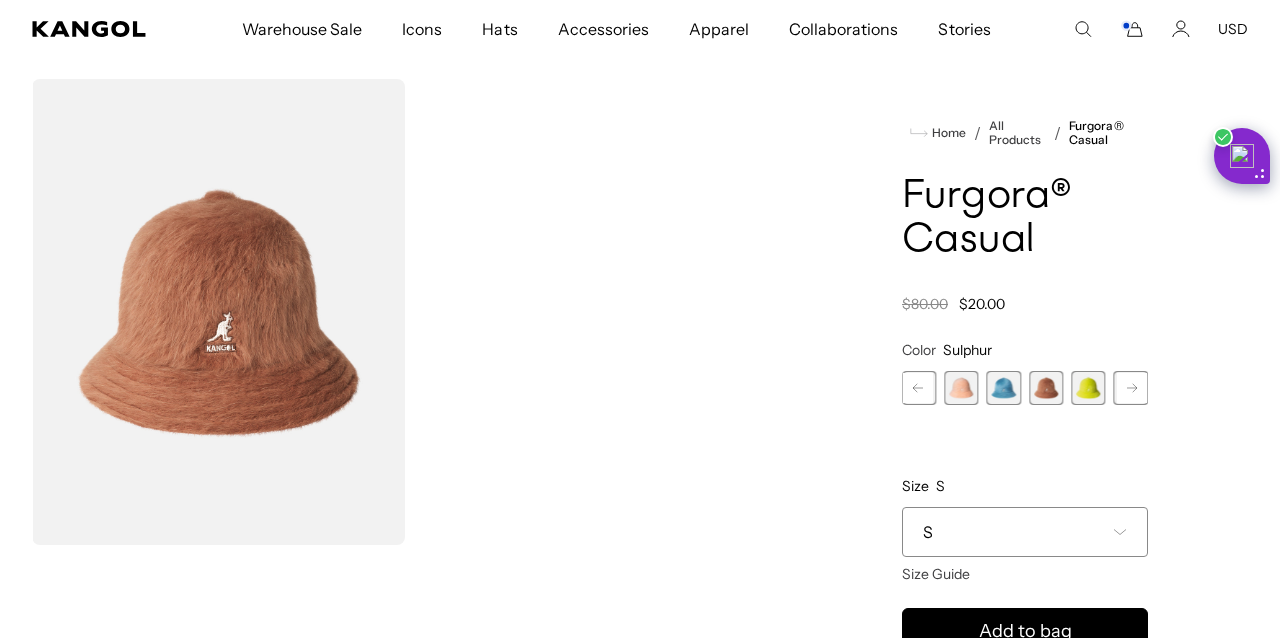 scroll, scrollTop: 0, scrollLeft: 0, axis: both 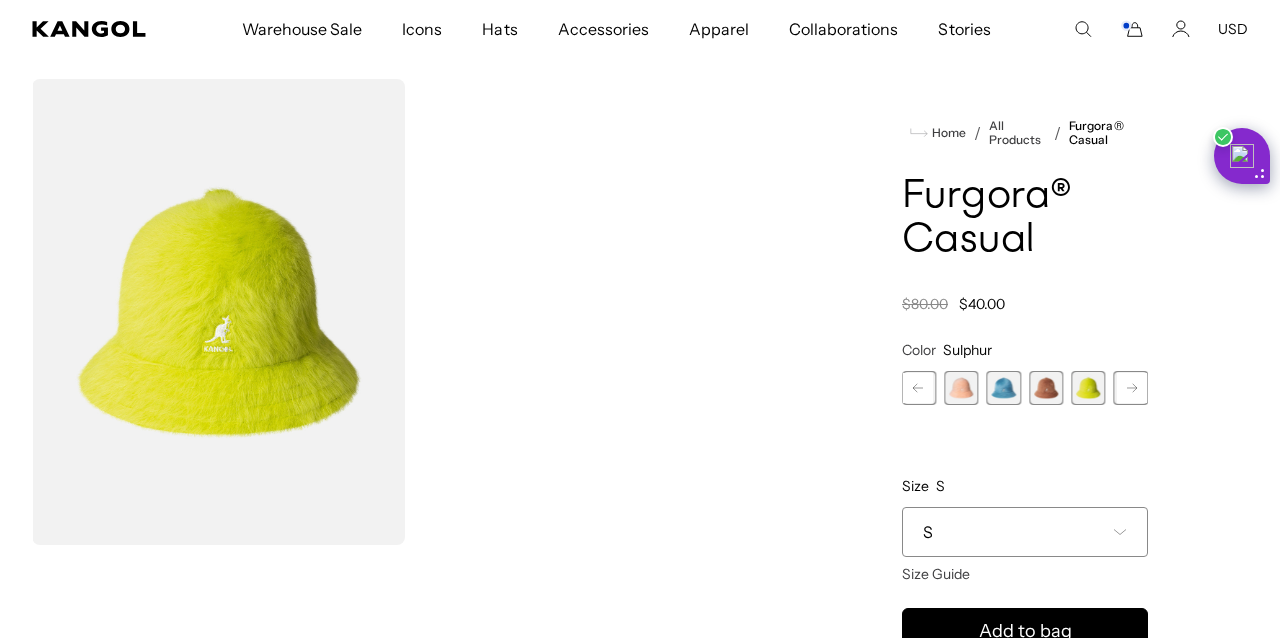 click 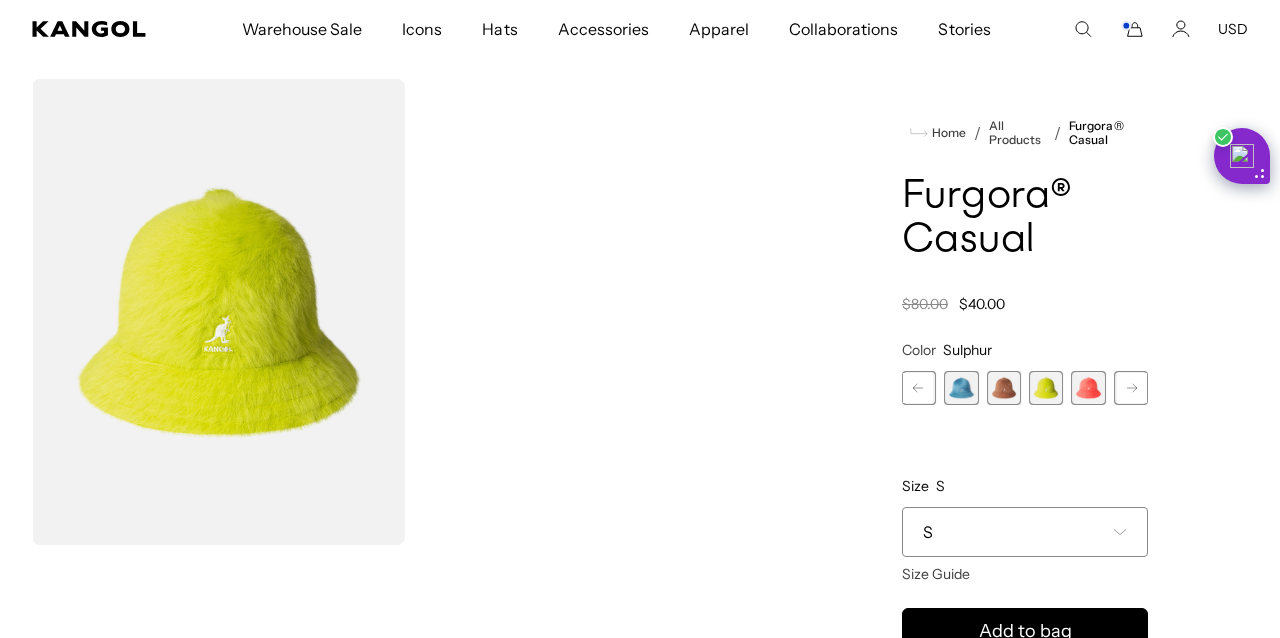 click at bounding box center [1088, 388] 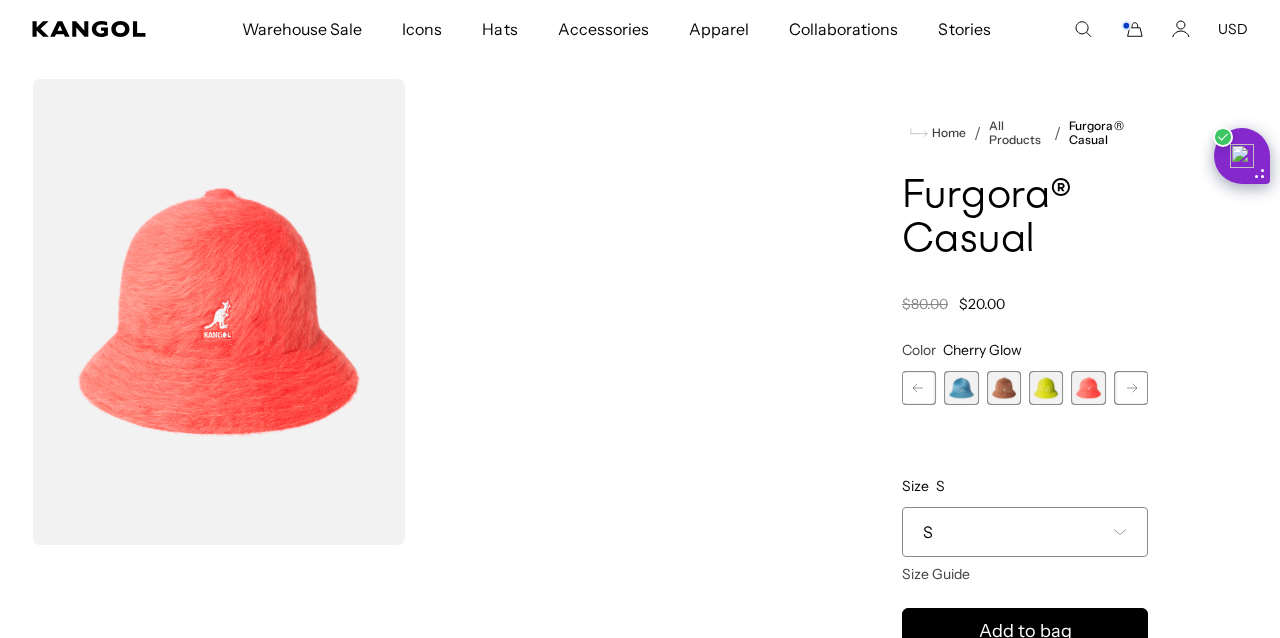 scroll, scrollTop: 0, scrollLeft: 412, axis: horizontal 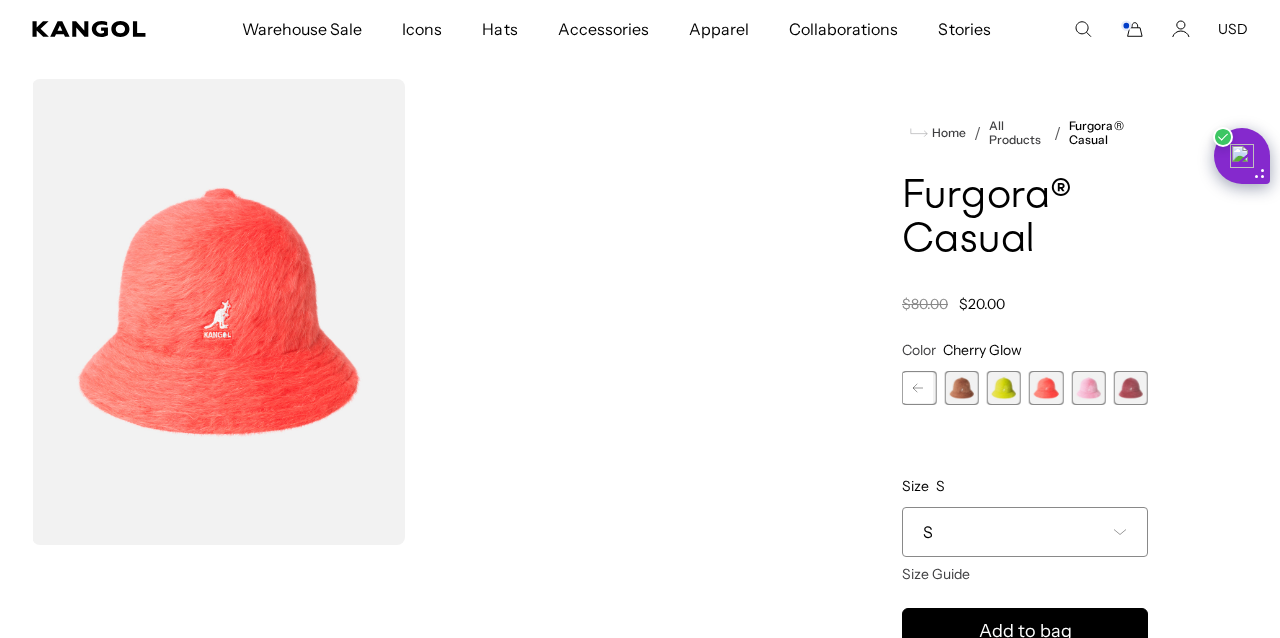 click at bounding box center [1088, 388] 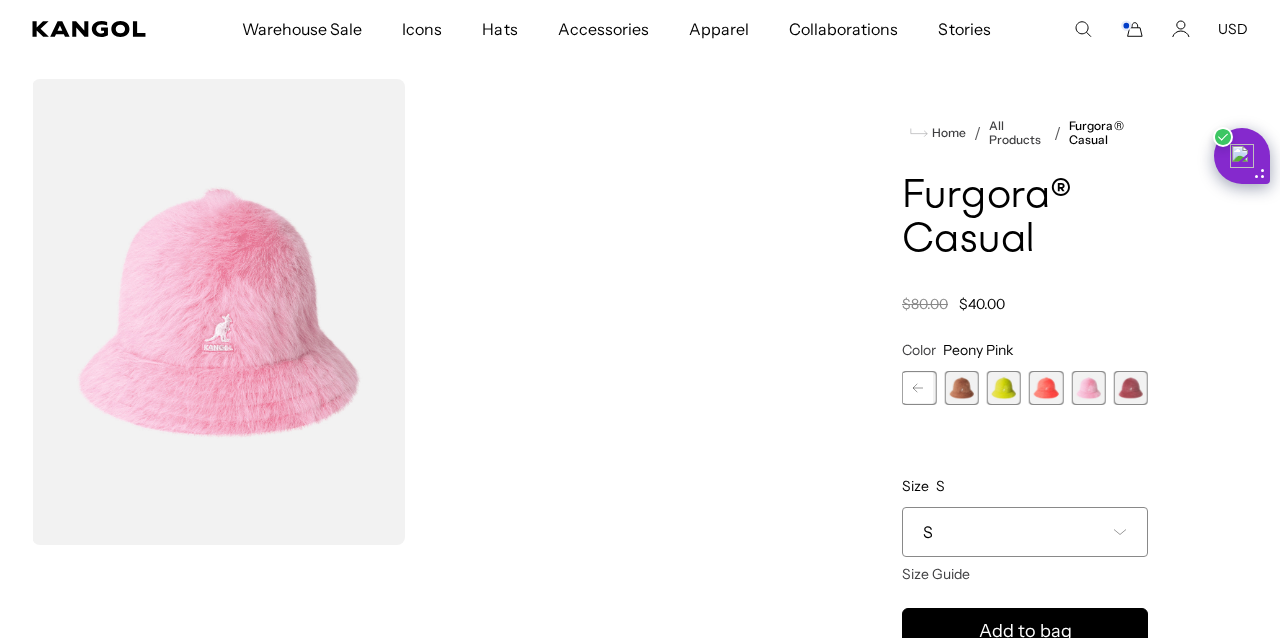 scroll, scrollTop: 0, scrollLeft: 0, axis: both 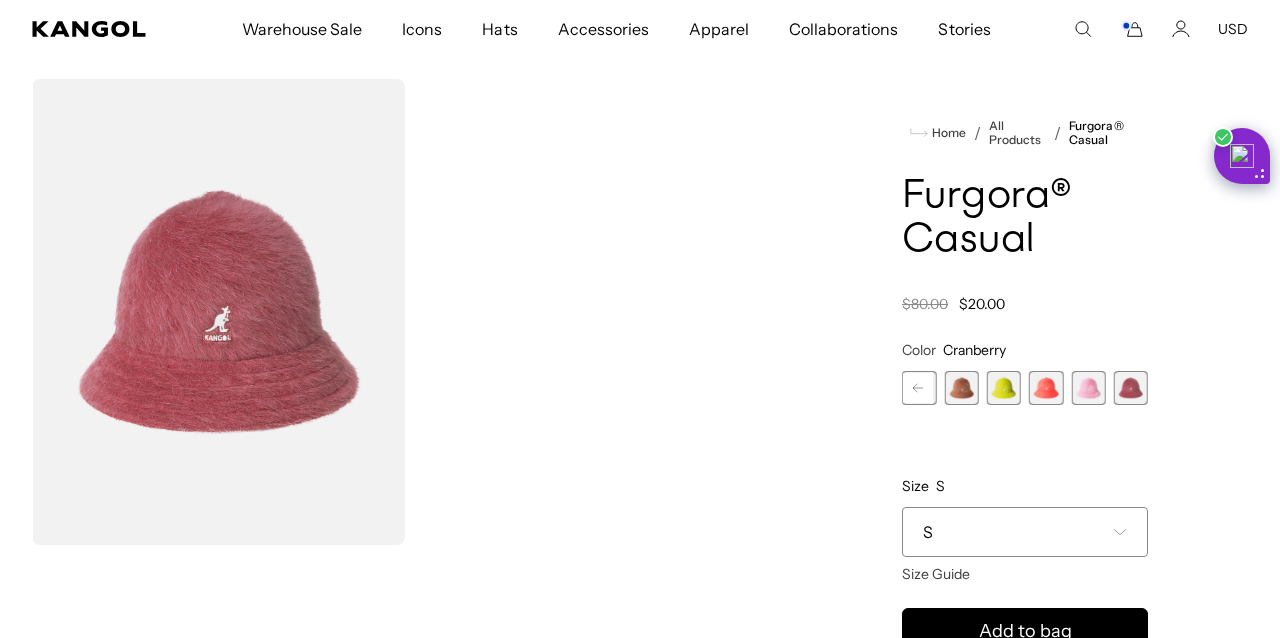 click 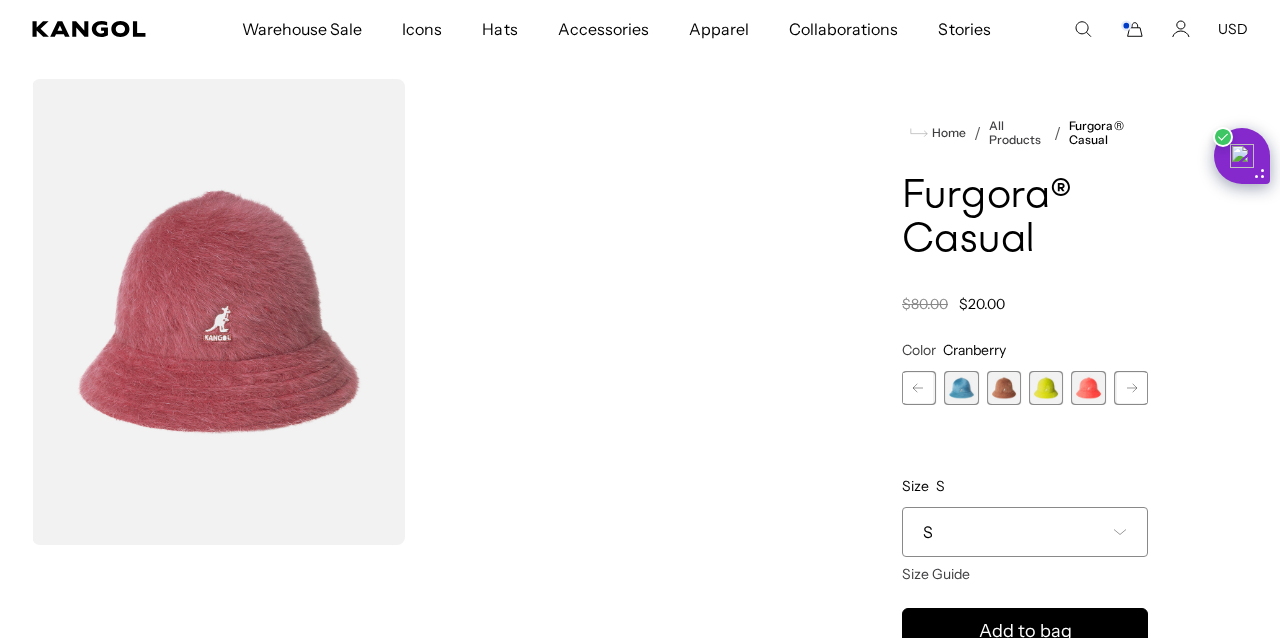 click 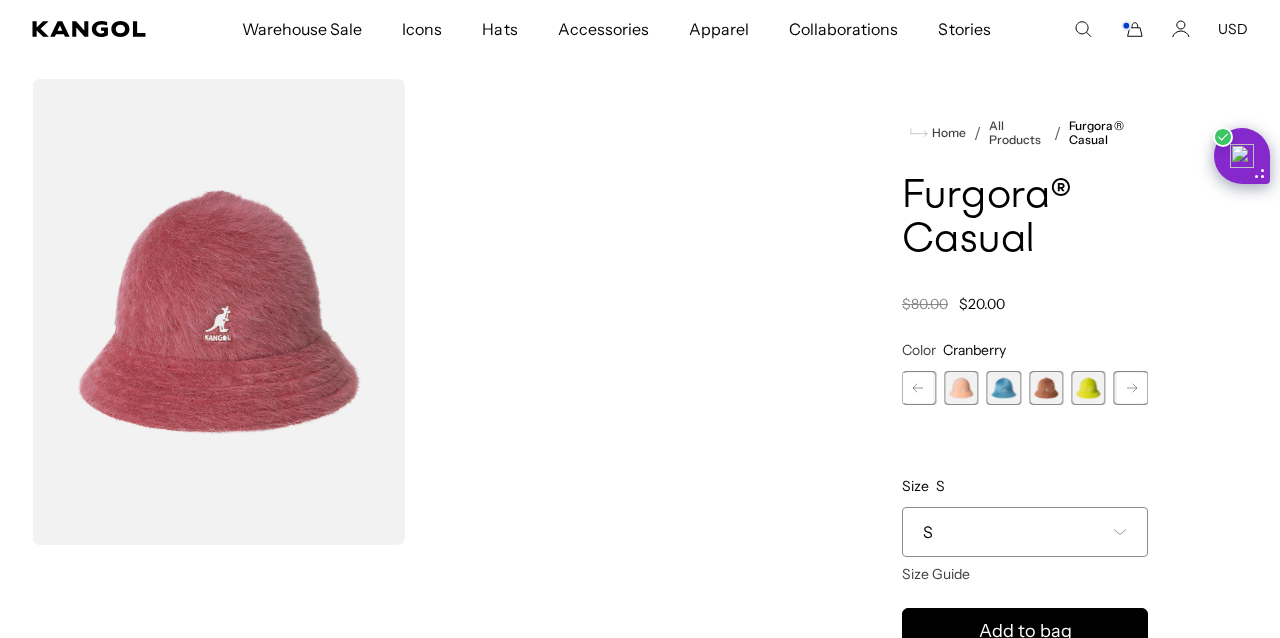 scroll, scrollTop: 0, scrollLeft: 0, axis: both 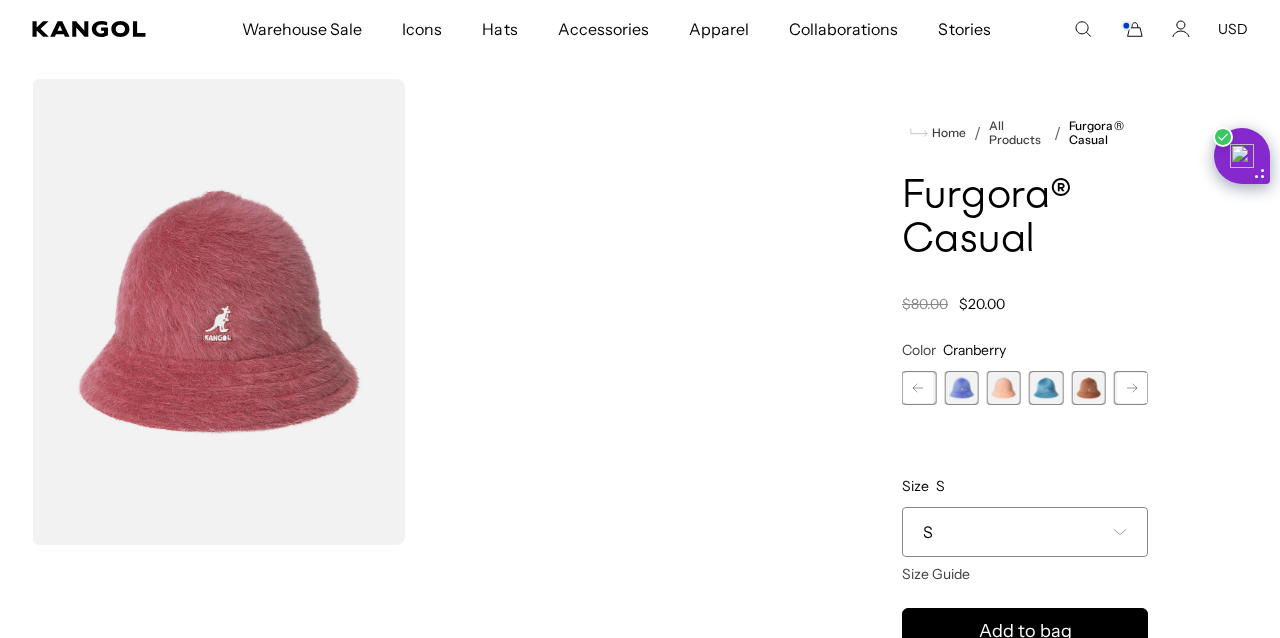click 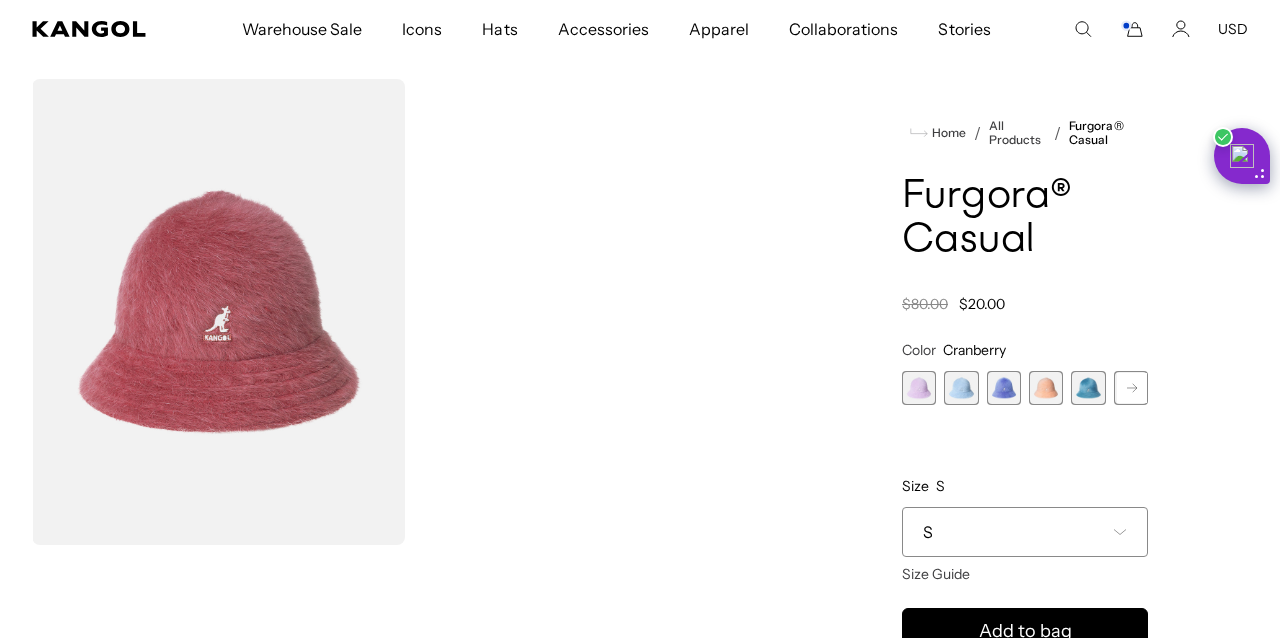scroll, scrollTop: 0, scrollLeft: 0, axis: both 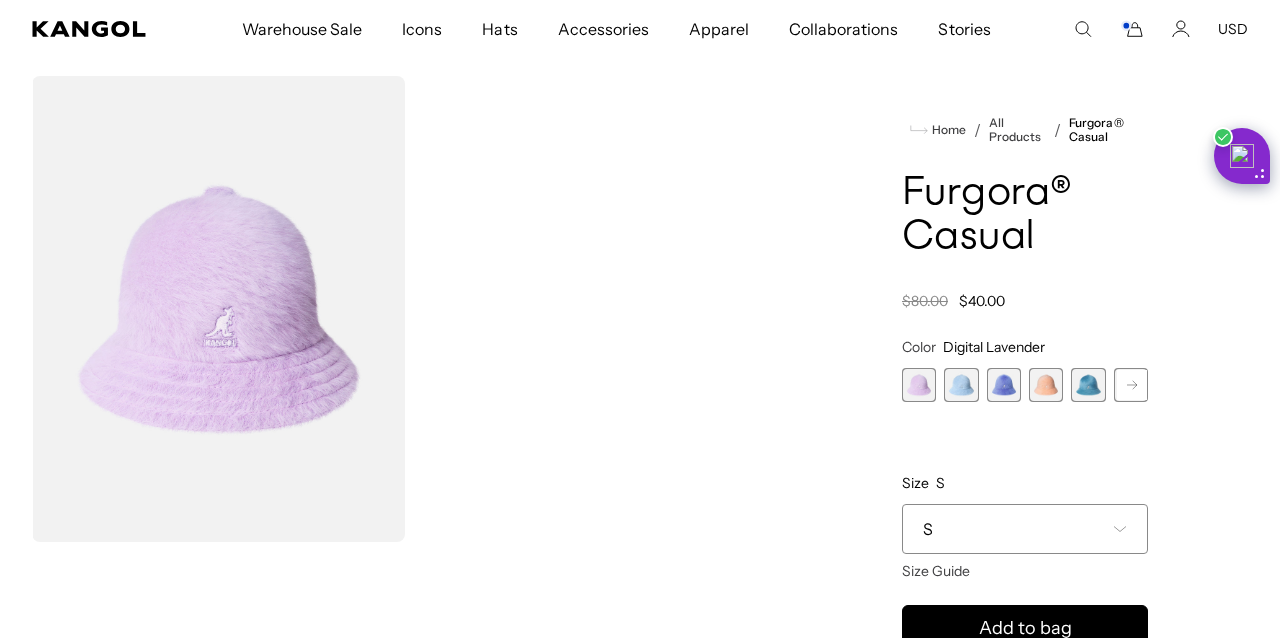 click at bounding box center (961, 385) 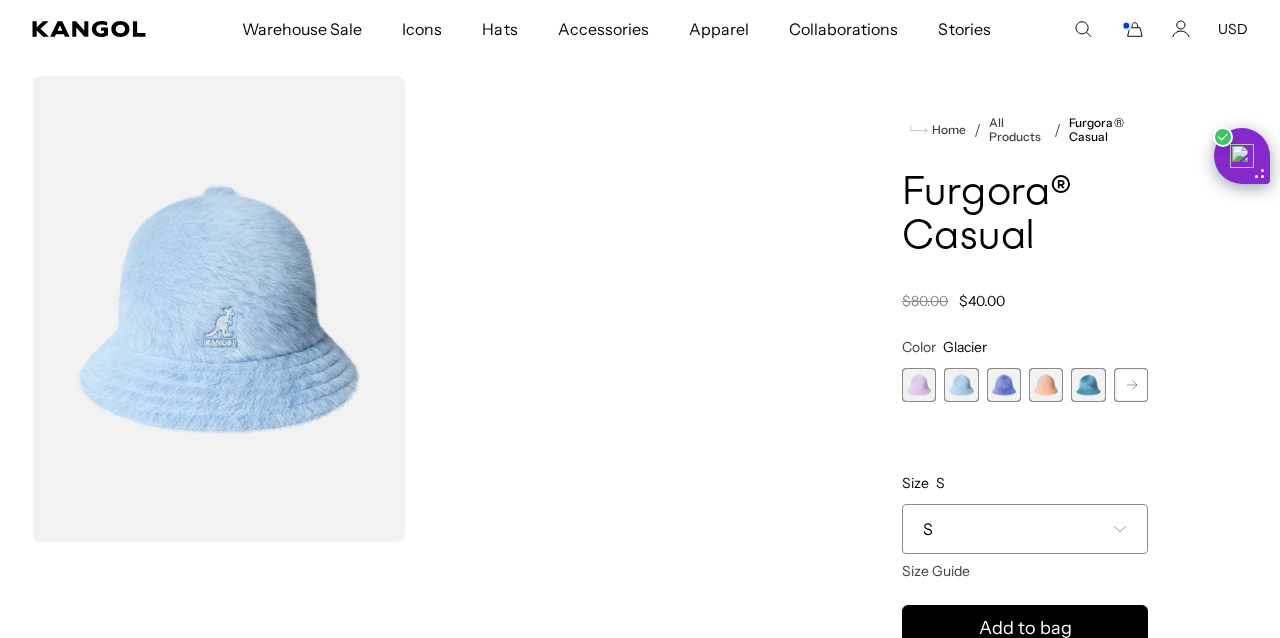click at bounding box center [1004, 385] 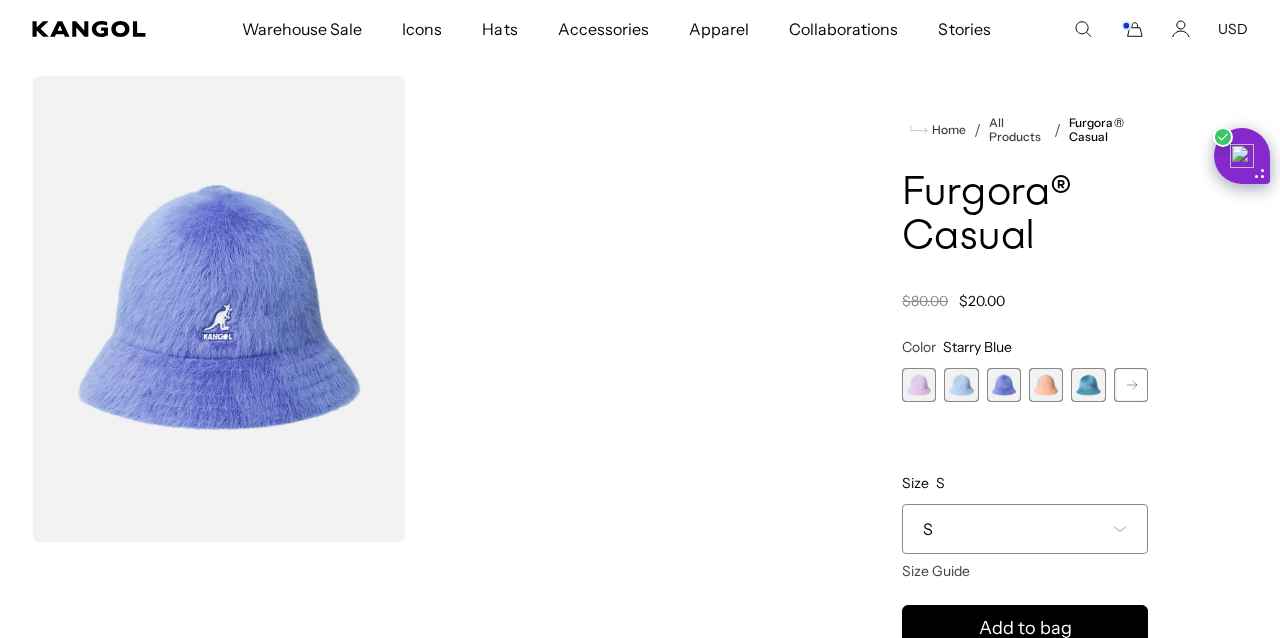 scroll, scrollTop: 0, scrollLeft: 412, axis: horizontal 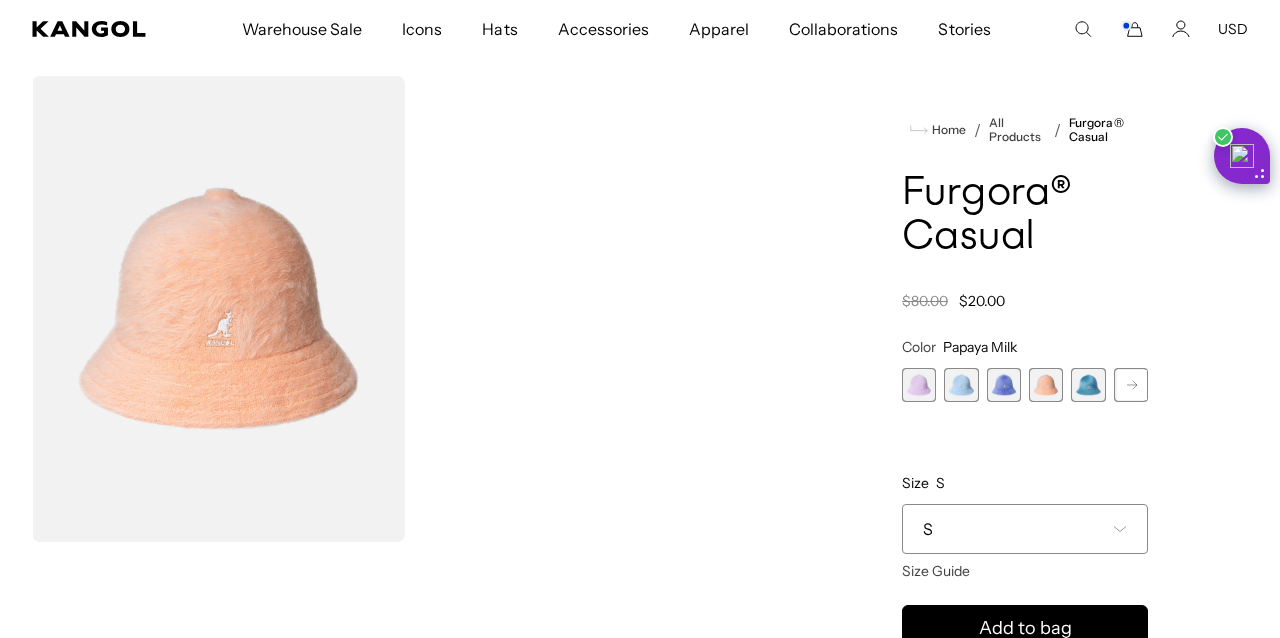 click at bounding box center (1088, 385) 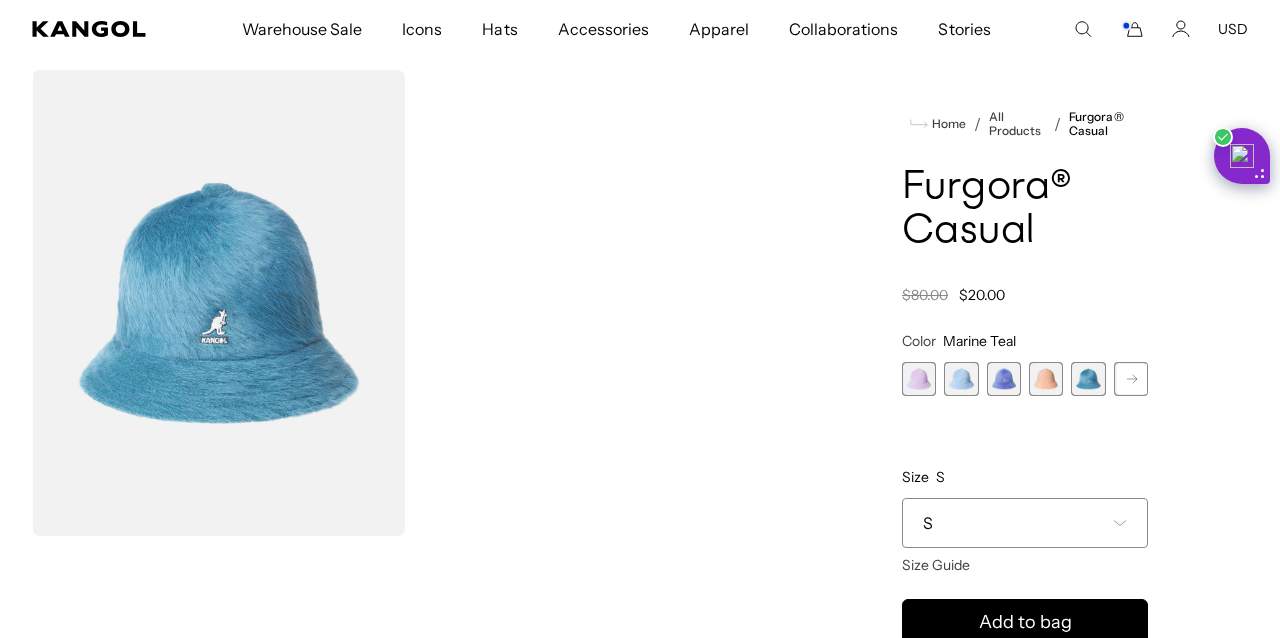 scroll, scrollTop: 85, scrollLeft: 0, axis: vertical 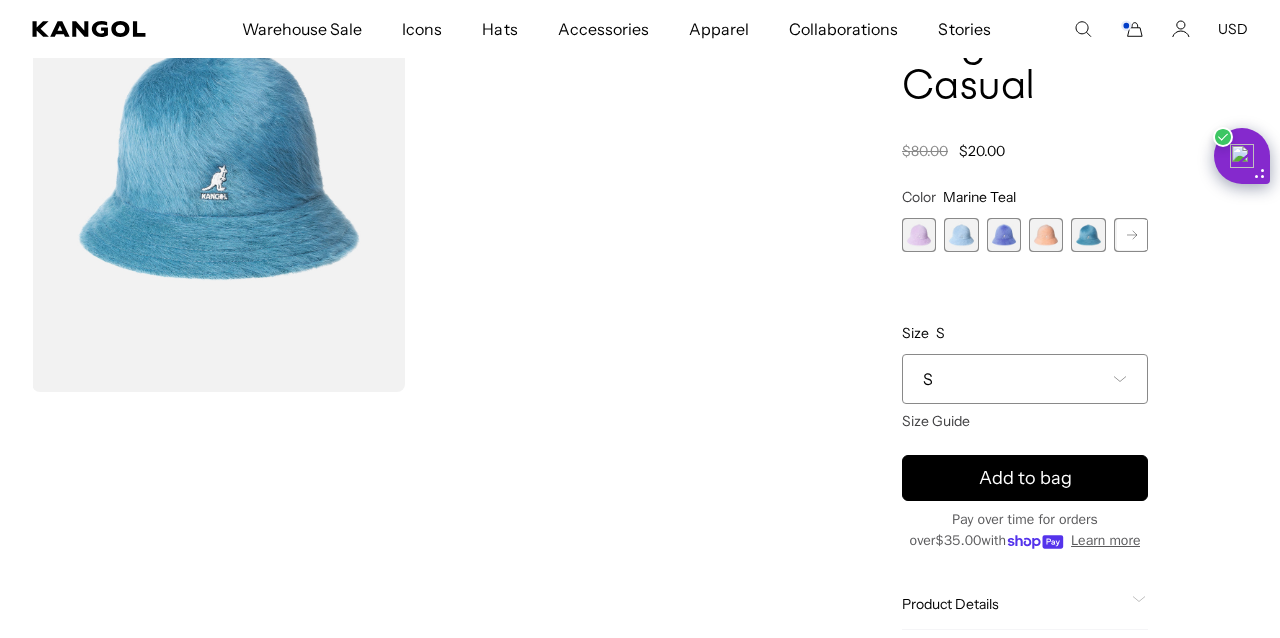 click on "S" at bounding box center (1025, 379) 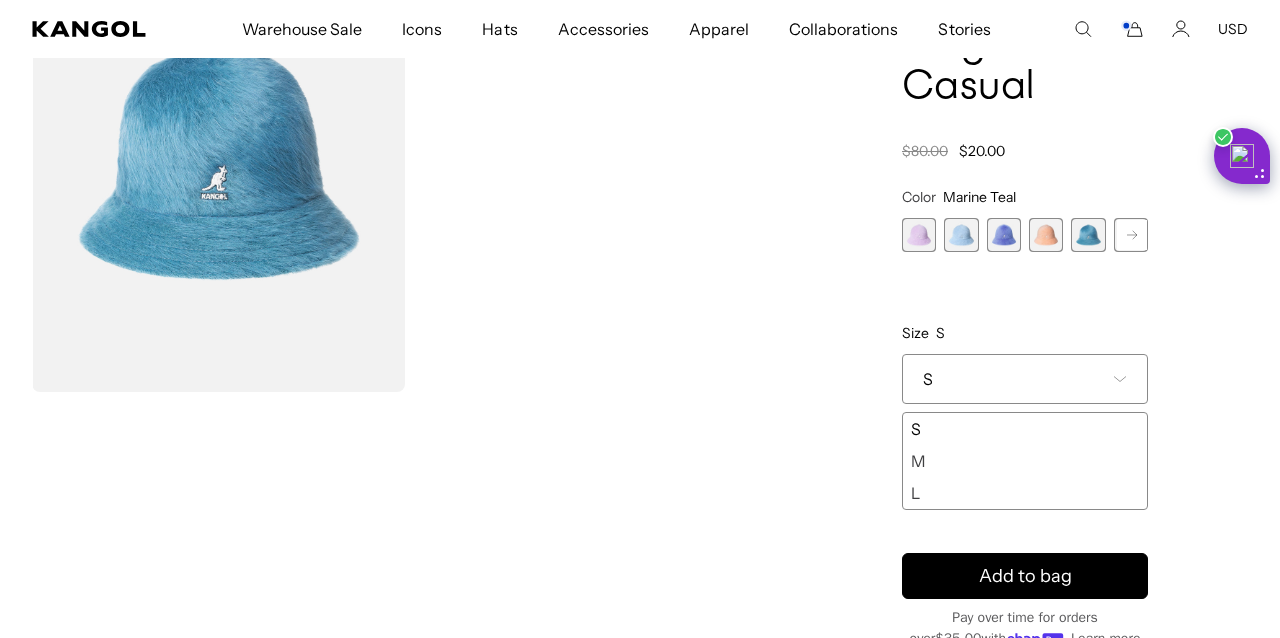 scroll, scrollTop: 0, scrollLeft: 0, axis: both 